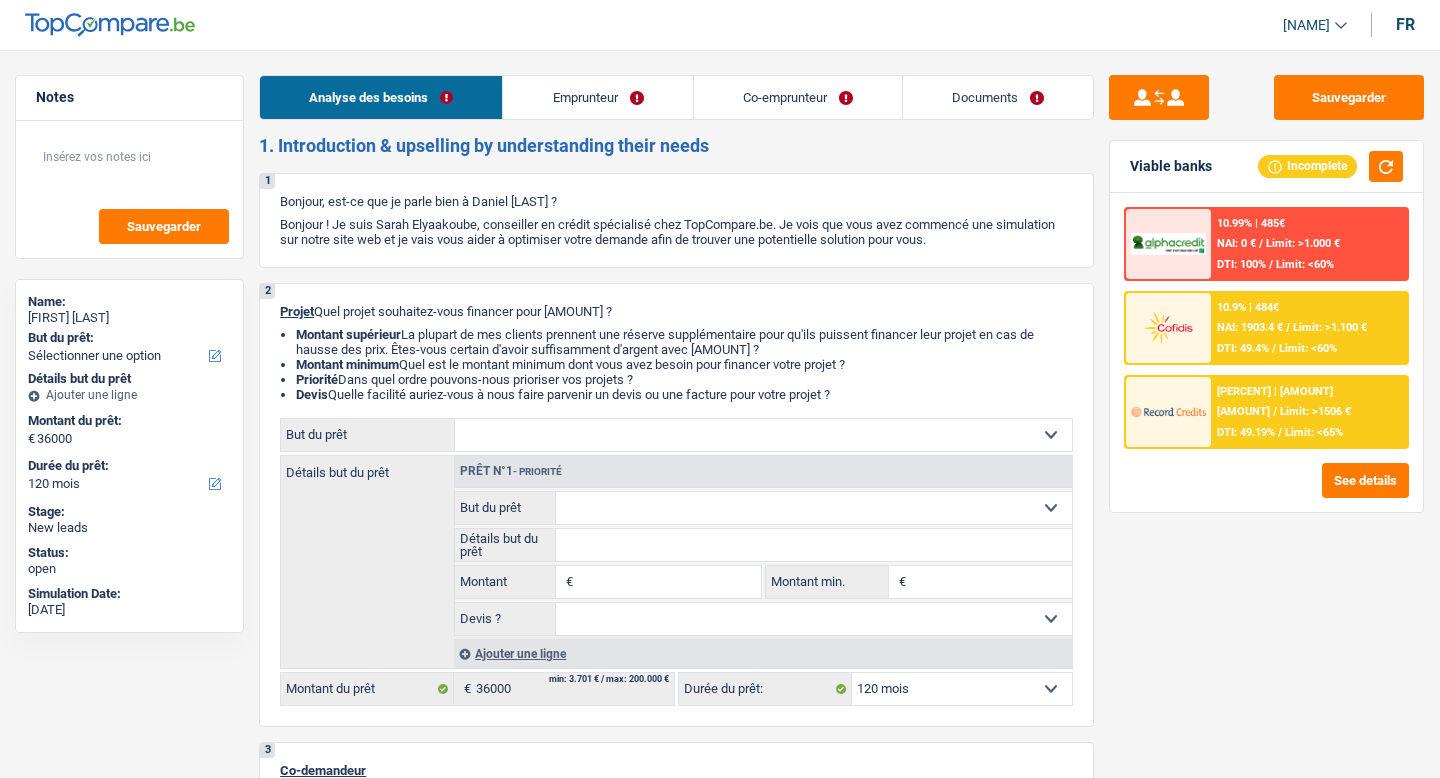 scroll, scrollTop: 0, scrollLeft: 0, axis: both 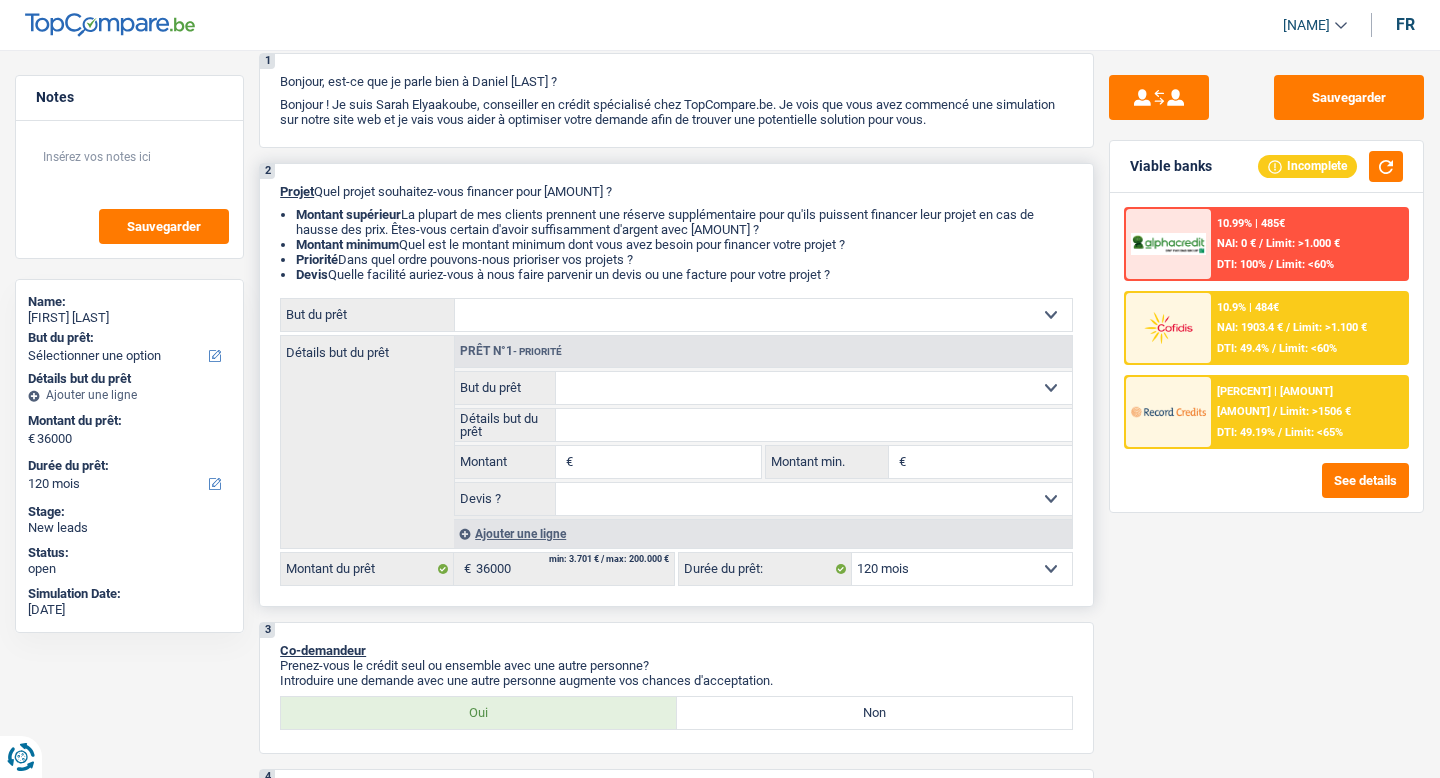 click on "Confort maison: meubles, textile, peinture, électroménager, outillage non-professionnel Hifi, multimédia, gsm, ordinateur Aménagement: frais d'installation, déménagement Evénement familial: naissance, mariage, divorce, communion, décès Frais médicaux Frais d'études Frais permis de conduire Loisirs: voyage, sport, musique Rafraîchissement: petits travaux maison et jardin Frais judiciaires Réparation voiture Prêt rénovation Prêt énergie Prêt voiture Taxes, impôts non professionnels Rénovation bien à l'étranger Dettes familiales Assurance Autre
Sélectionner une option" at bounding box center [763, 315] 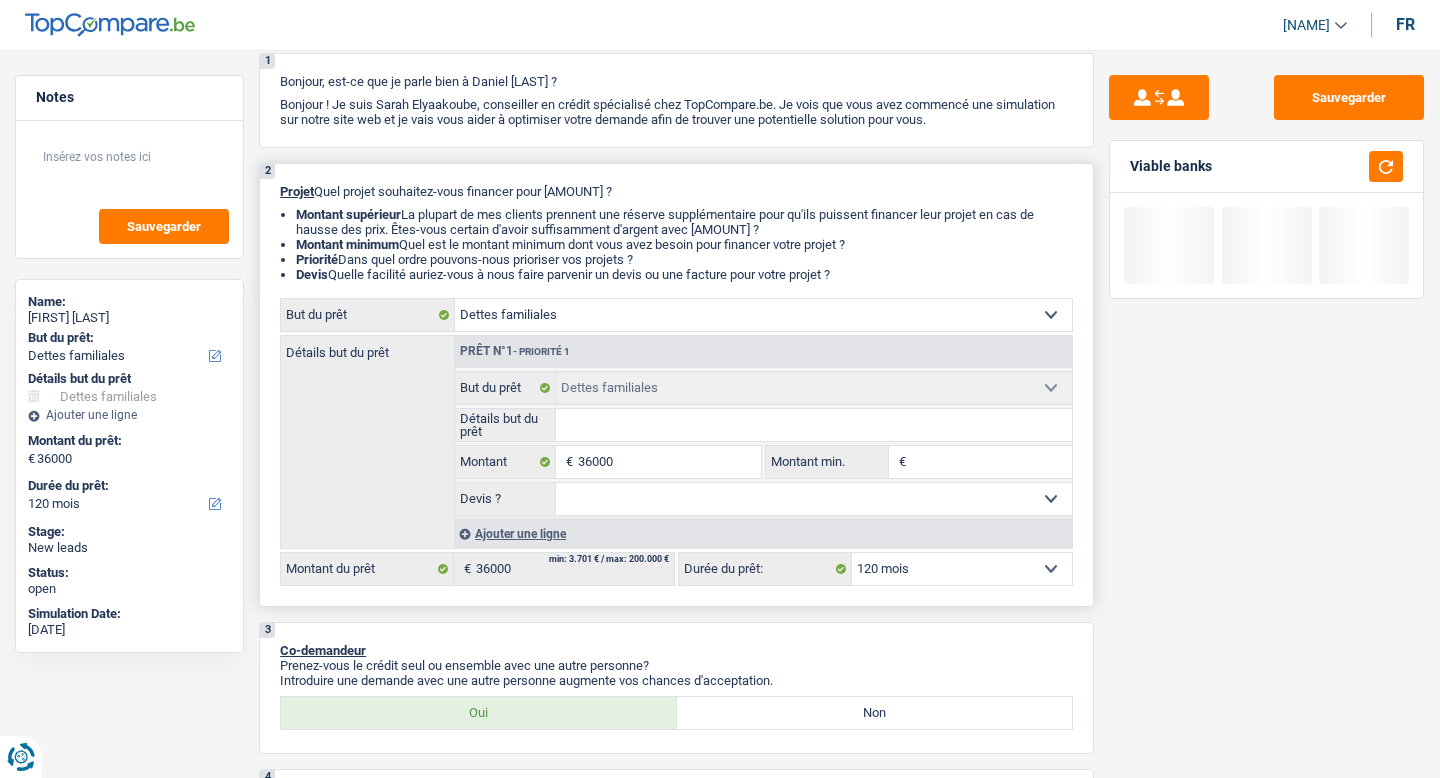 click on "Détails but du prêt" at bounding box center [814, 425] 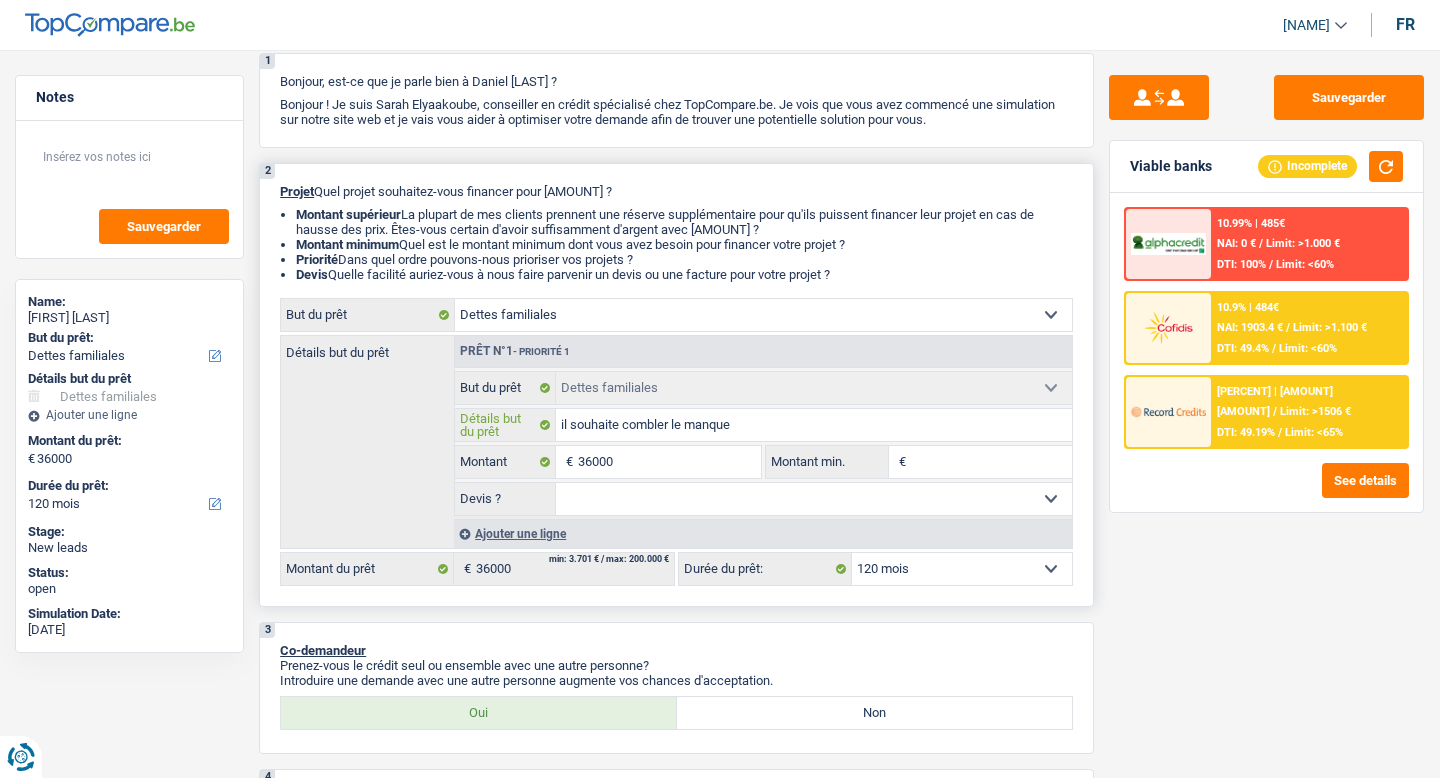 type on "il souhaite combler le manque" 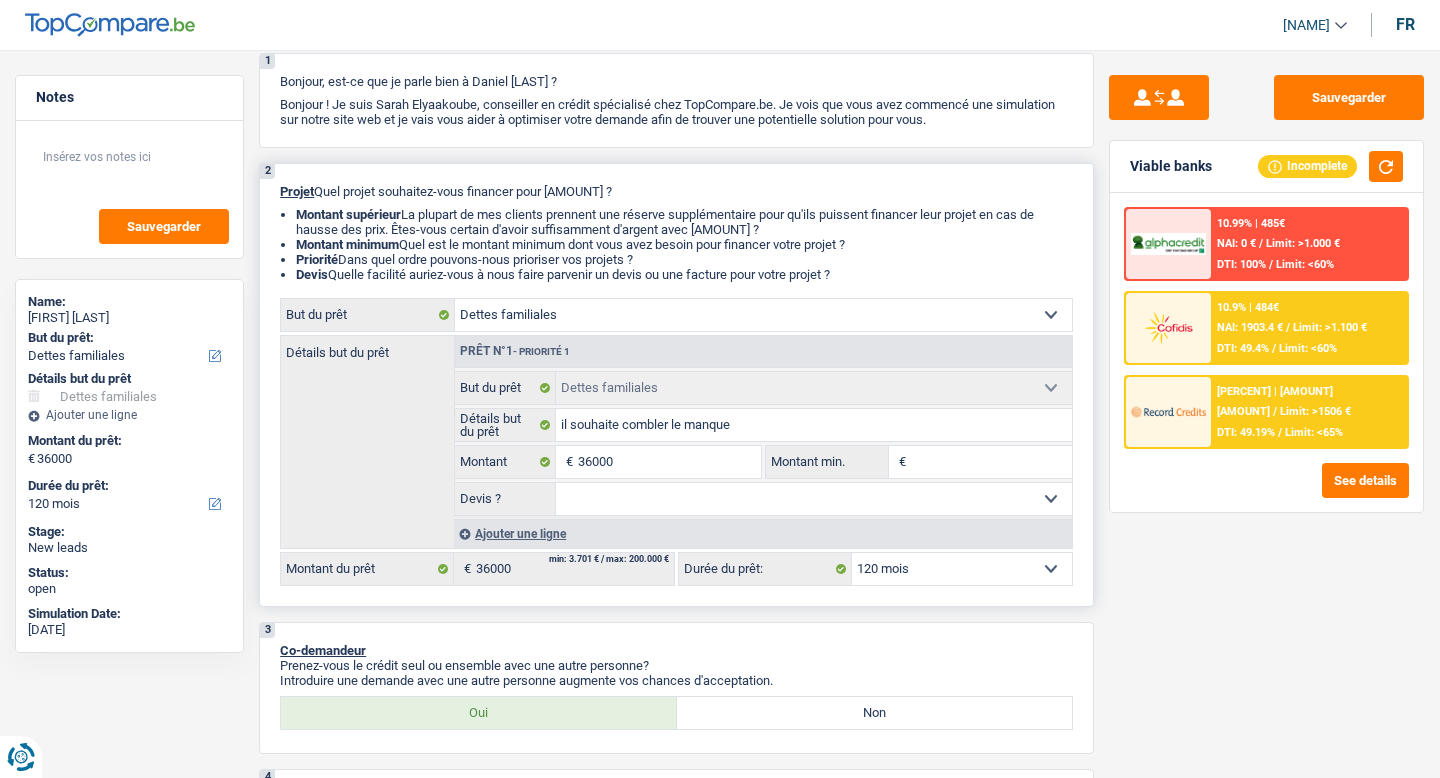 click on "Oui Non Non répondu
Sélectionner une option" at bounding box center [814, 499] 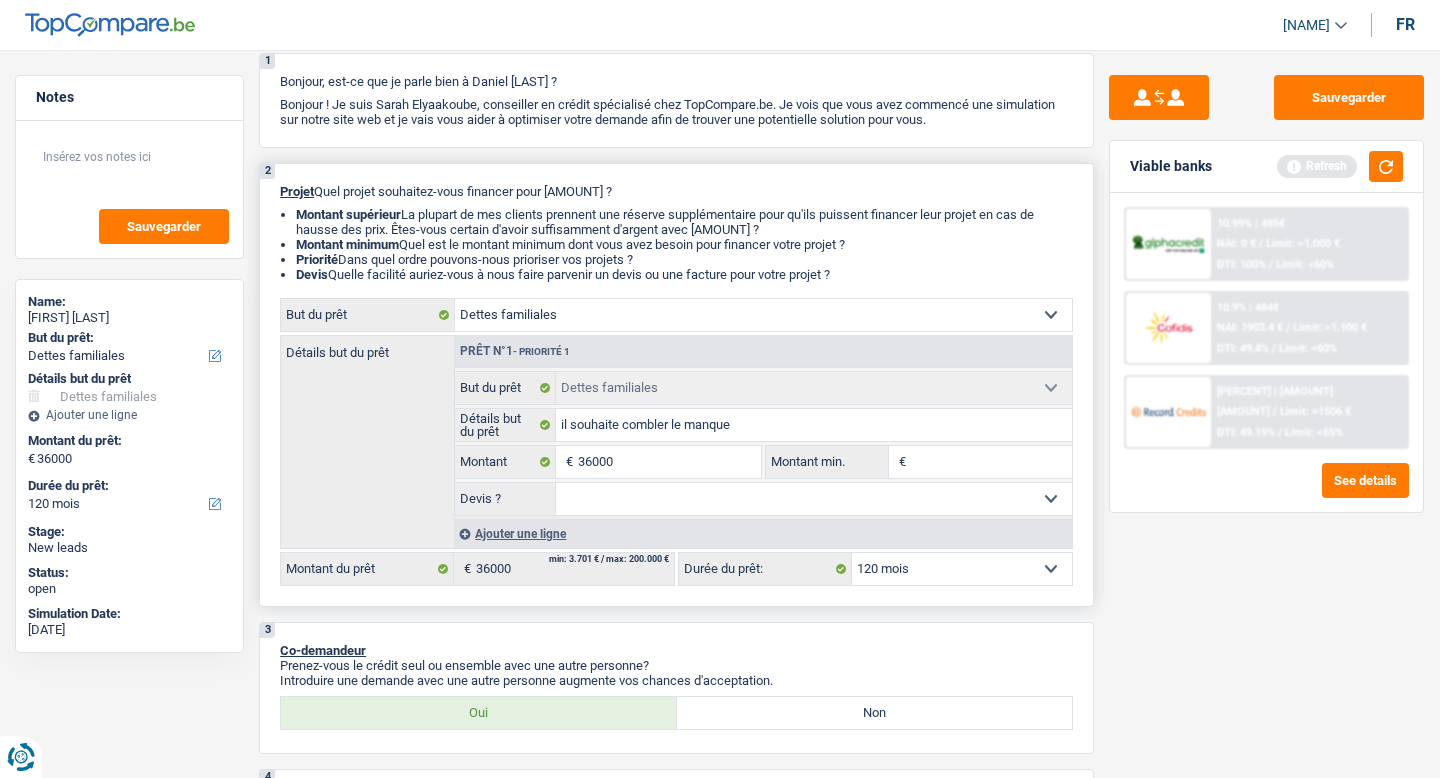 select on "false" 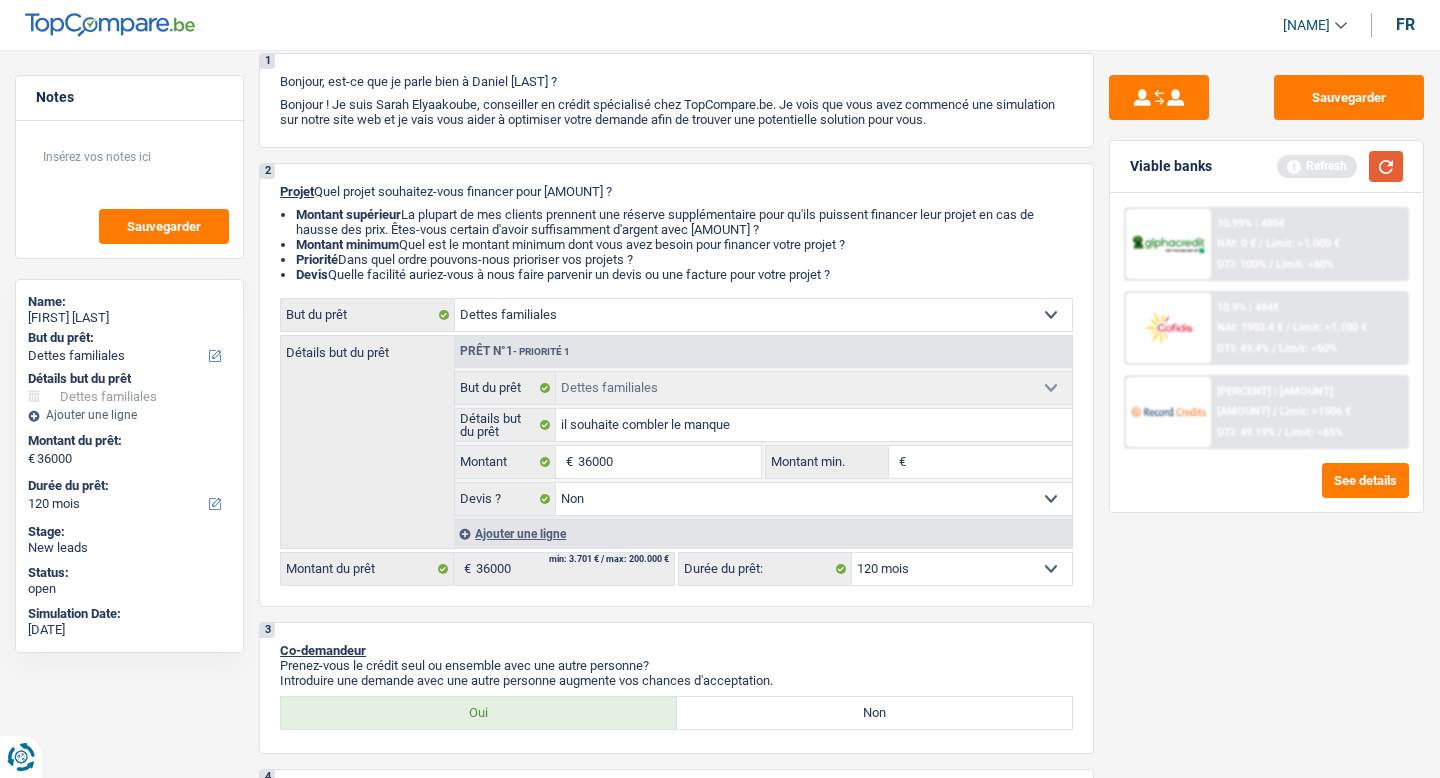 click at bounding box center [1386, 166] 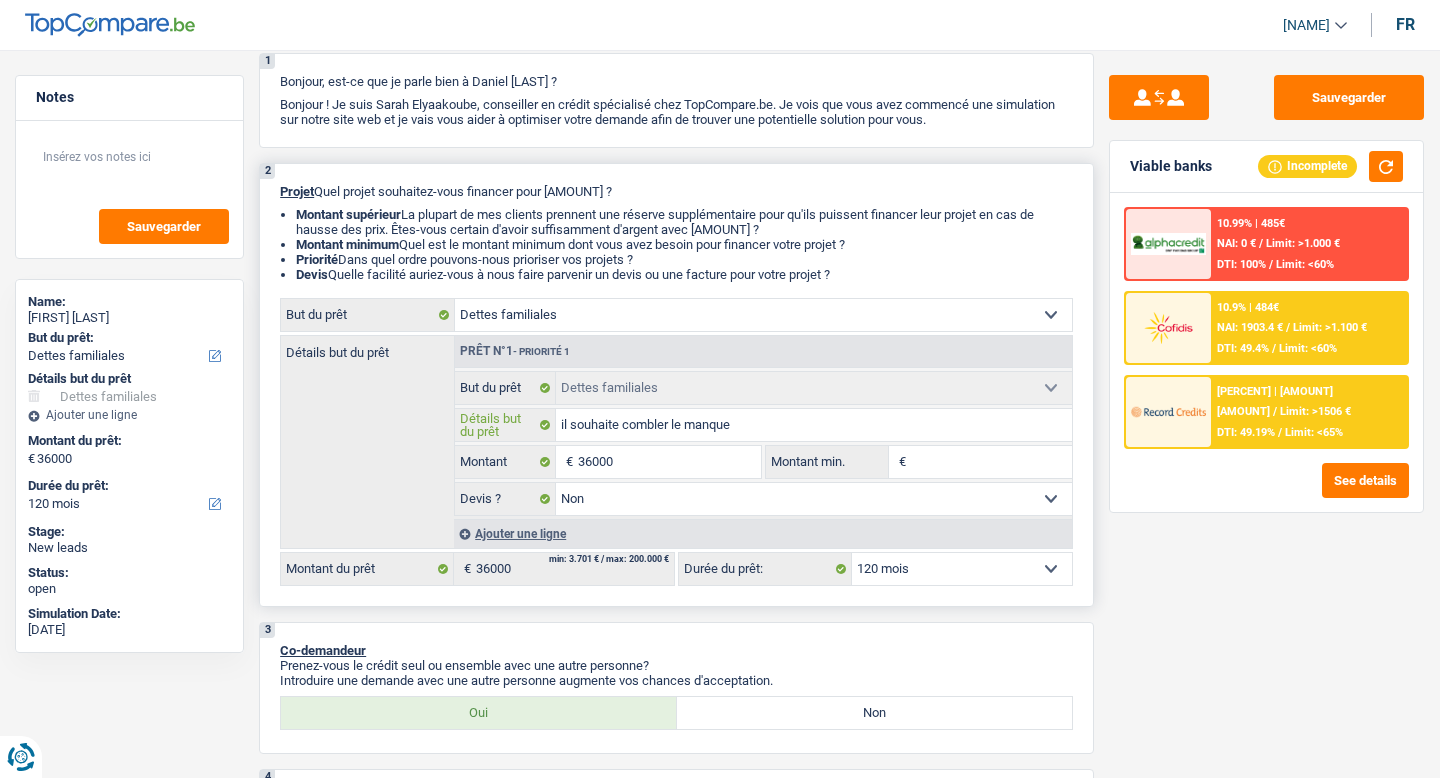 click on "il souhaite combler le manque" at bounding box center [814, 425] 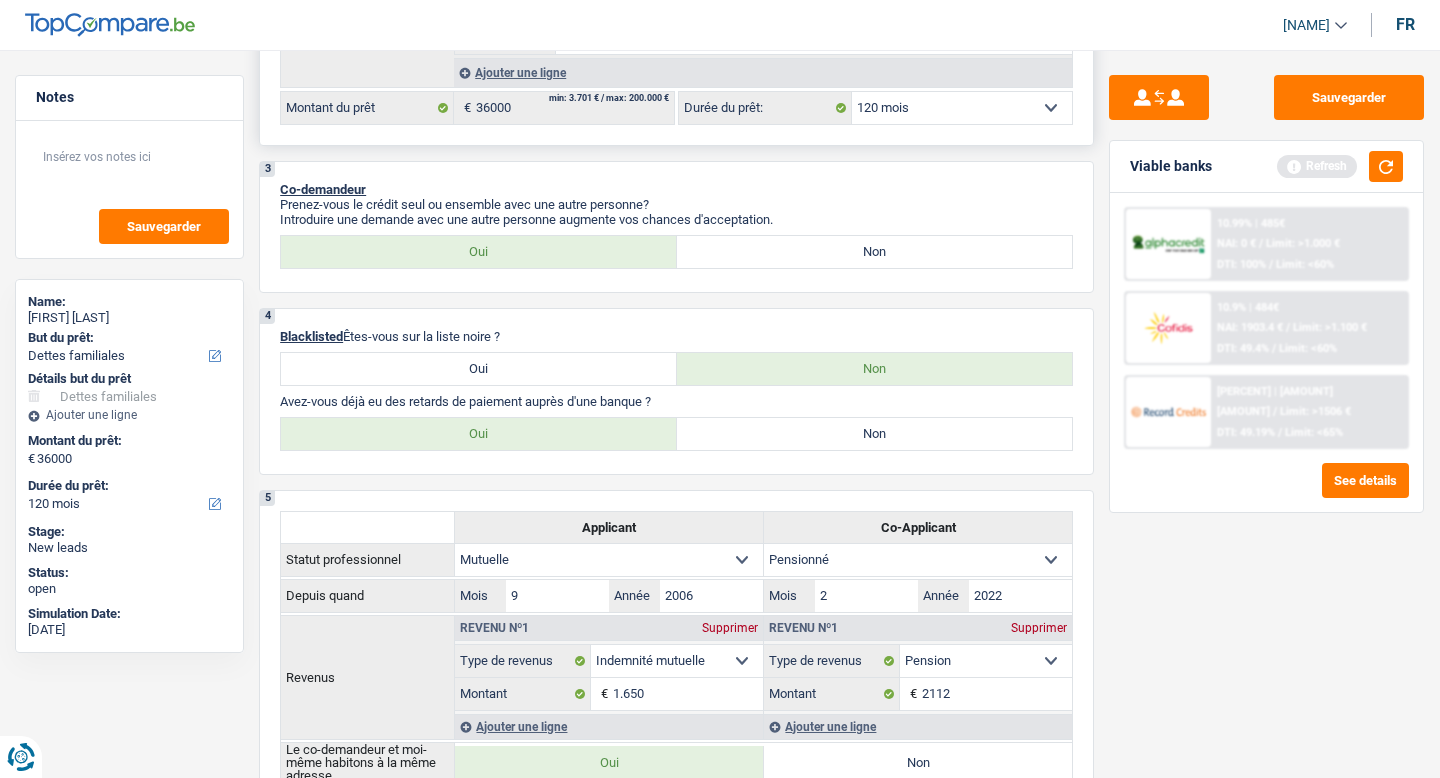 scroll, scrollTop: 588, scrollLeft: 0, axis: vertical 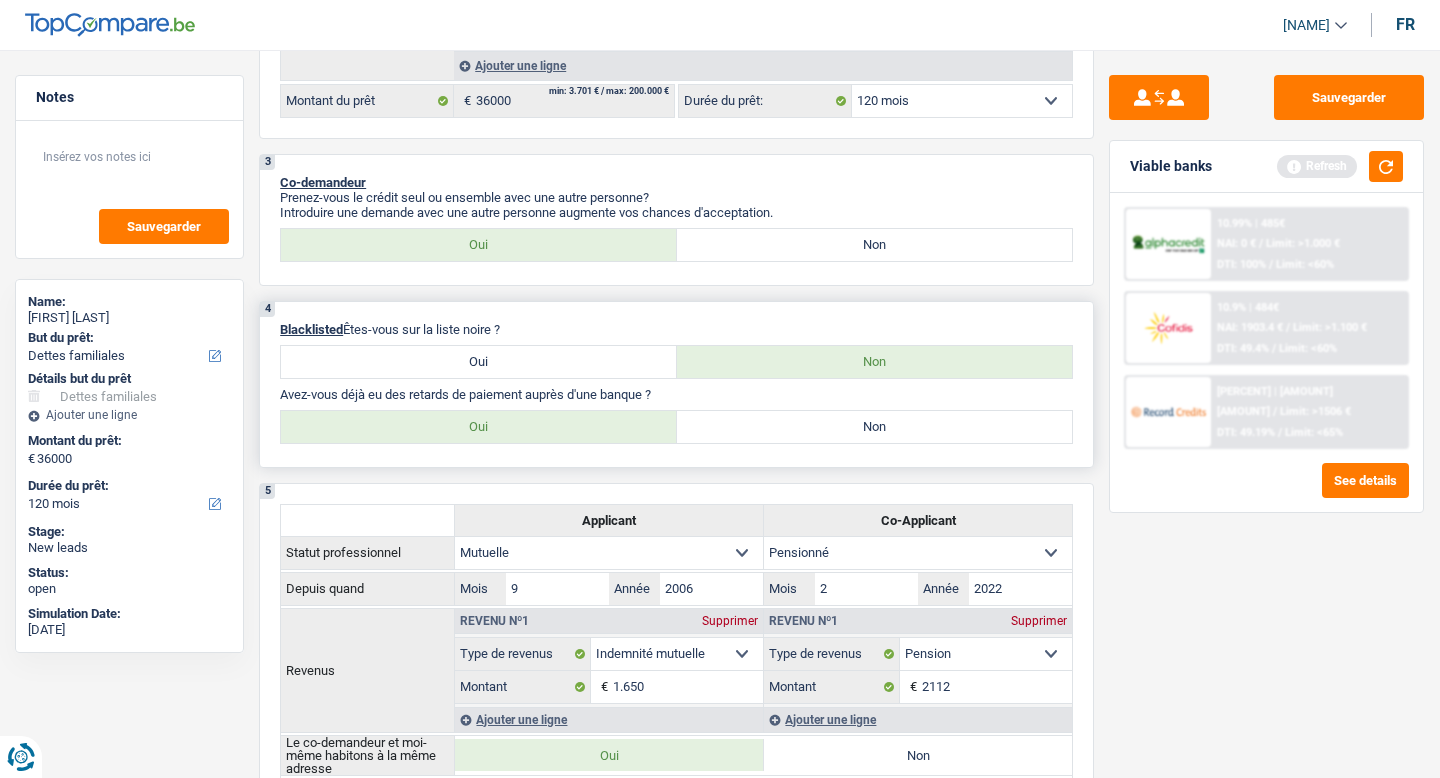 type on "il souhaite combler le manque car on lui a envoyé un revenu garanti" 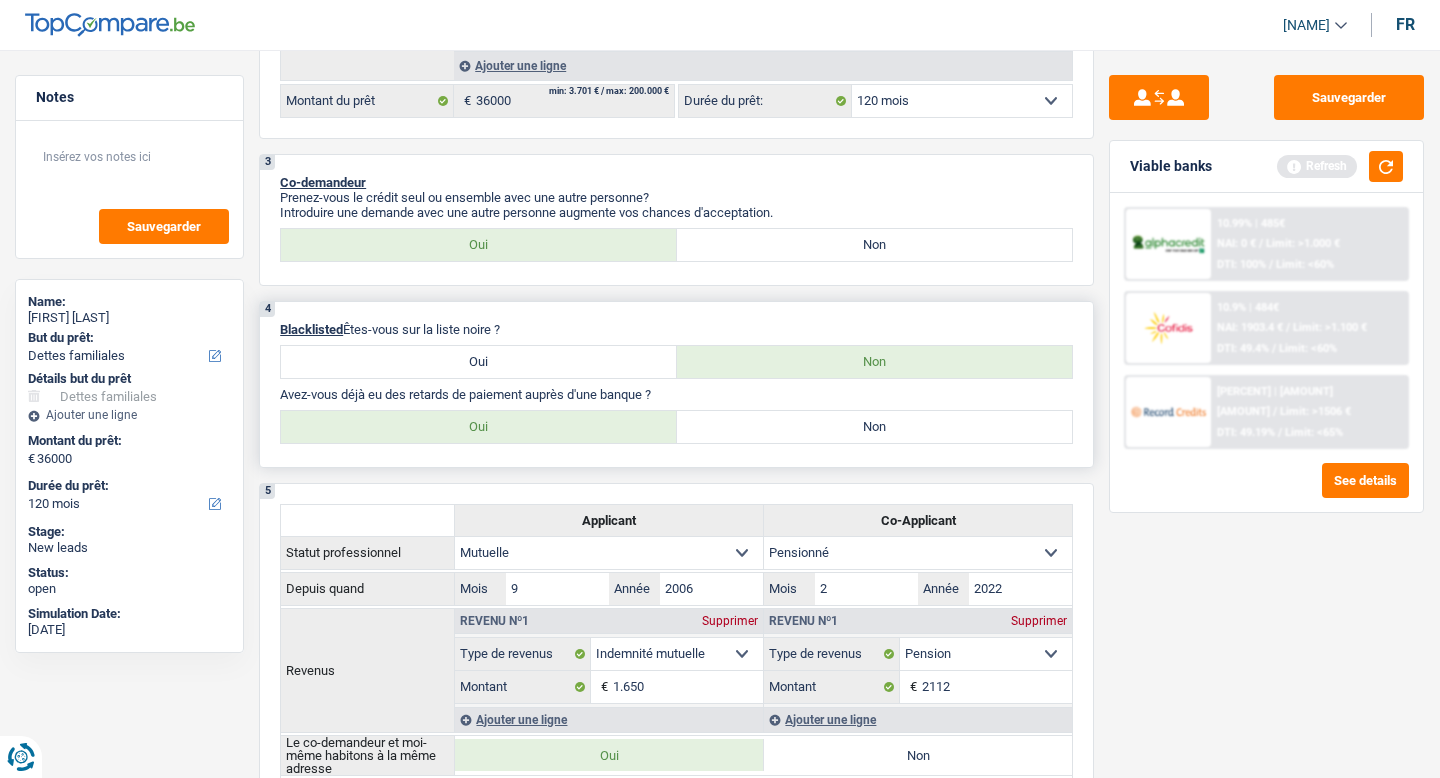 click on "Non" at bounding box center (875, 427) 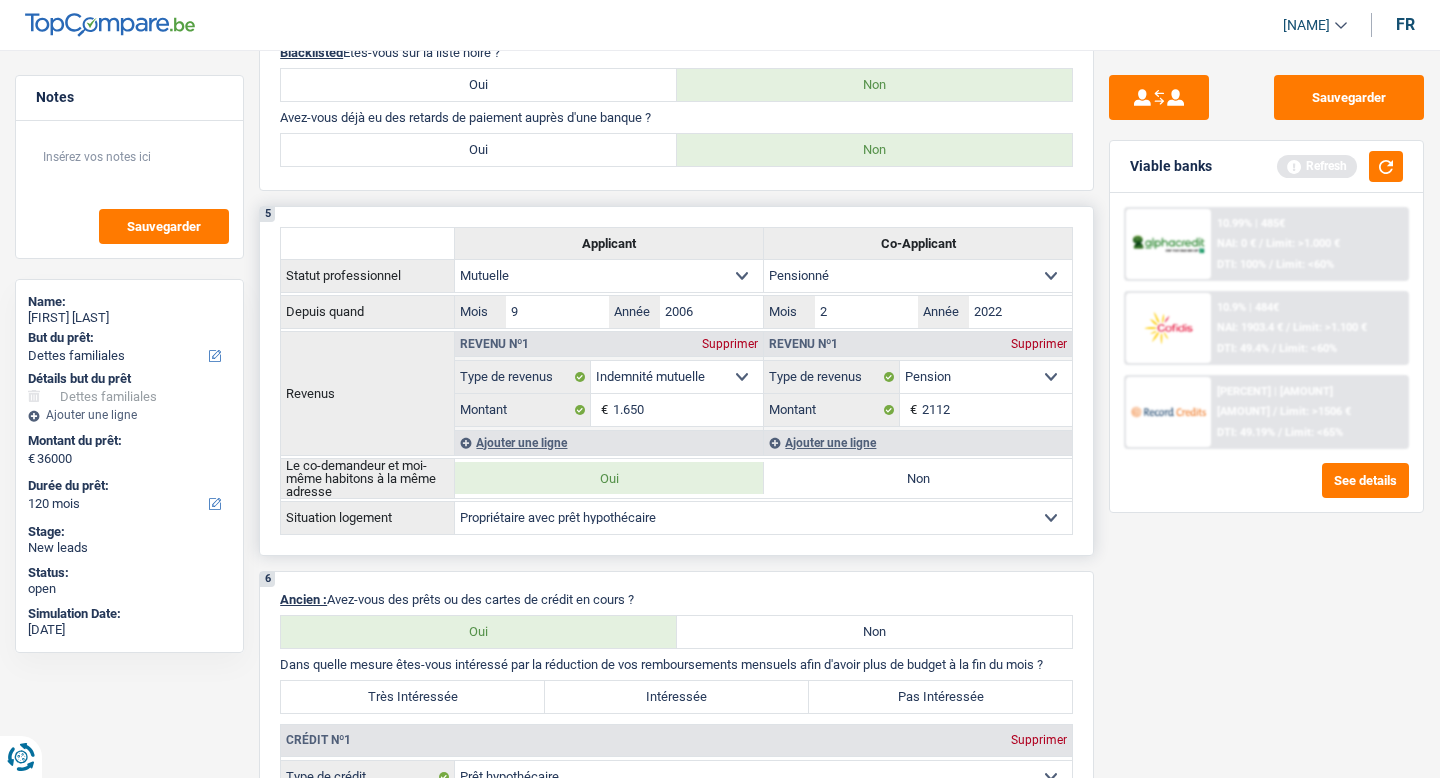 scroll, scrollTop: 909, scrollLeft: 0, axis: vertical 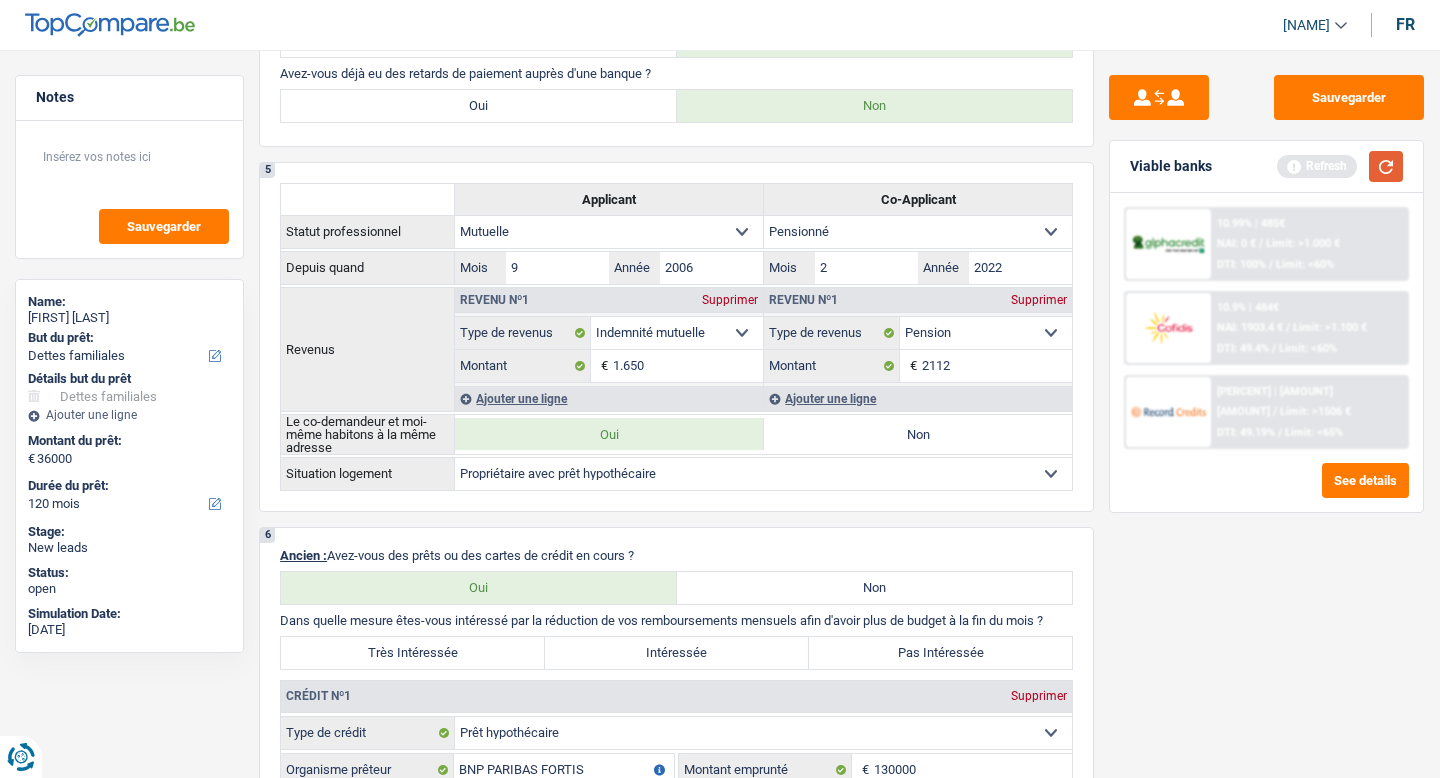 click at bounding box center [1386, 166] 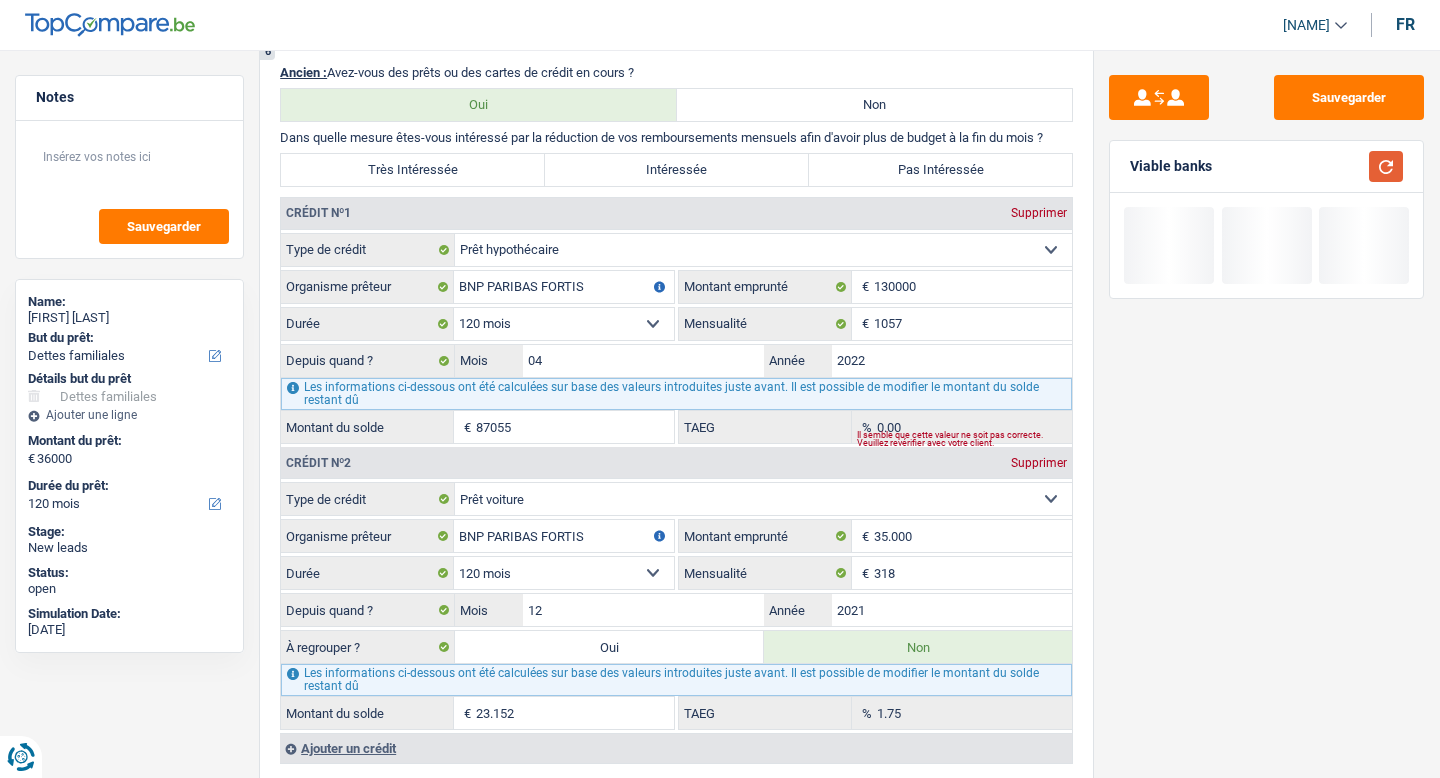 scroll, scrollTop: 1403, scrollLeft: 0, axis: vertical 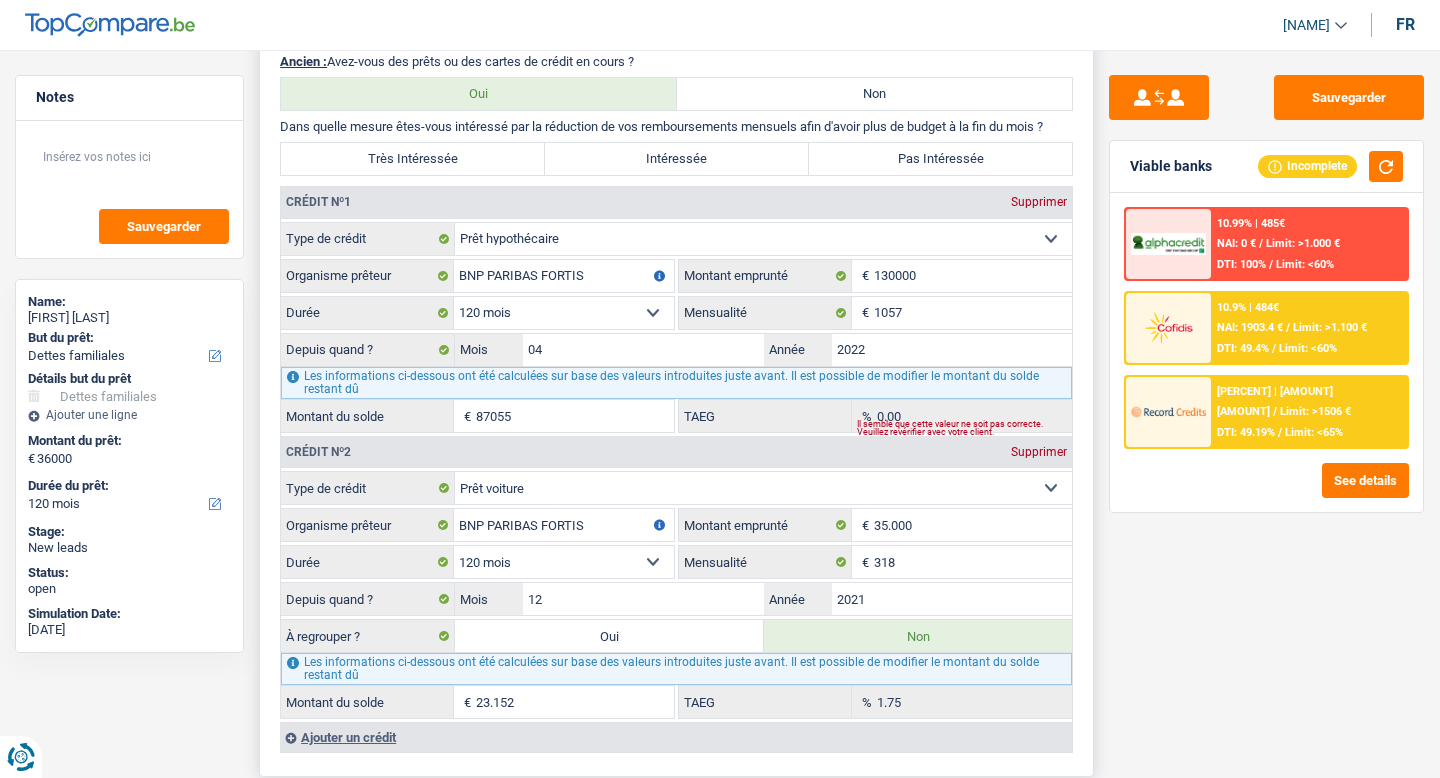 click on "Pas Intéressée" at bounding box center (941, 159) 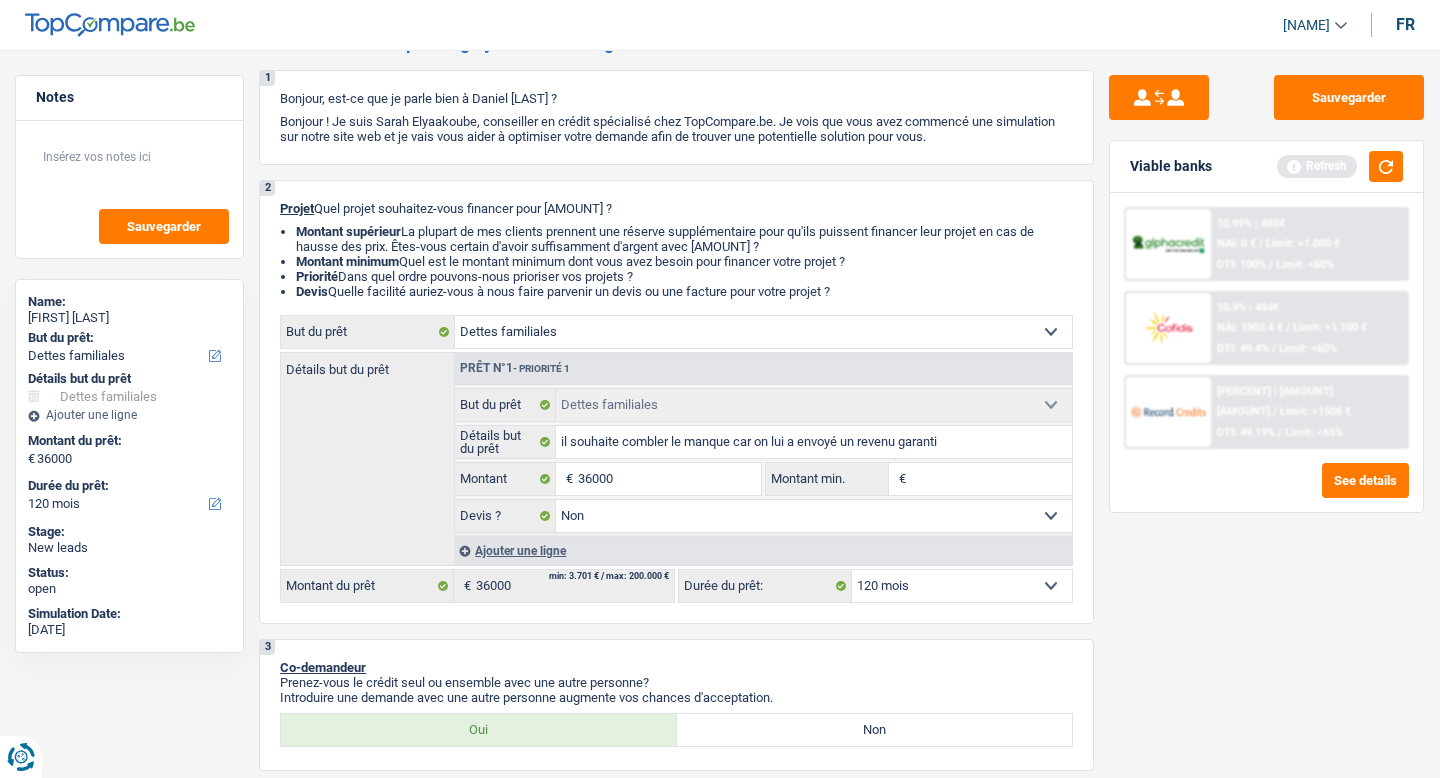scroll, scrollTop: 0, scrollLeft: 0, axis: both 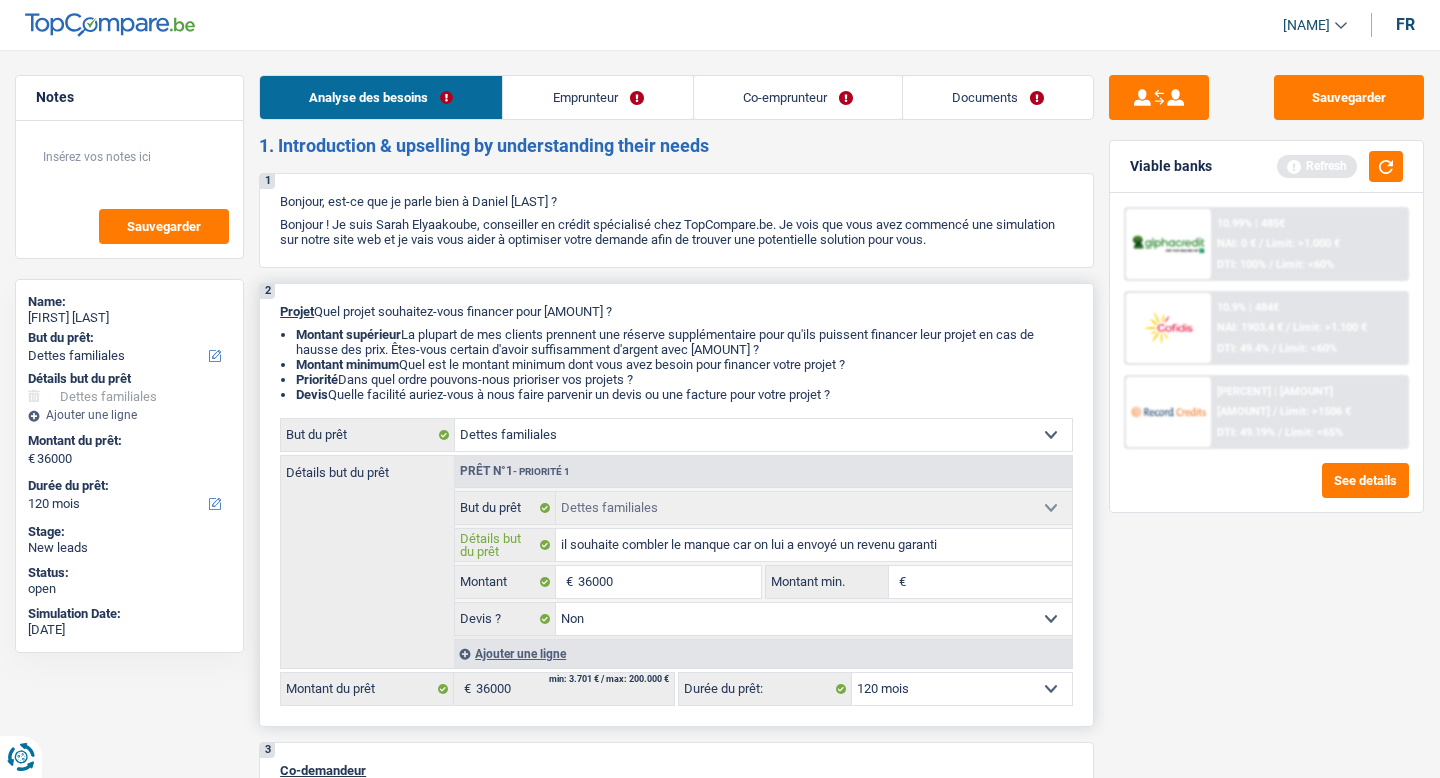 click on "il souhaite combler le manque car on lui a envoyé un revenu garanti" at bounding box center [814, 545] 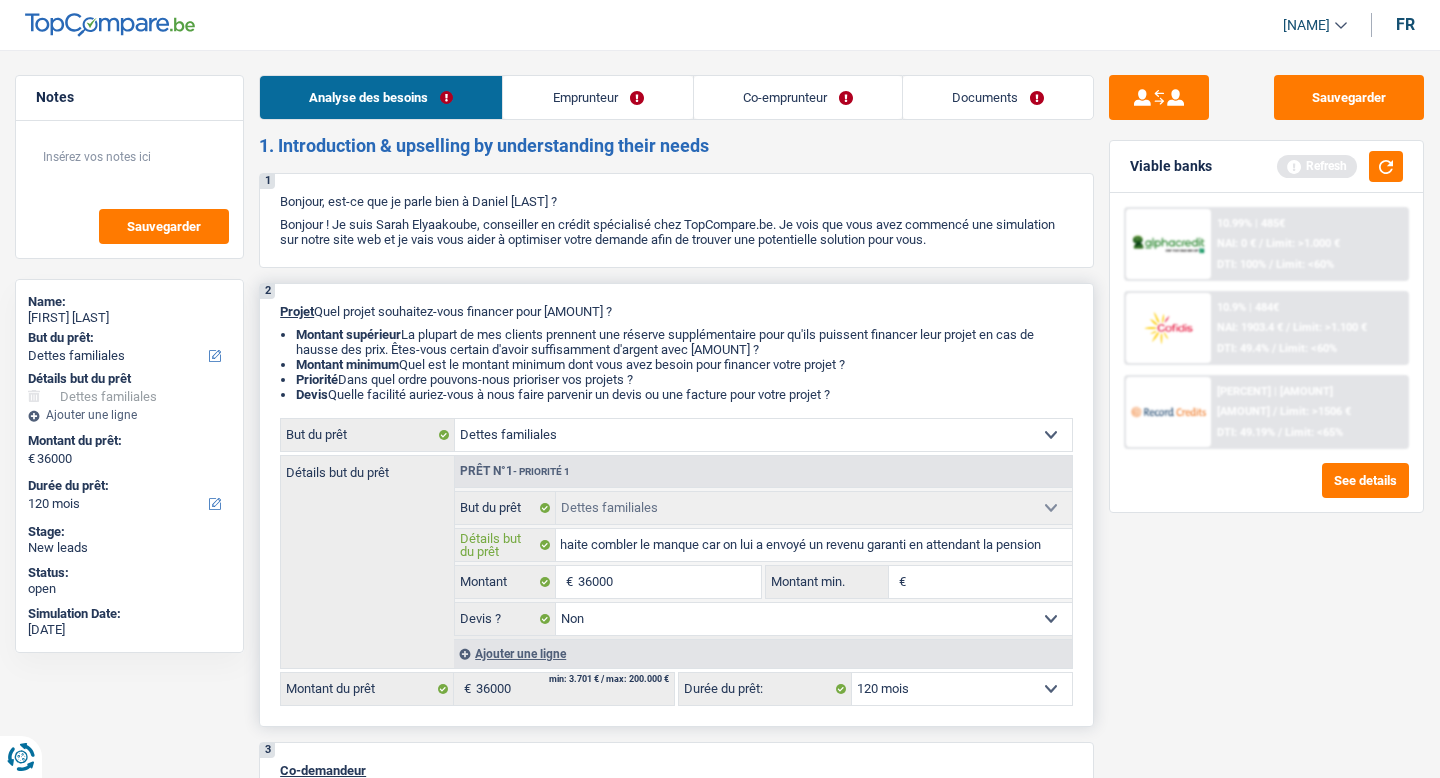 scroll, scrollTop: 0, scrollLeft: 44, axis: horizontal 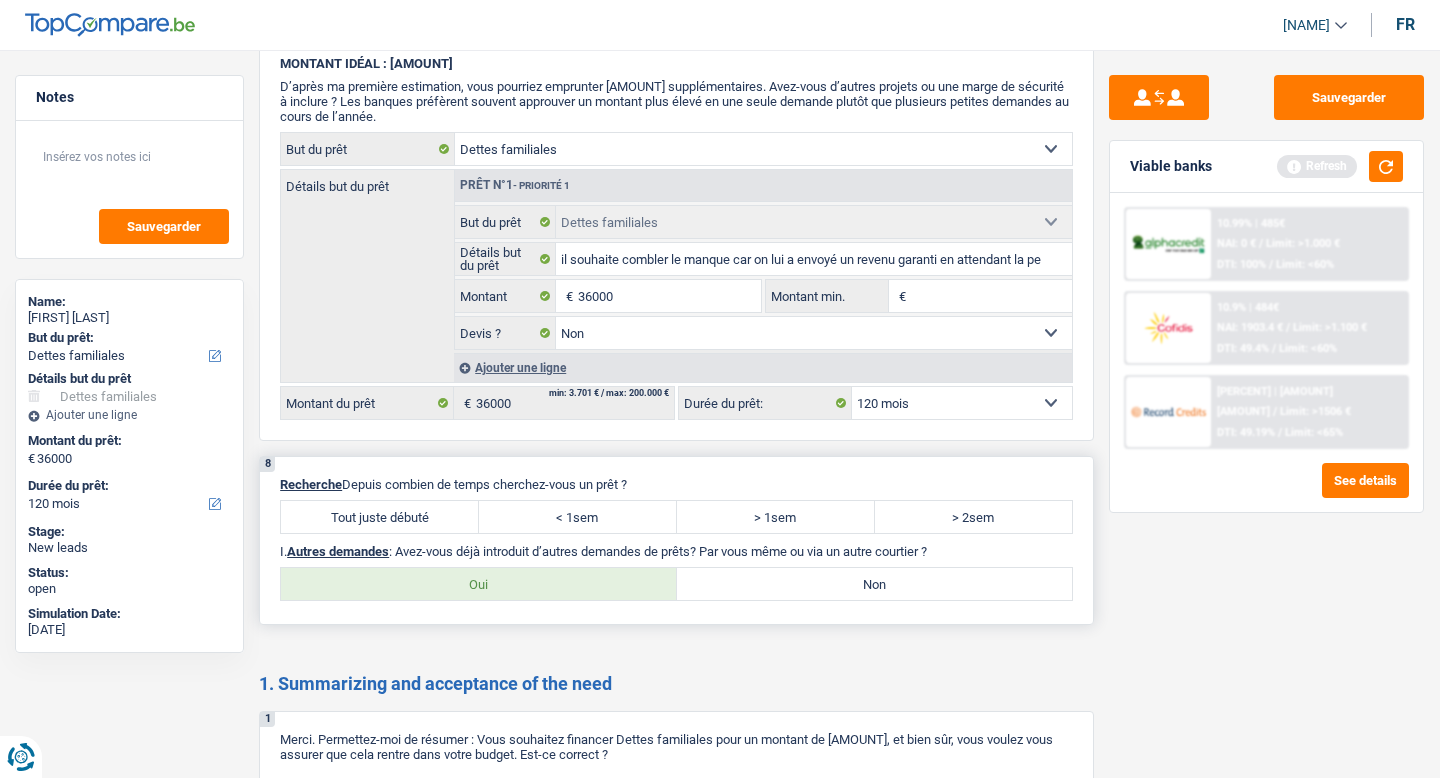 type on "il souhaite combler le manque car on lui a envoyé un revenu garanti en attendant la pension" 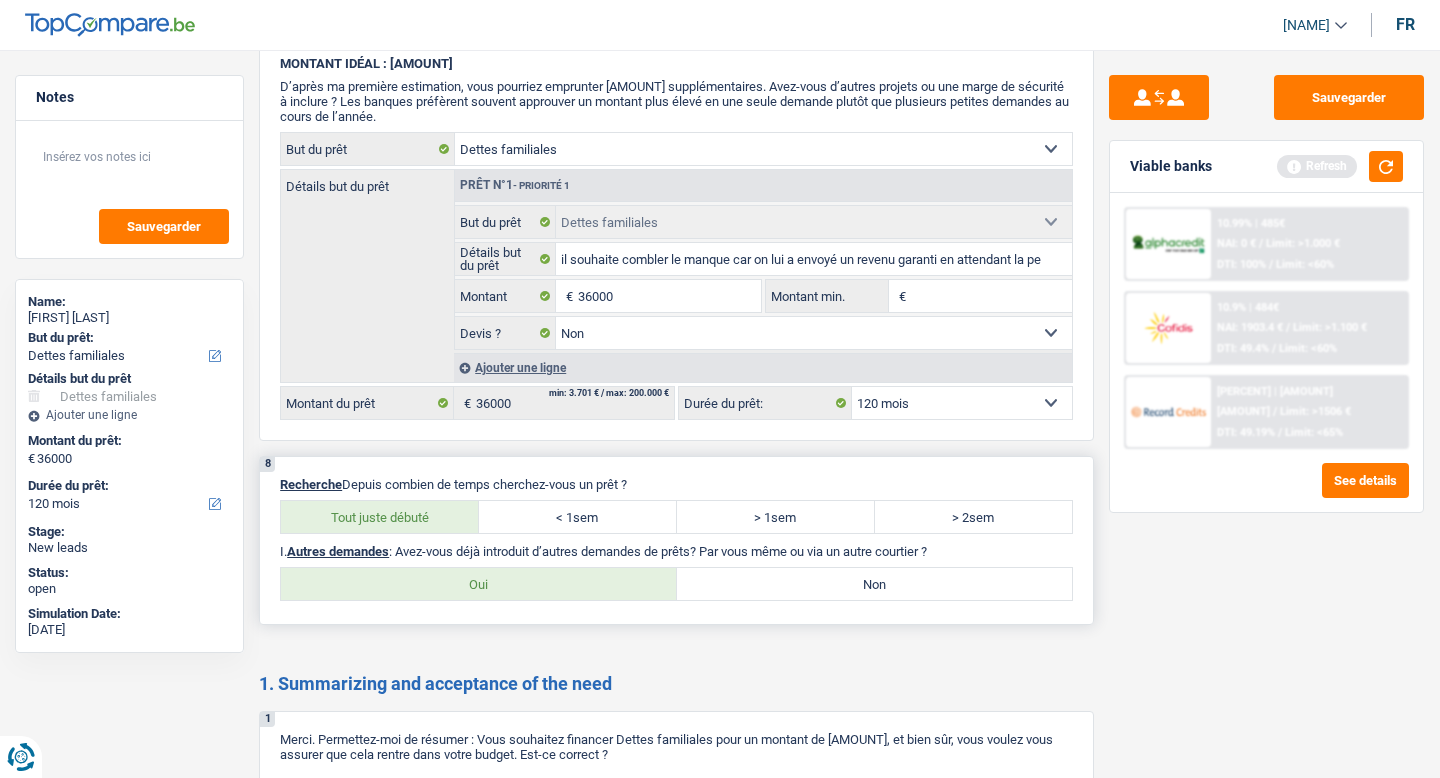 click on "Non" at bounding box center (875, 584) 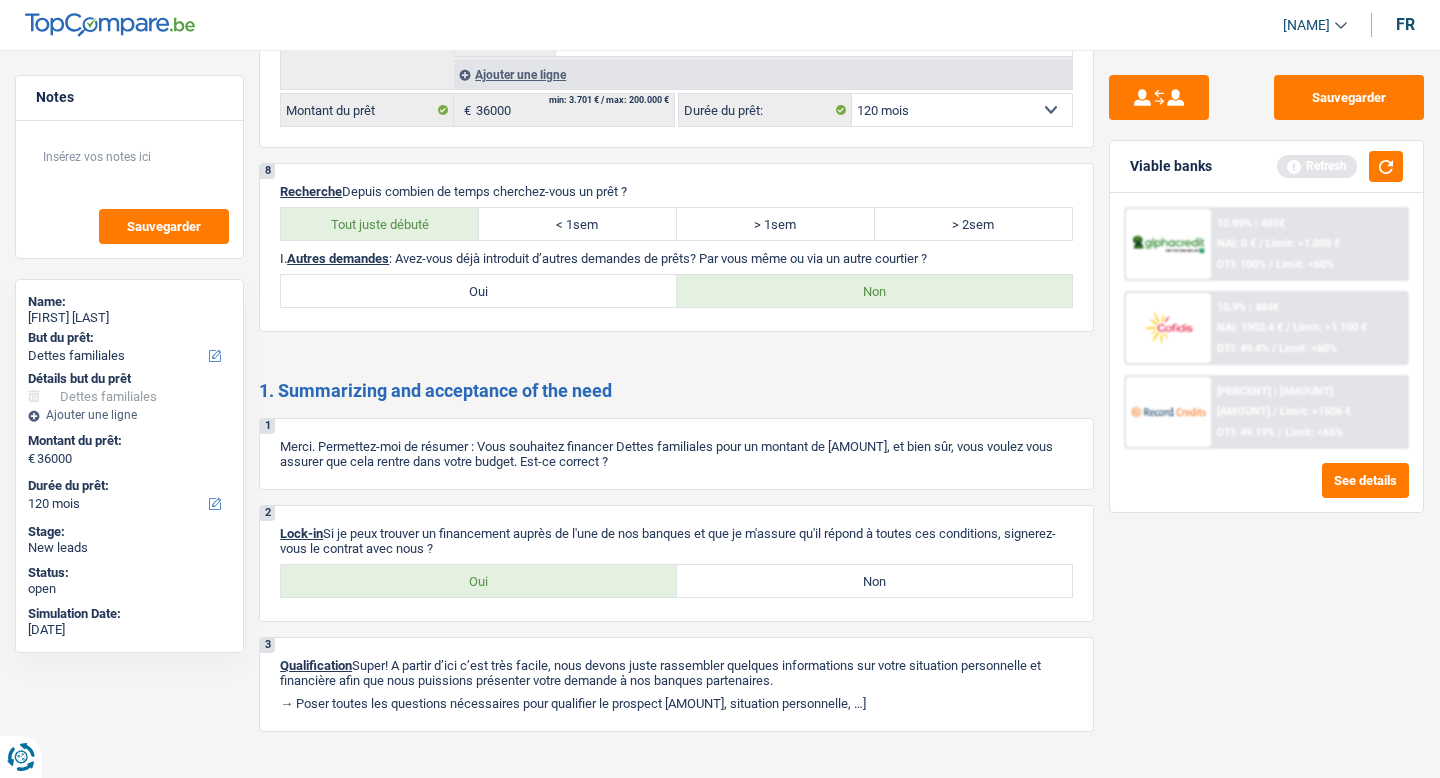 scroll, scrollTop: 2704, scrollLeft: 0, axis: vertical 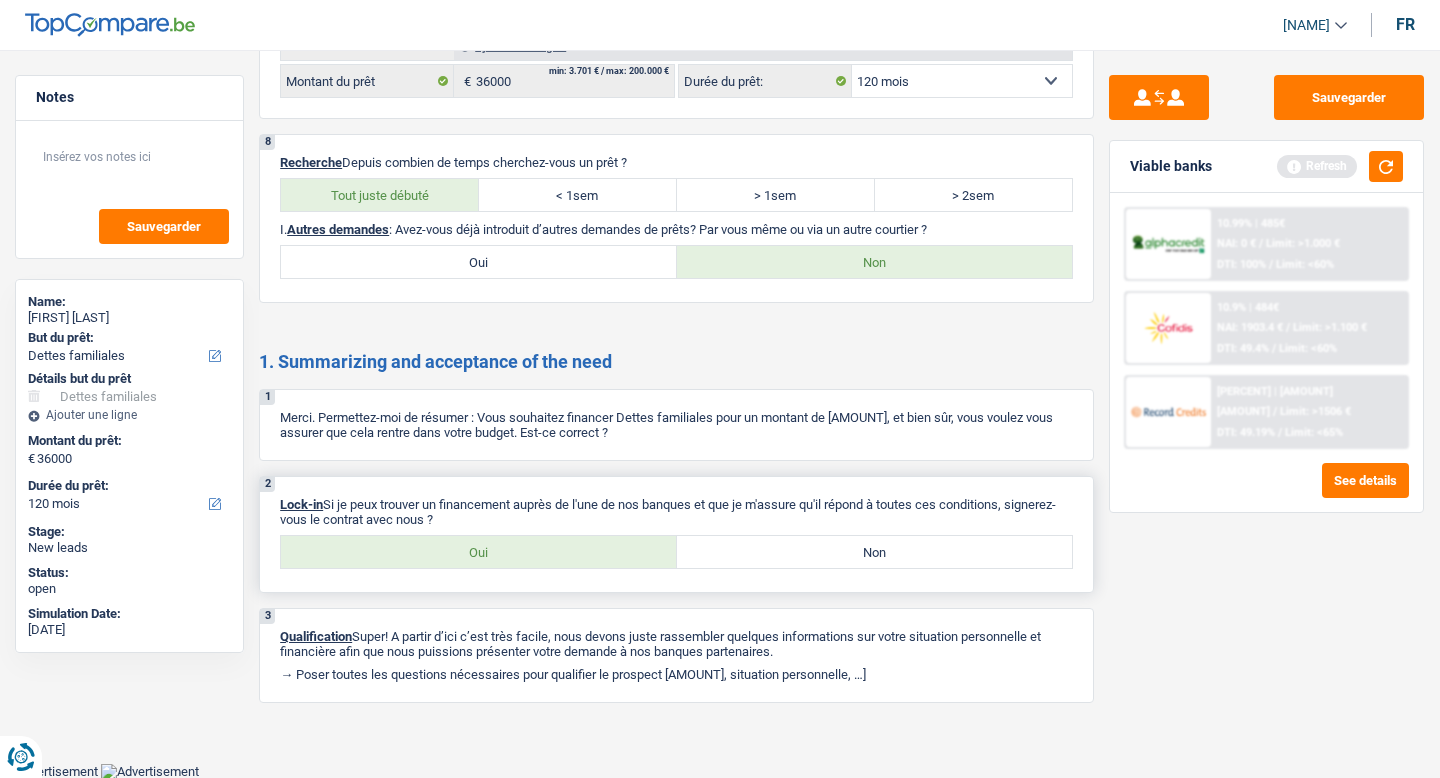 click on "Oui" at bounding box center (479, 552) 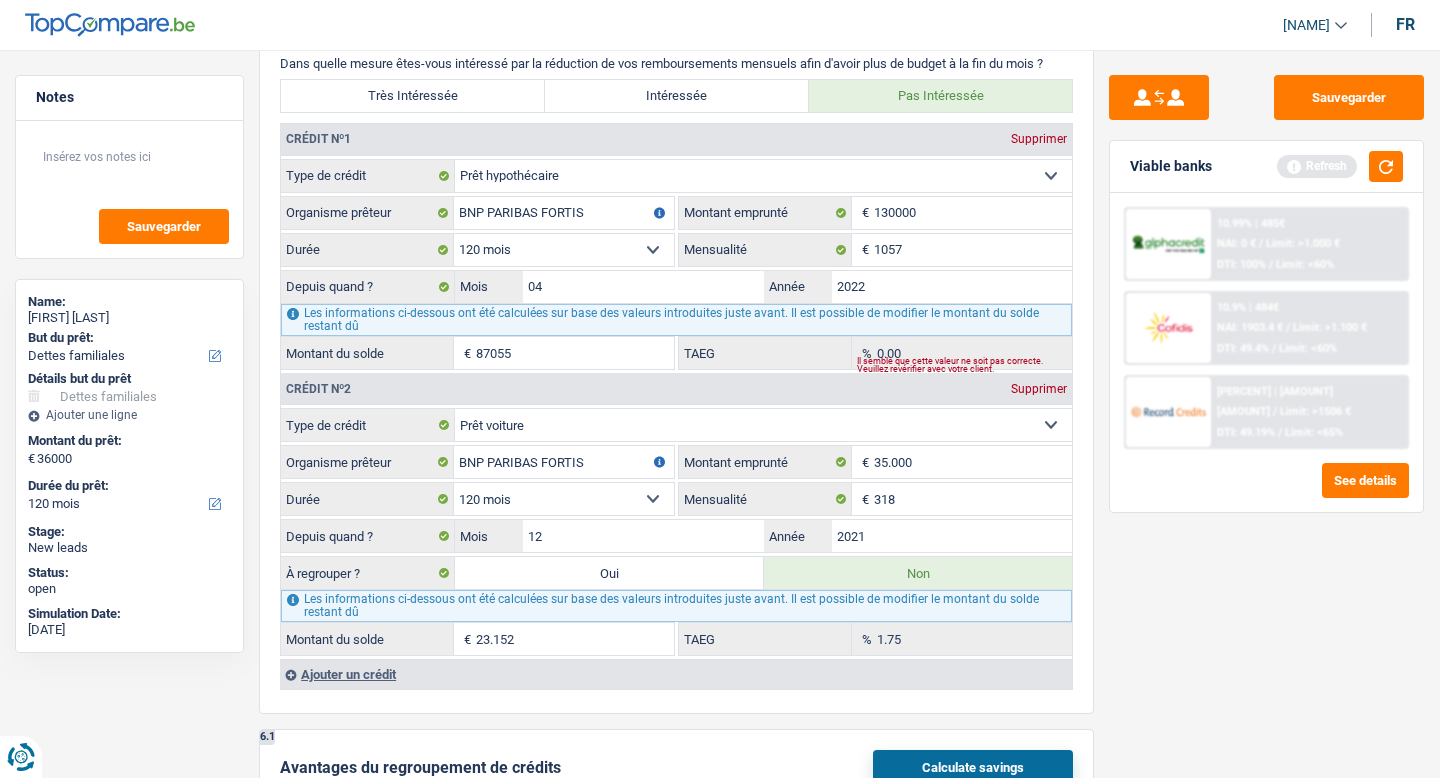scroll, scrollTop: 1459, scrollLeft: 0, axis: vertical 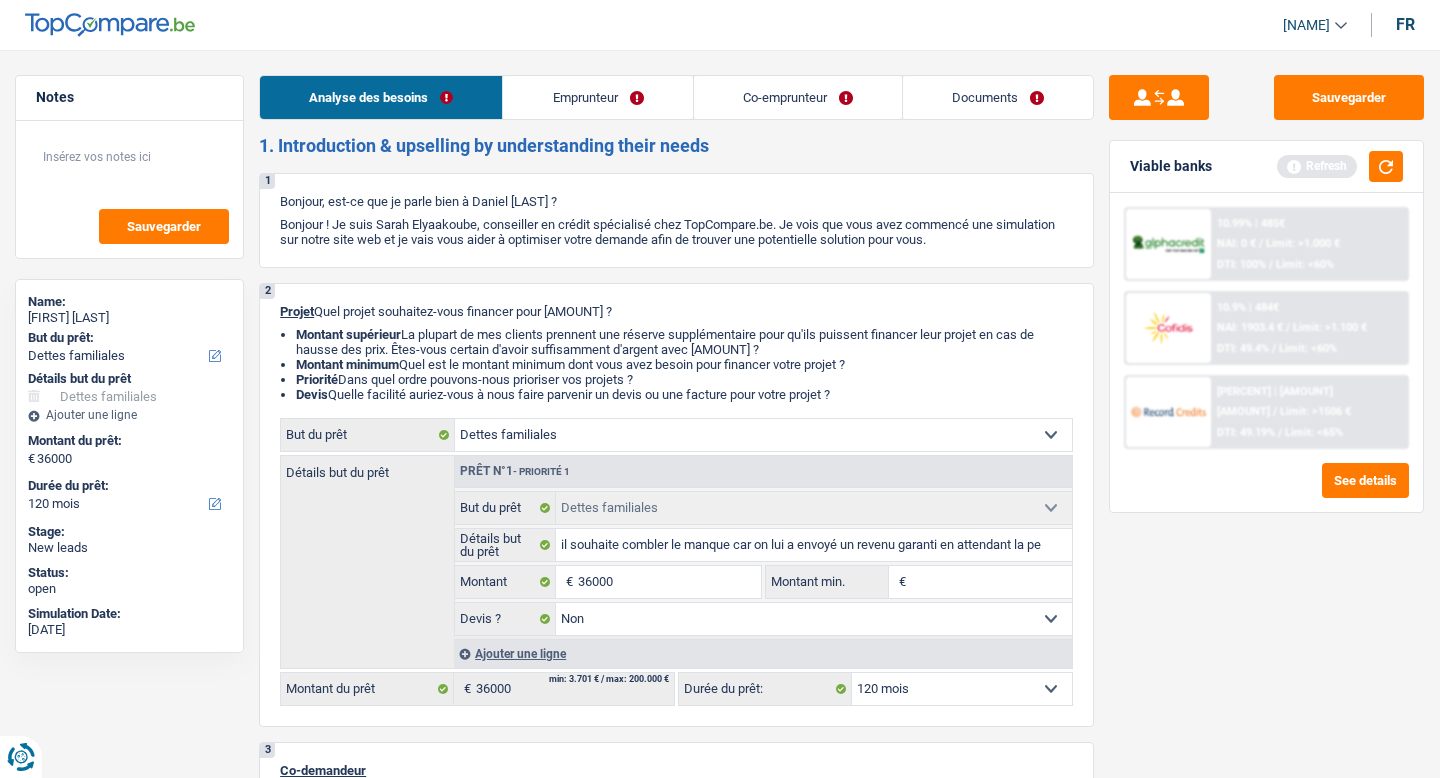 click on "Emprunteur" at bounding box center (597, 97) 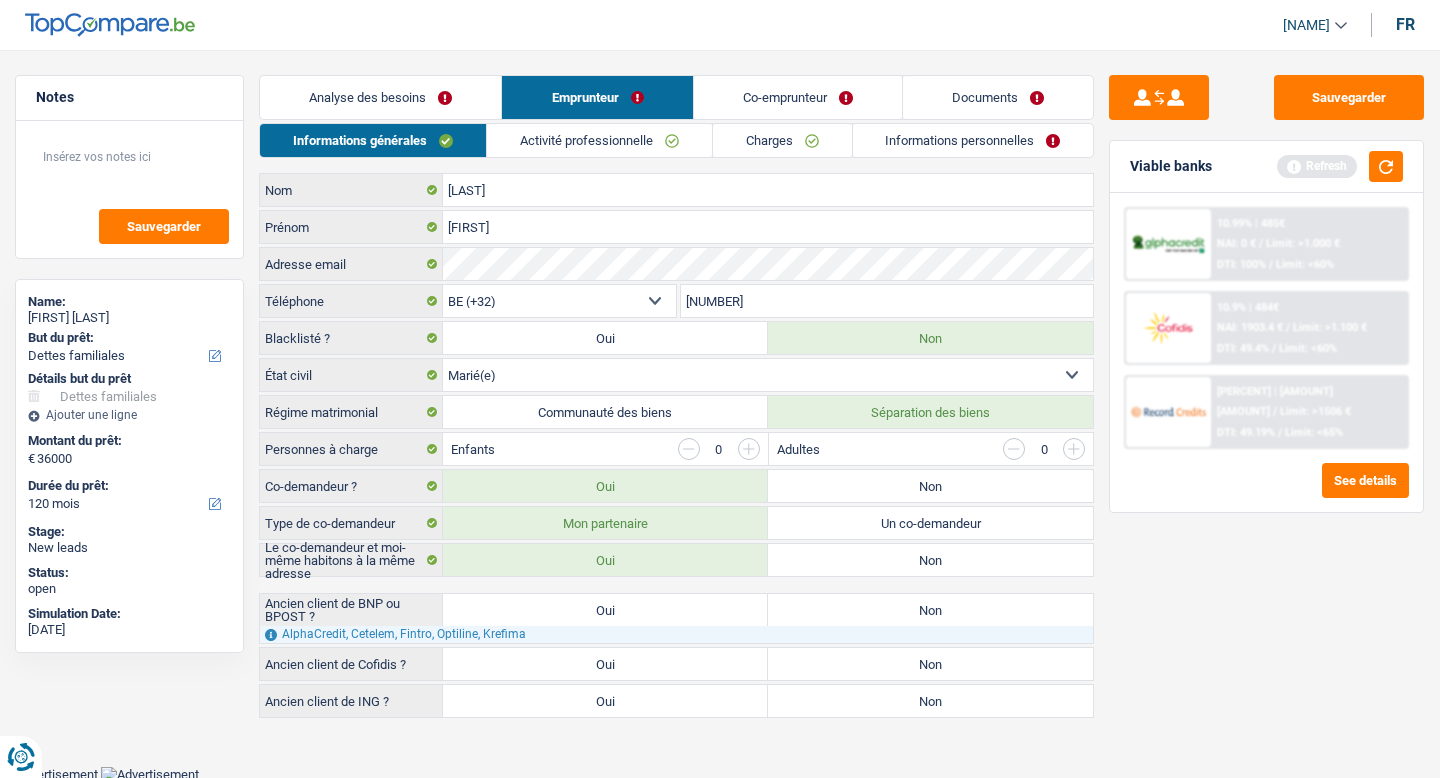 click on "Oui" at bounding box center (605, 610) 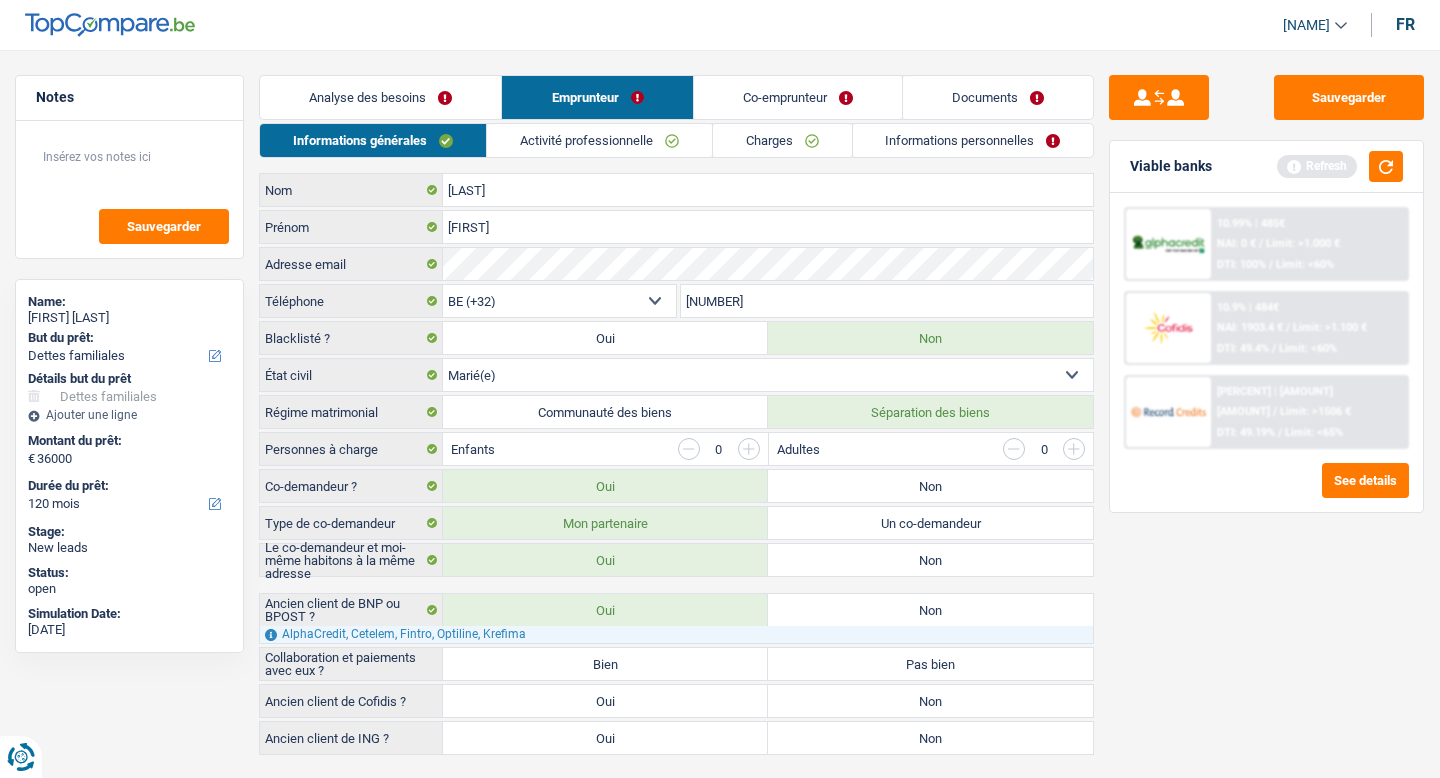 click on "Bien" at bounding box center (605, 664) 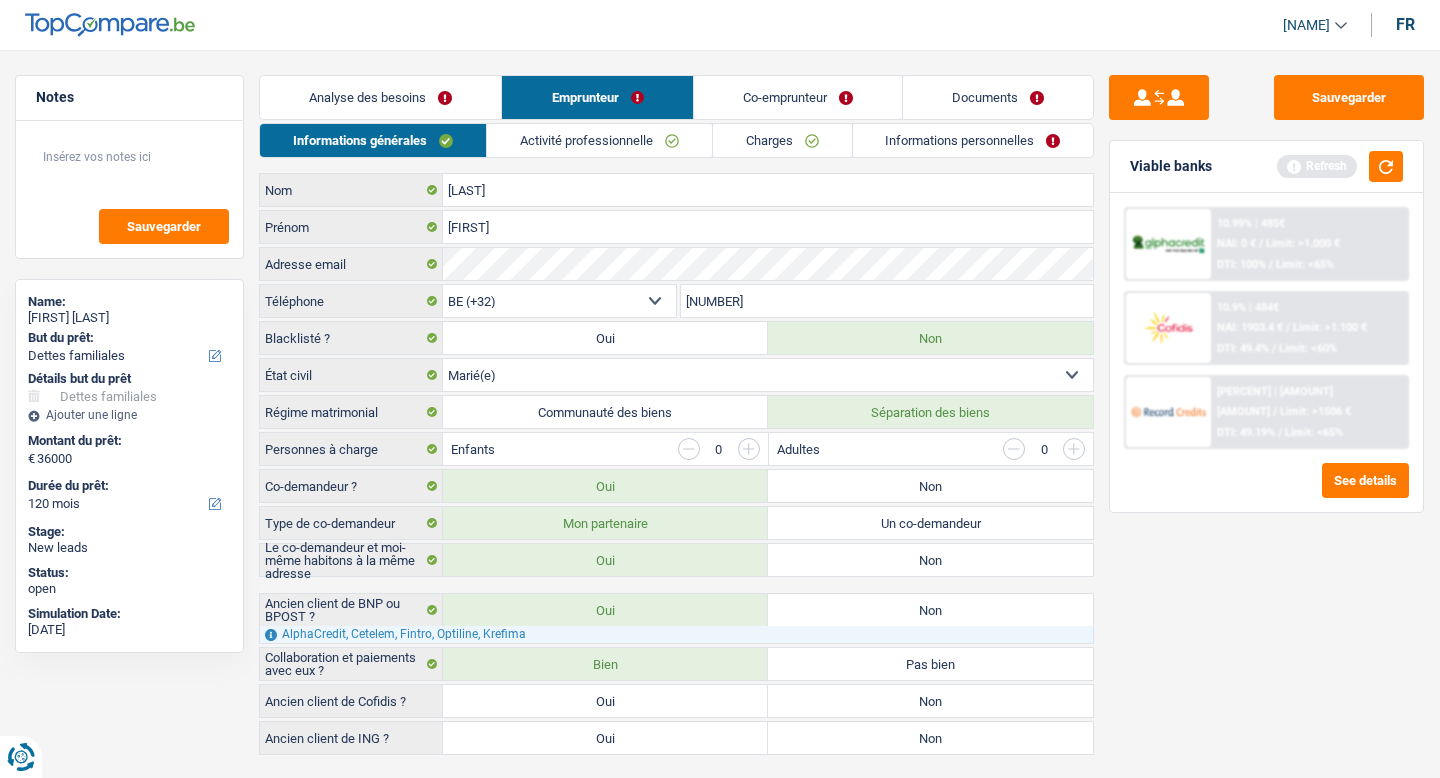 click on "Non" at bounding box center [930, 701] 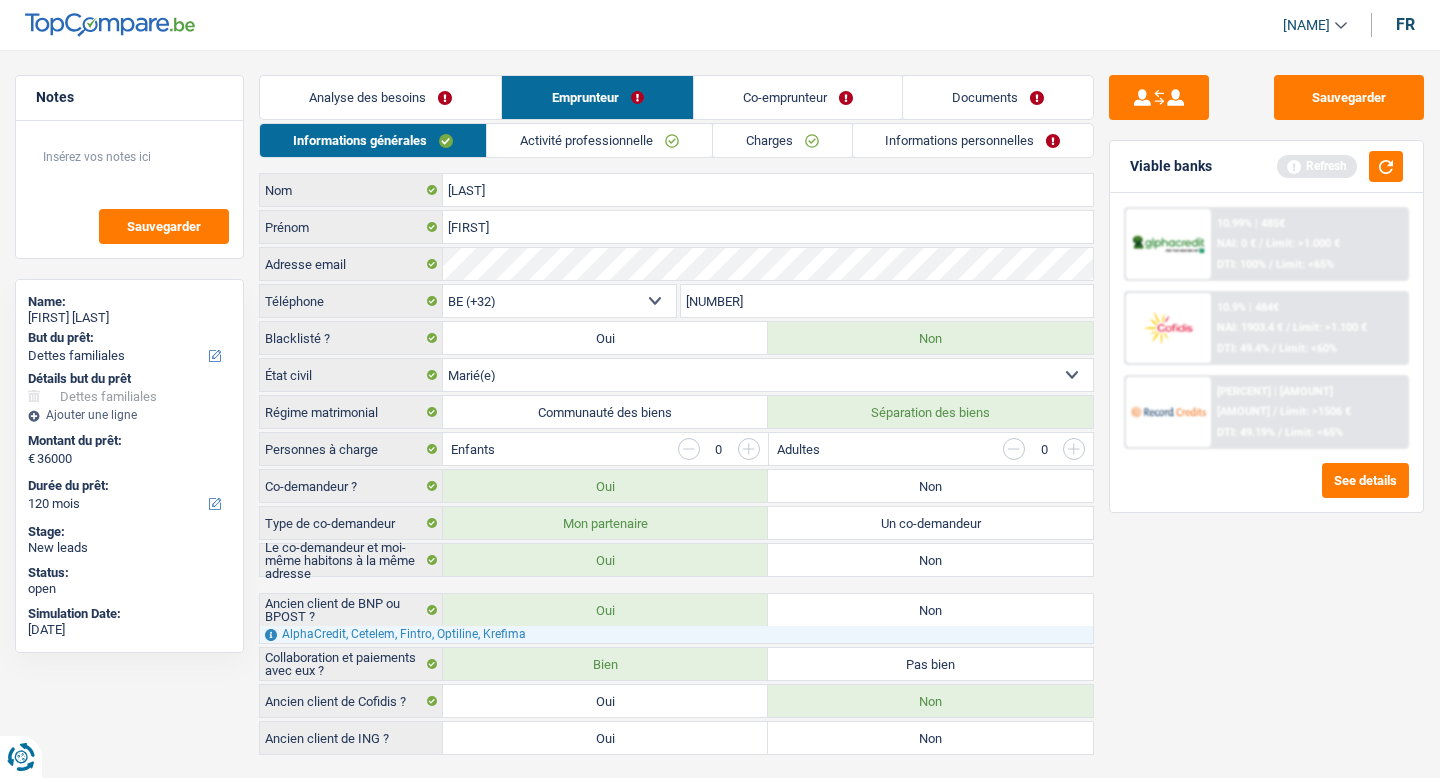 click on "Non" at bounding box center (930, 738) 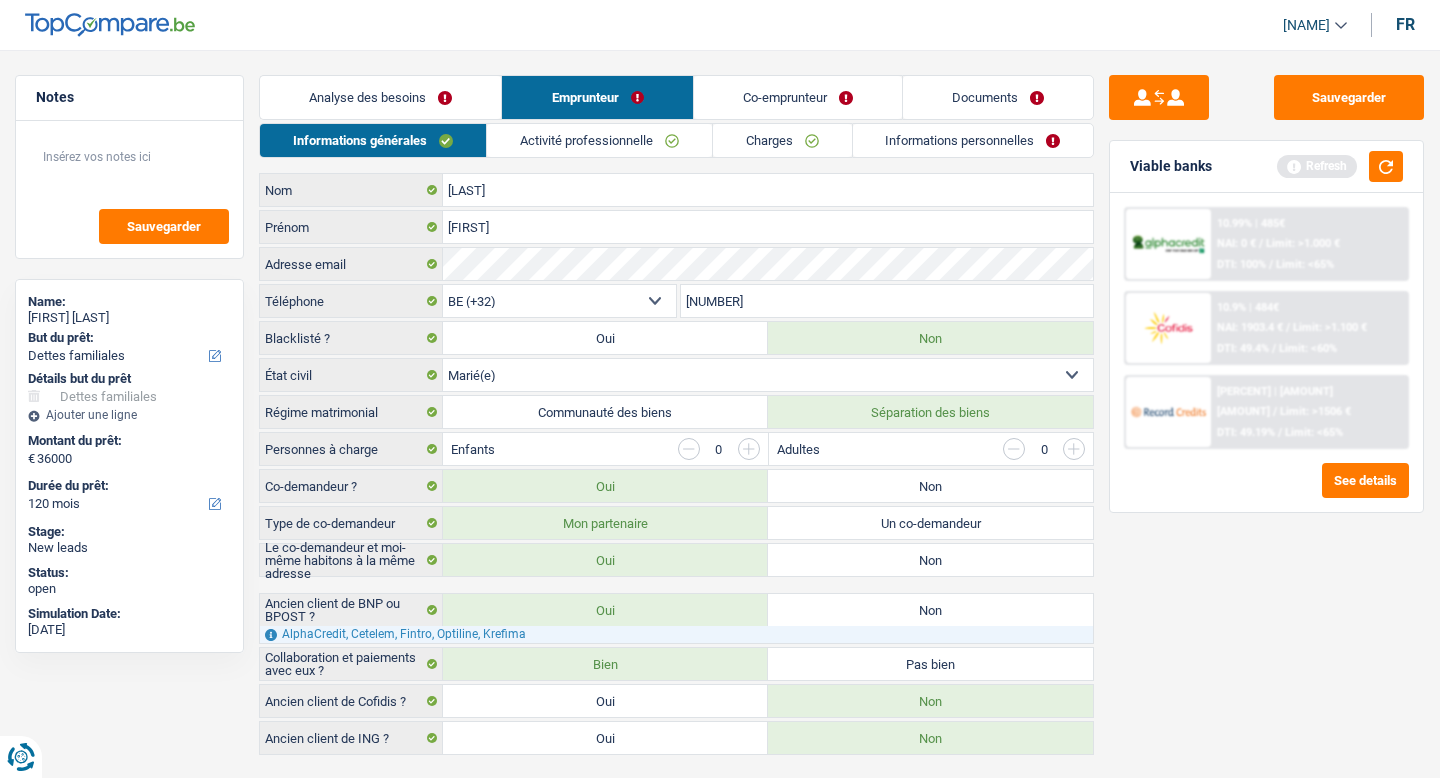 click on "Activité professionnelle" at bounding box center (599, 140) 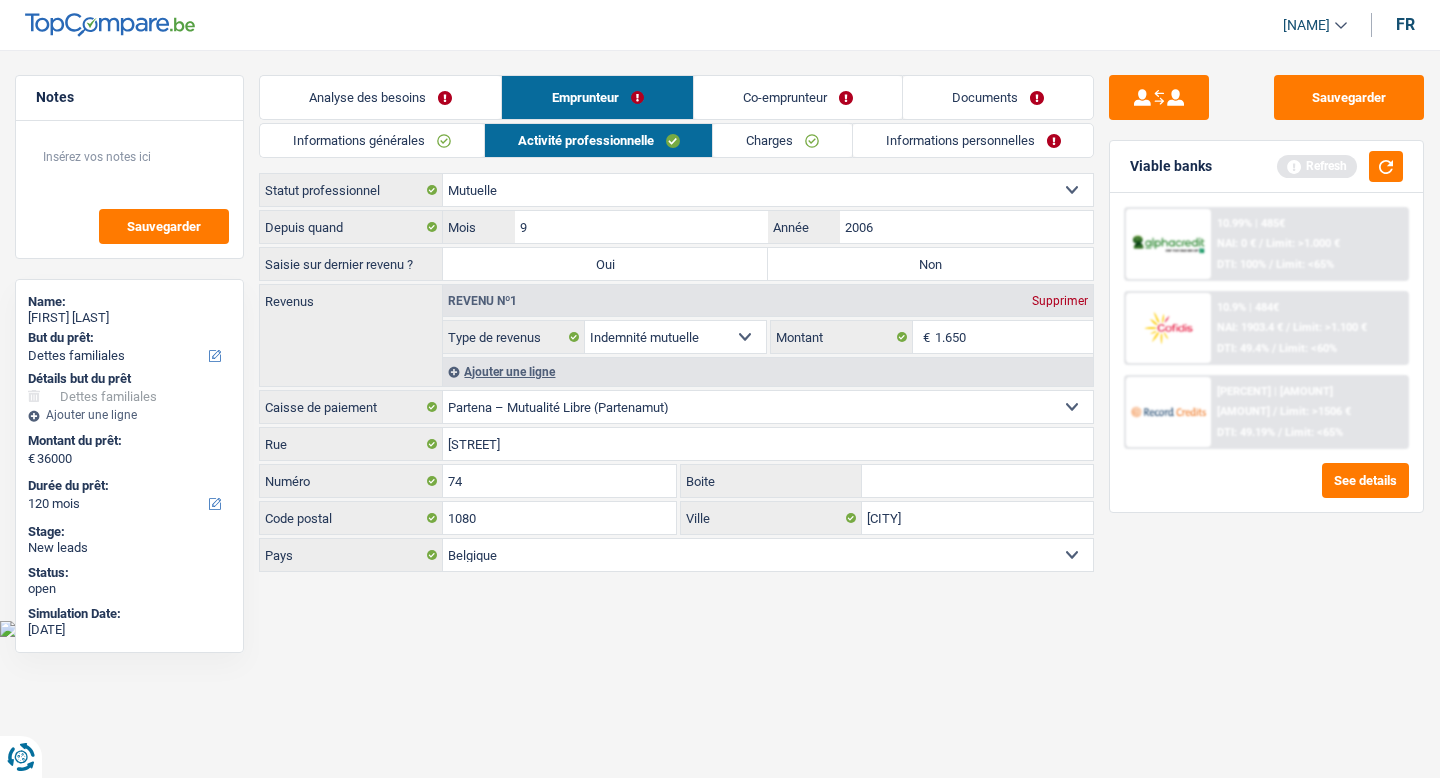 click on "Non" at bounding box center (930, 264) 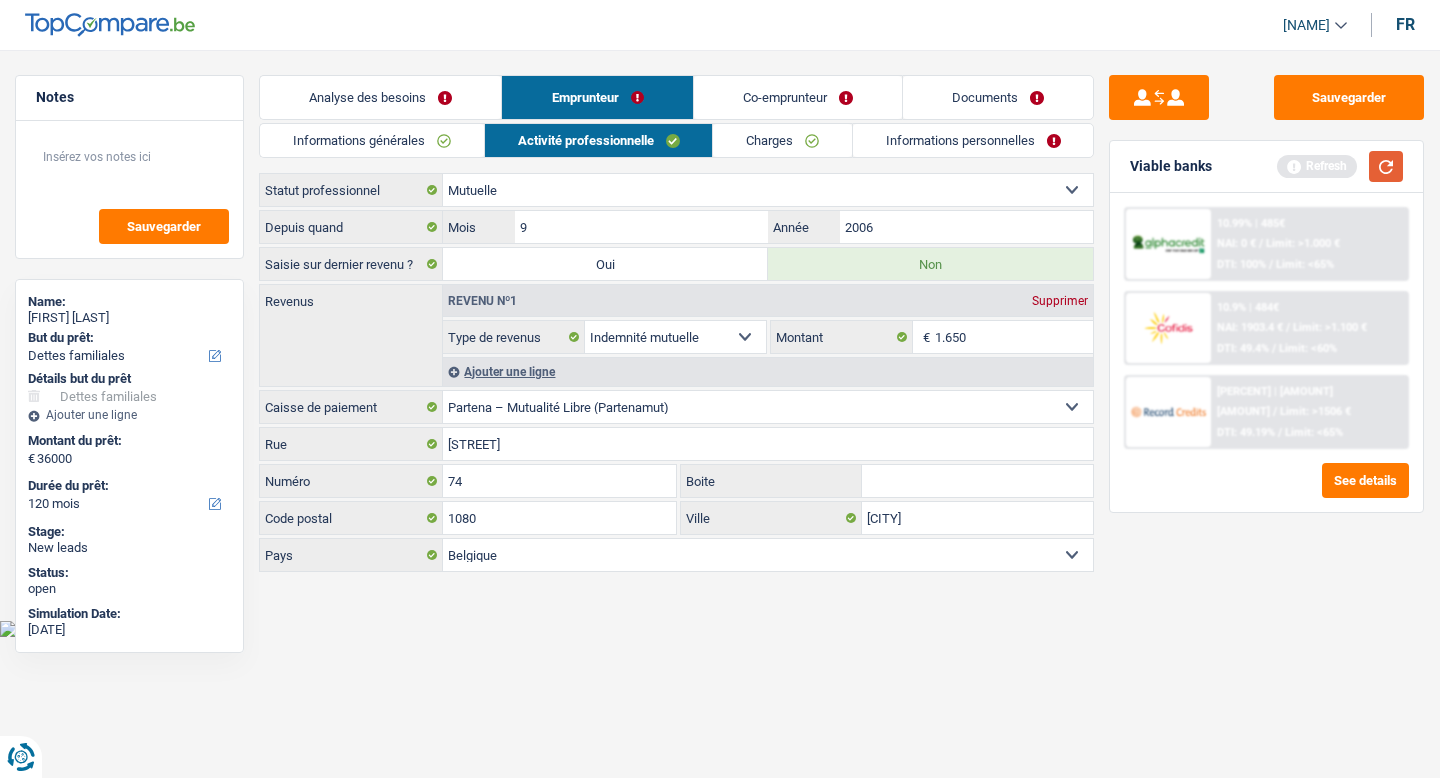 click at bounding box center (1386, 166) 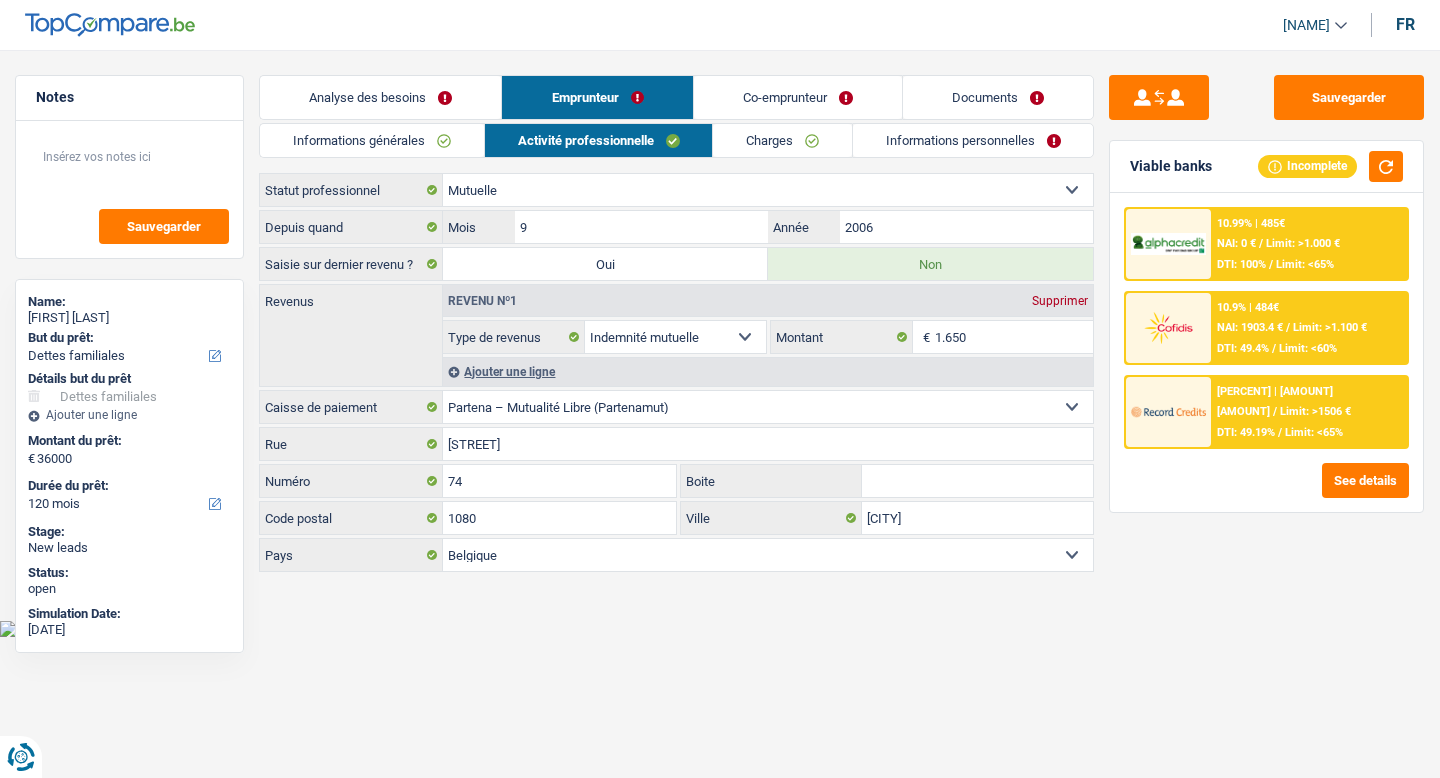 click on "Informations générales" at bounding box center [372, 140] 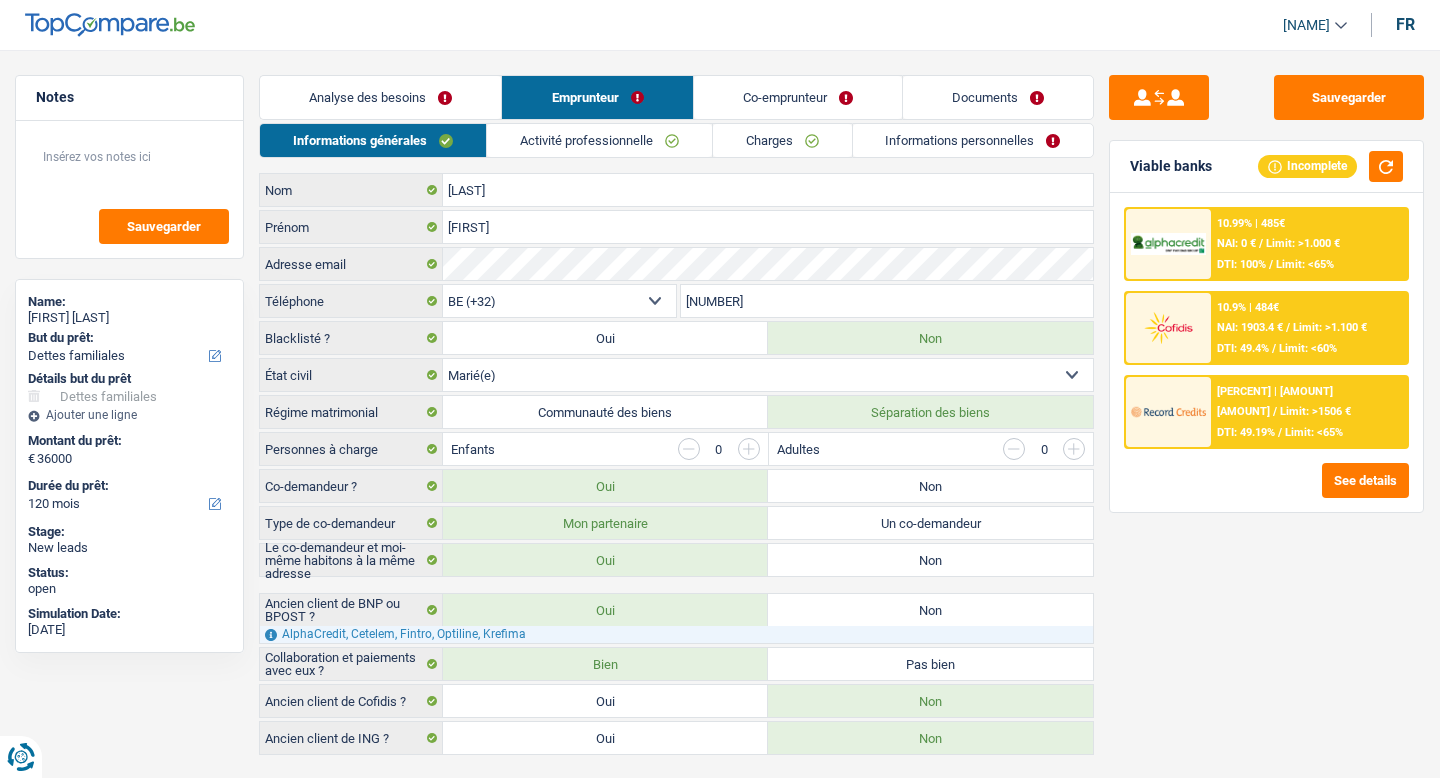 scroll, scrollTop: 40, scrollLeft: 0, axis: vertical 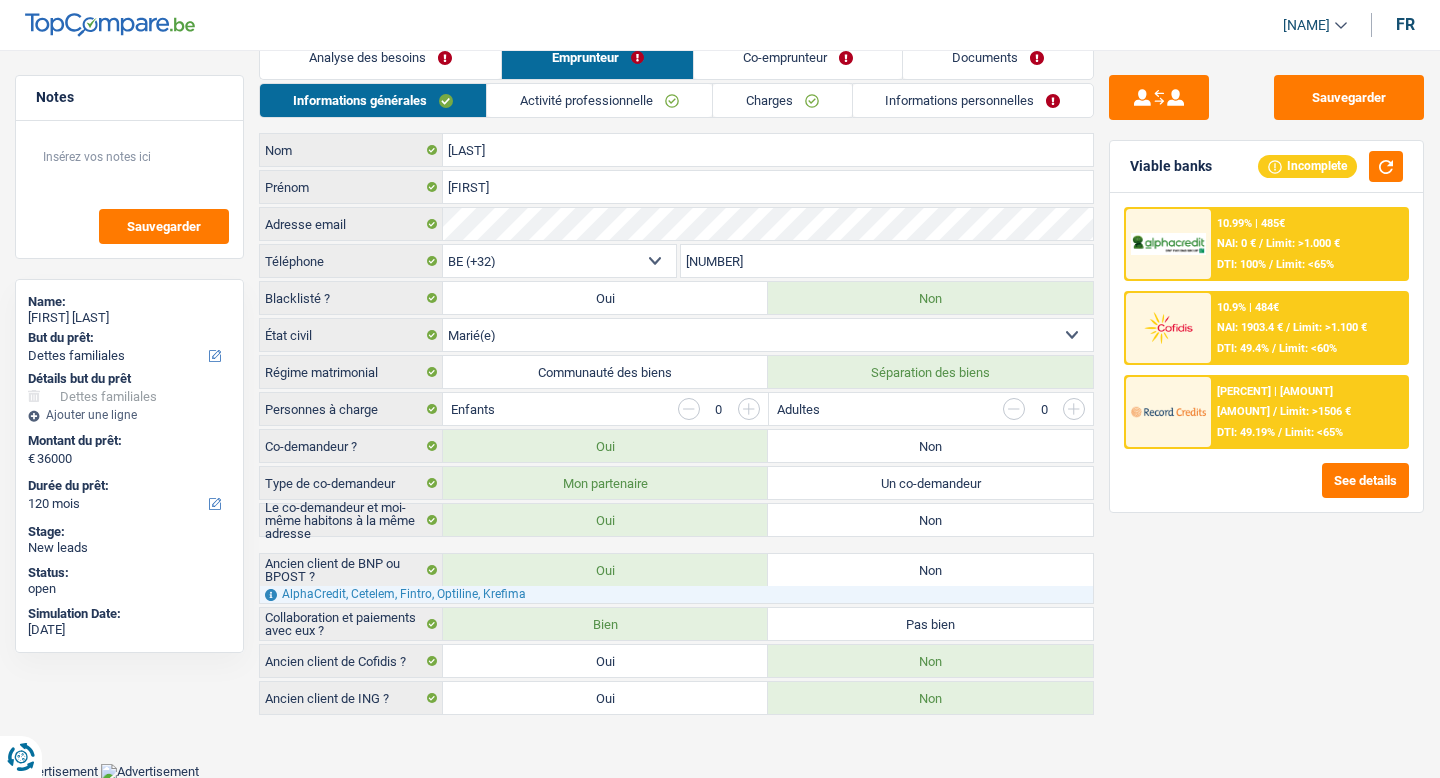 click on "Activité professionnelle" at bounding box center [599, 100] 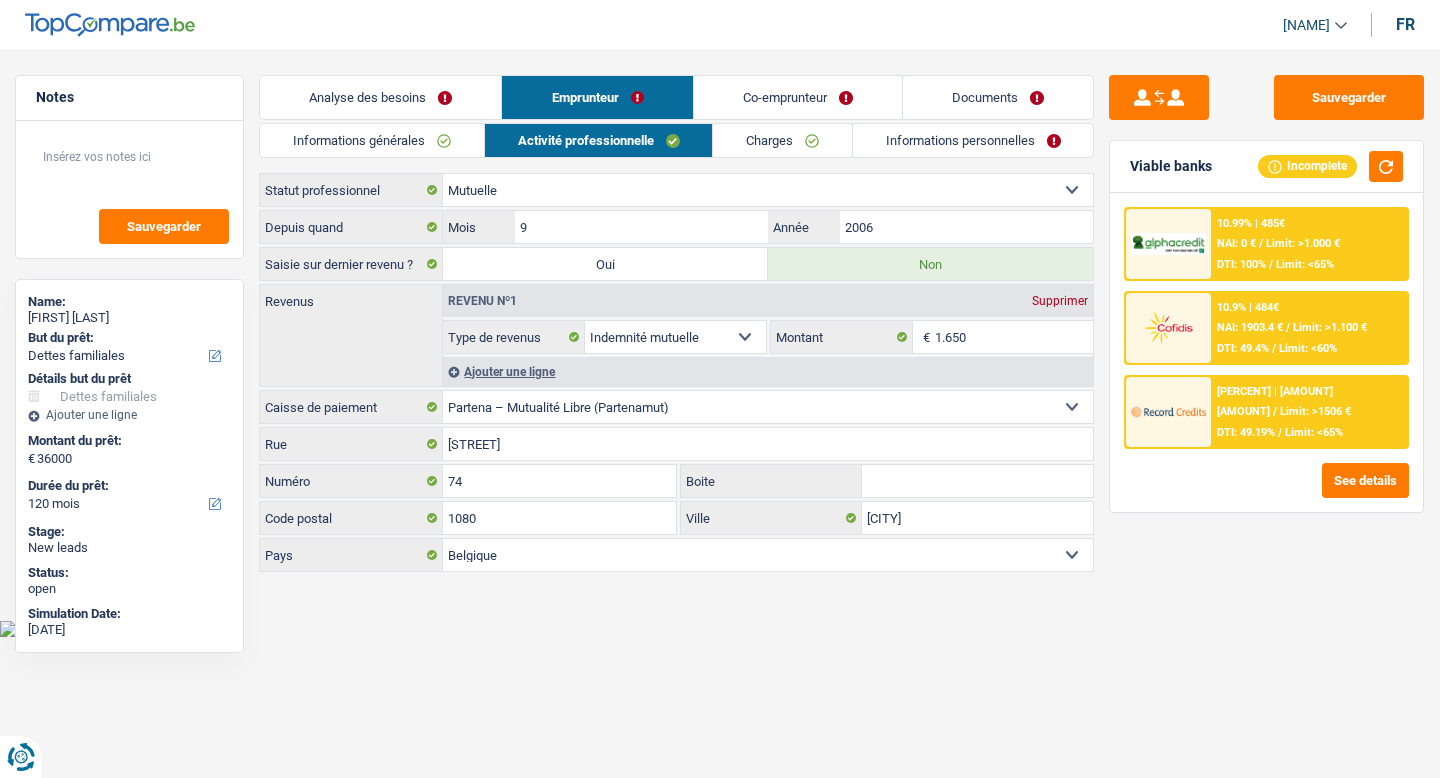 click on "Charges" at bounding box center (782, 140) 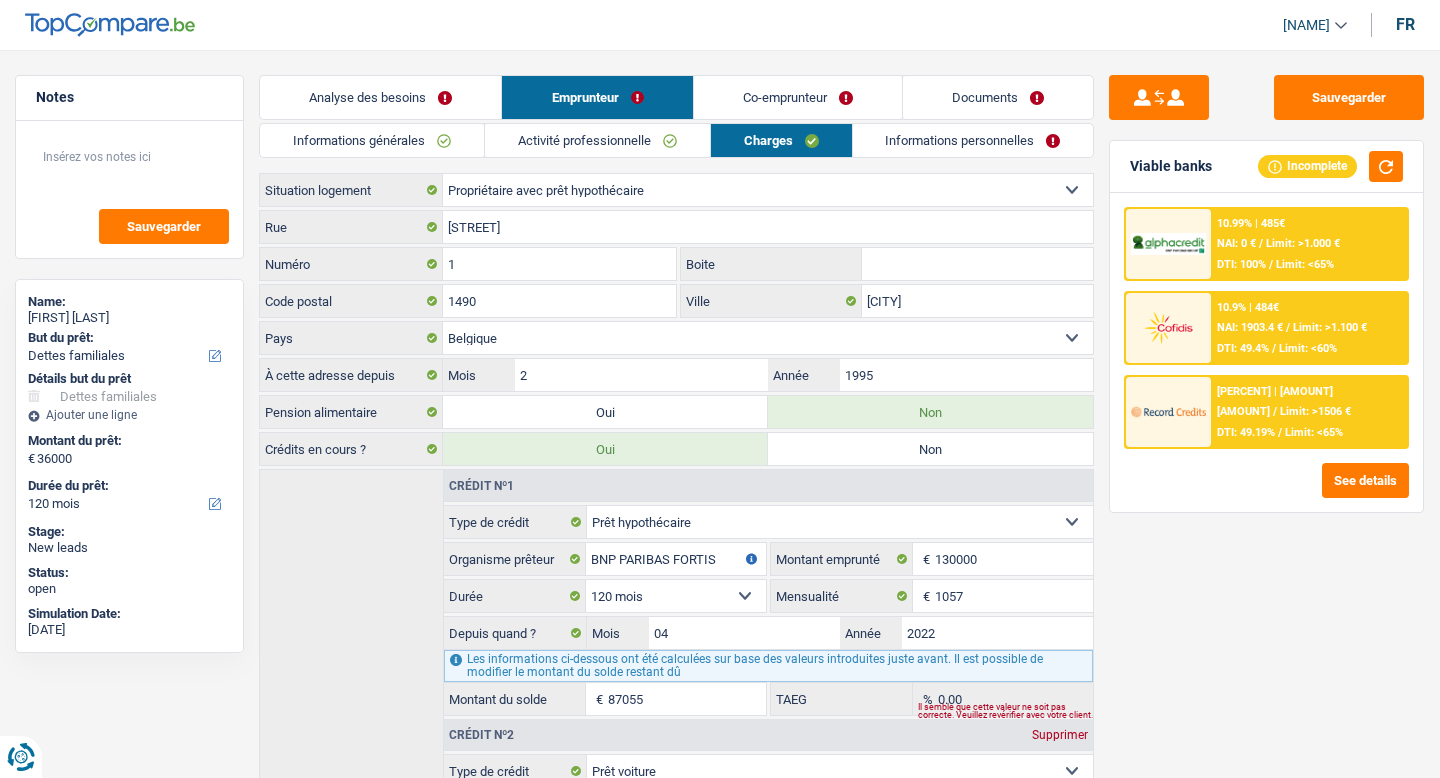 click on "10.9% | 484 €
NAI: 1 903,4 €
/
Limit: >1.100 €
DTI: 49.4%
/
Limit: <60%" at bounding box center [1309, 244] 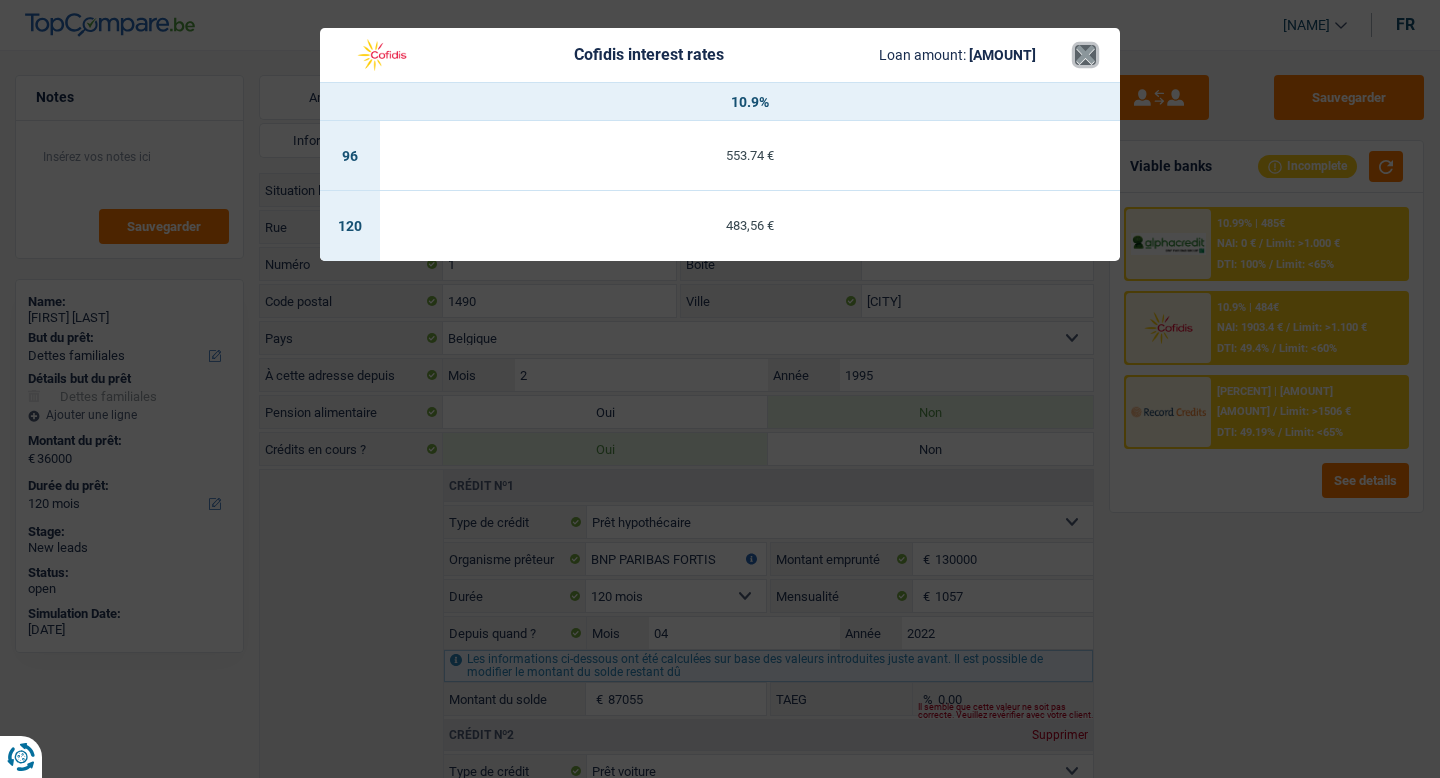 click on "×" at bounding box center [1085, 55] 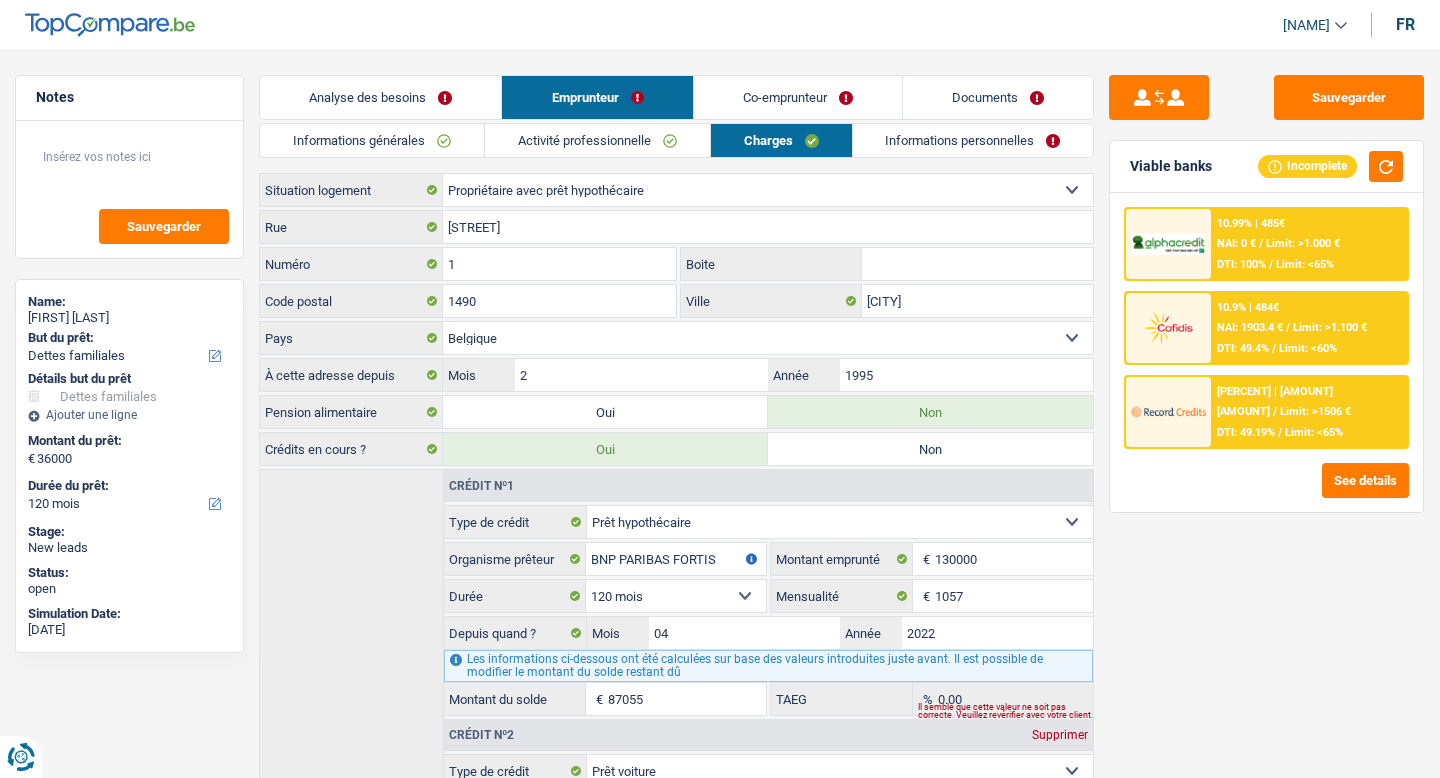 click on "DTI: 49.19%" at bounding box center [1236, 243] 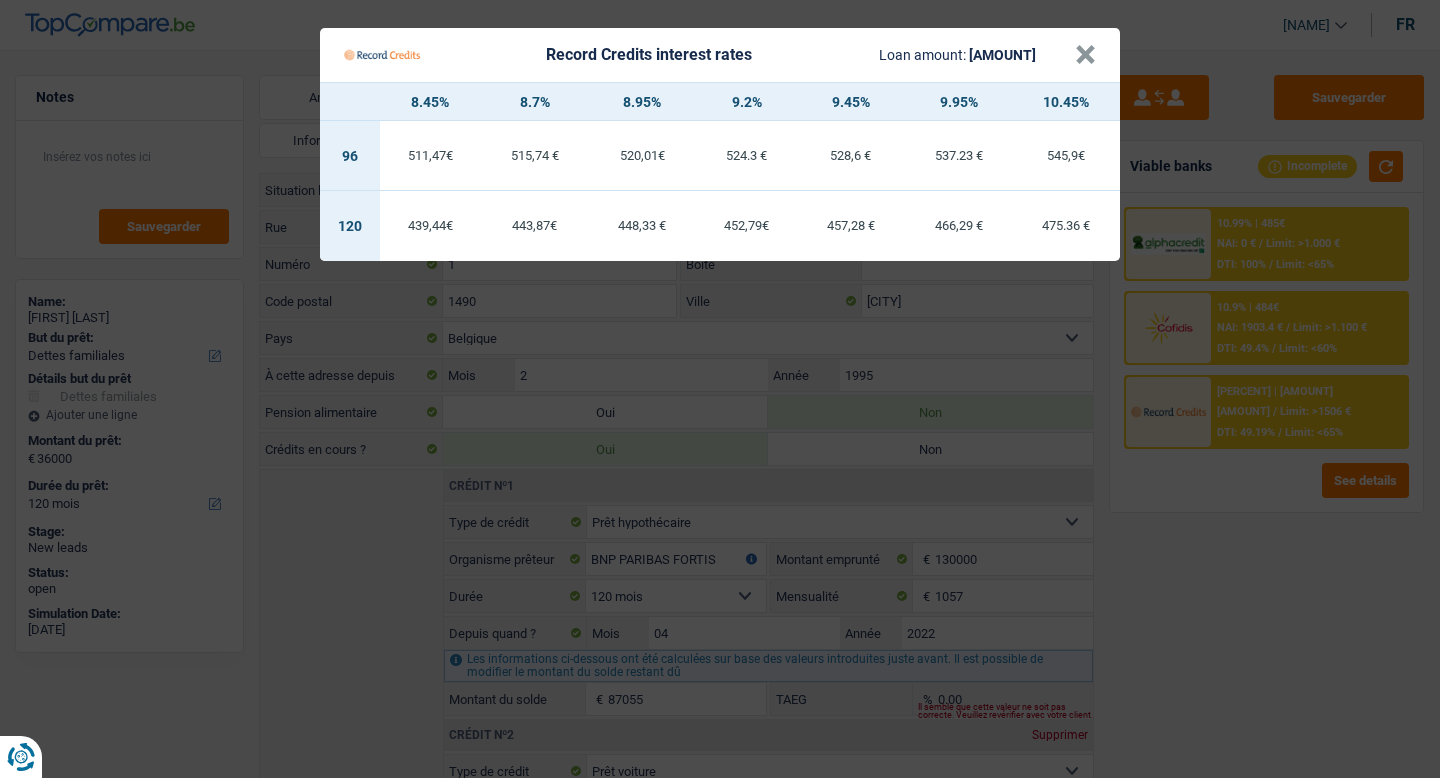 click on "439,44 €" at bounding box center (430, 155) 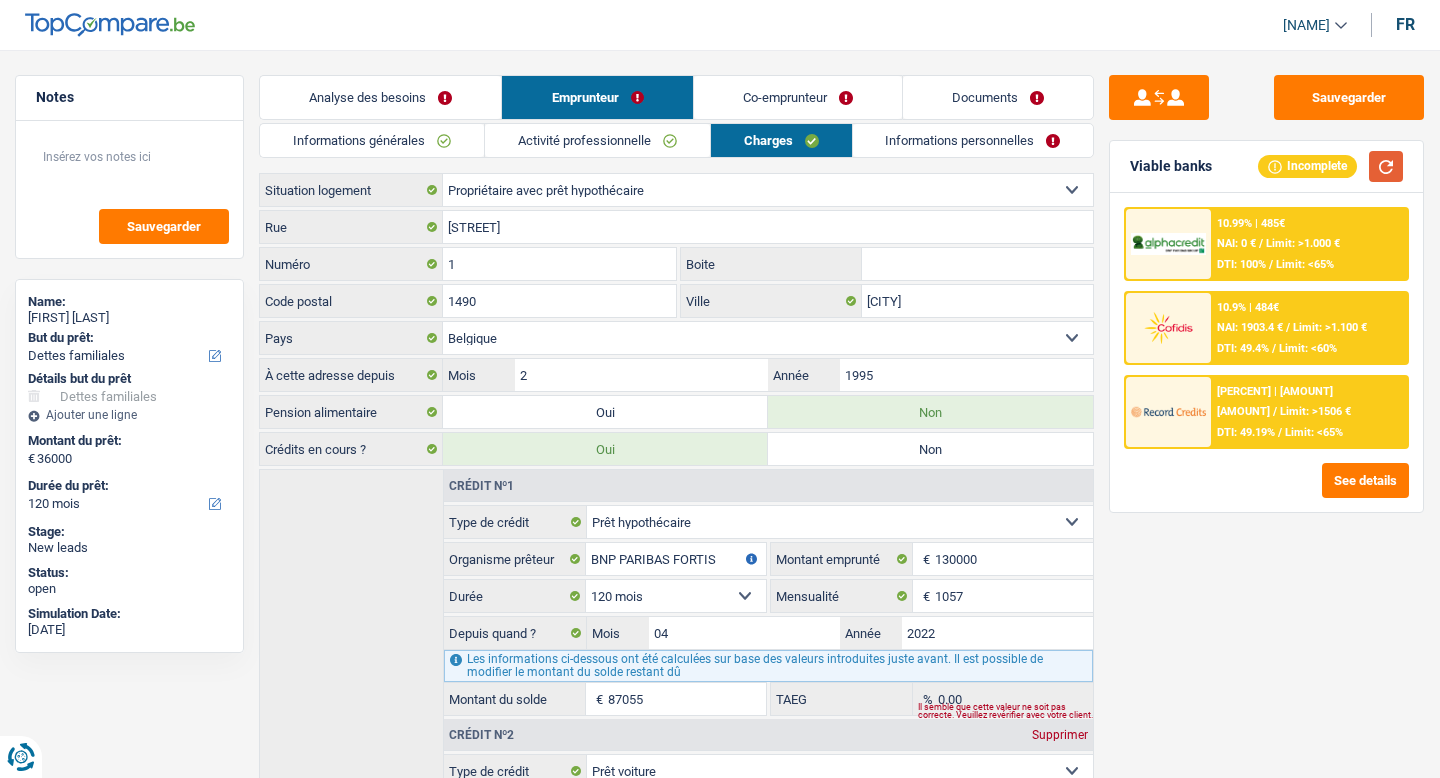 click at bounding box center (1386, 166) 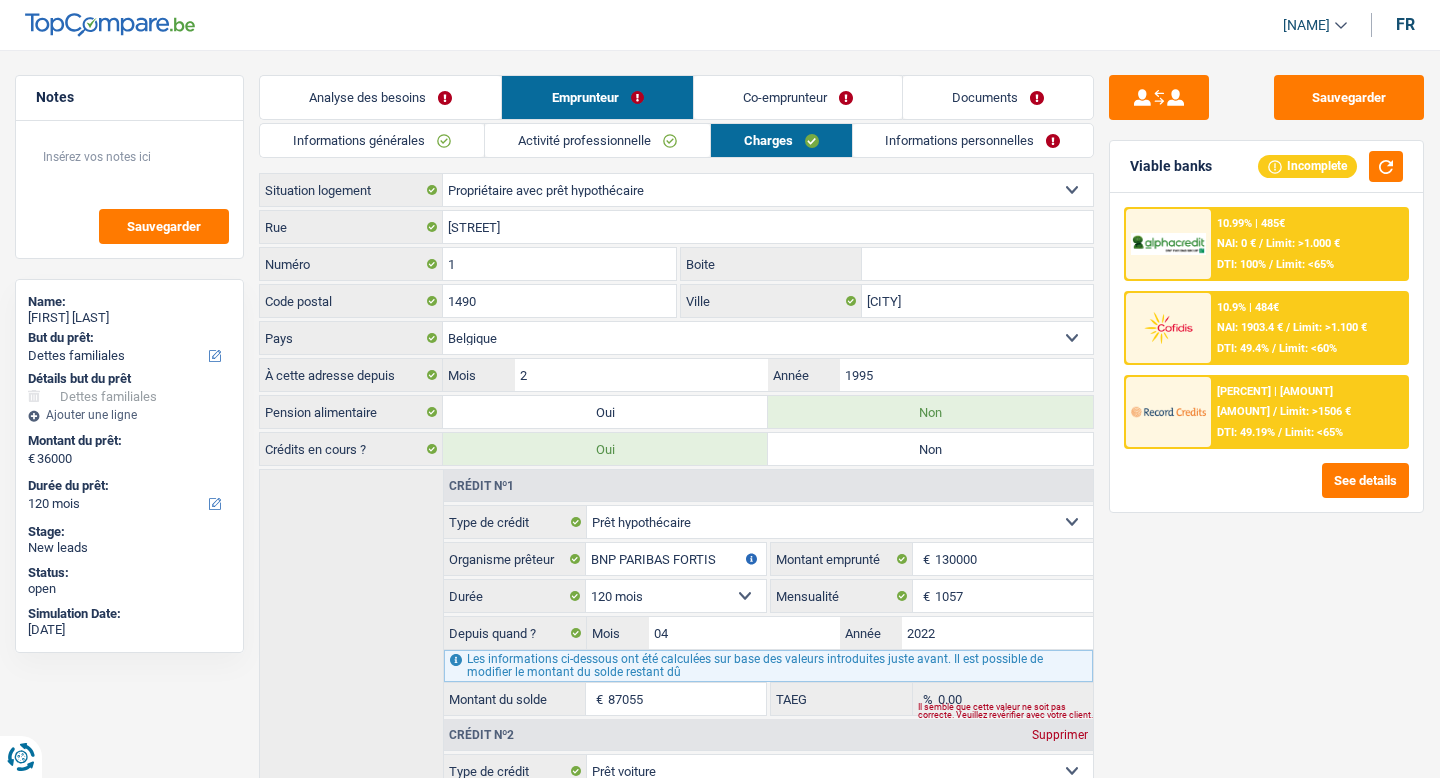 click on "10.45% | 475 €" at bounding box center [1251, 223] 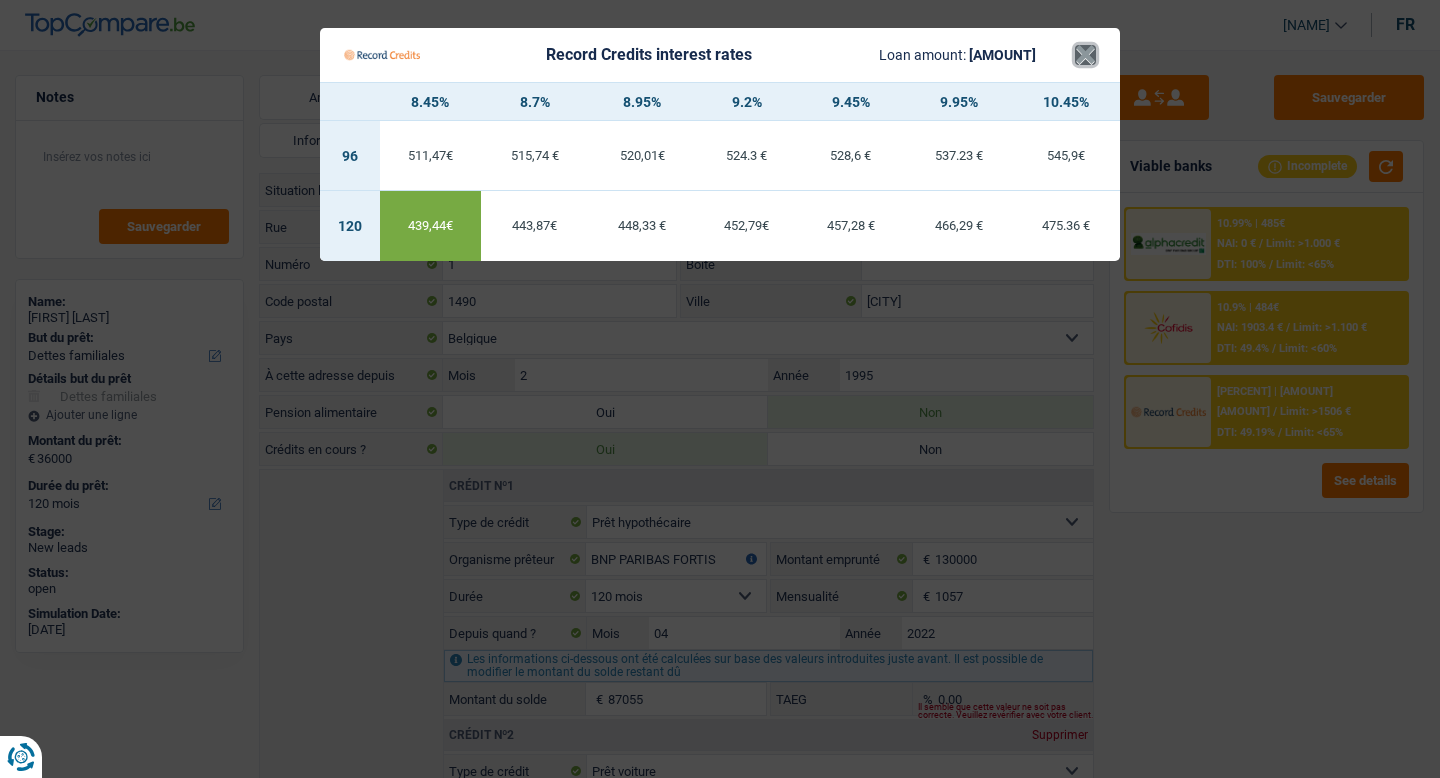 click on "×" at bounding box center (1085, 55) 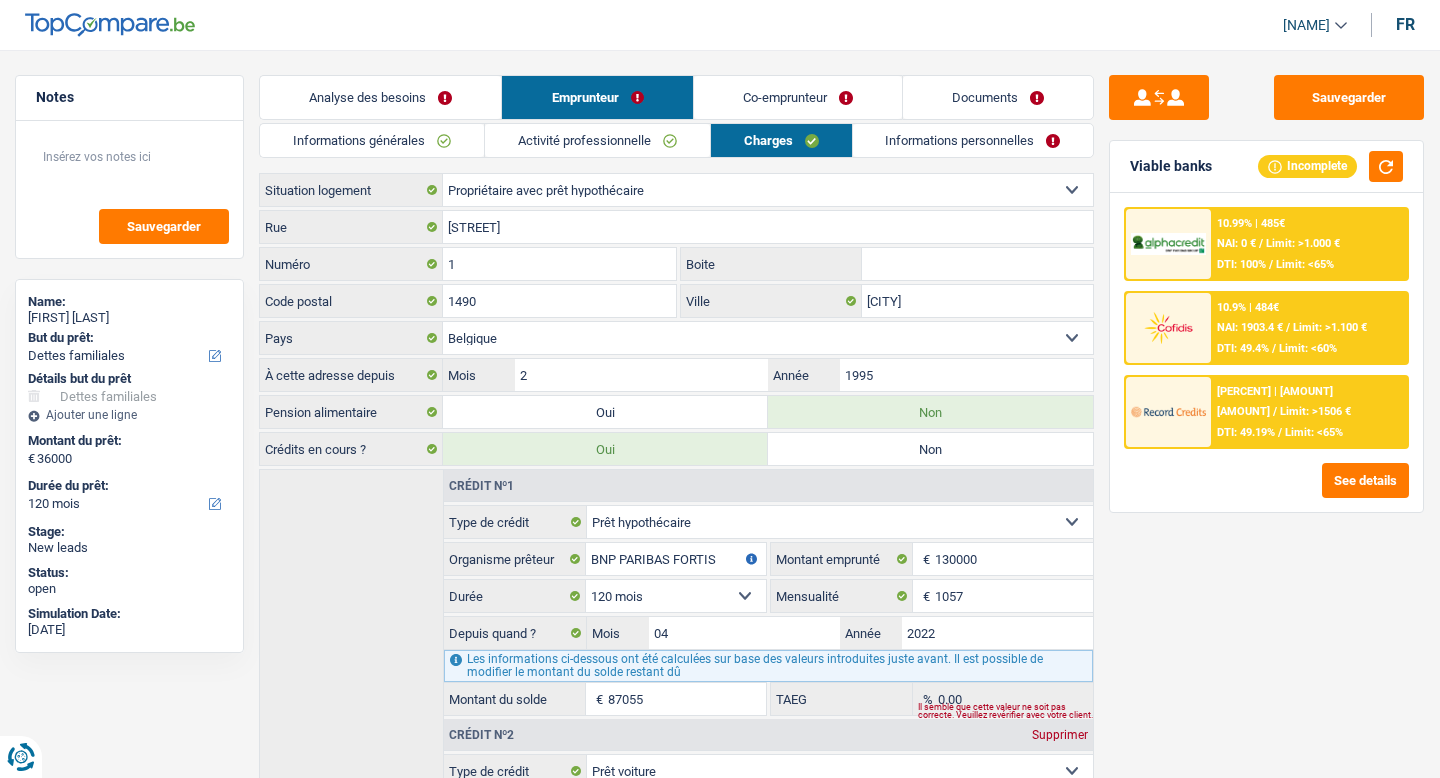 click on "10.45% | 475 €
NAI: 1 911,6 €
/
Limit: >1.506 €
DTI: 49.19%
/
Limit: <65%" at bounding box center [1309, 244] 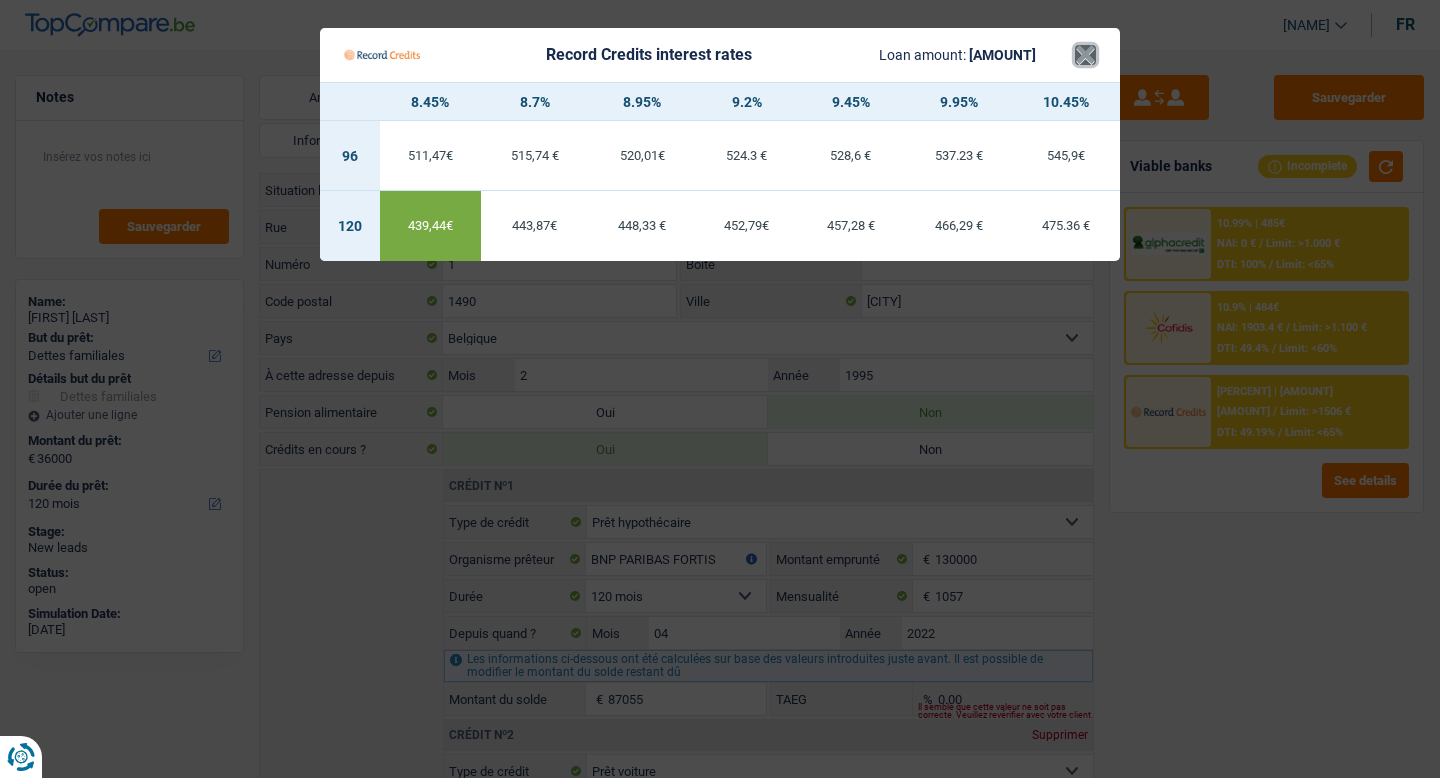 click on "×" at bounding box center (1085, 55) 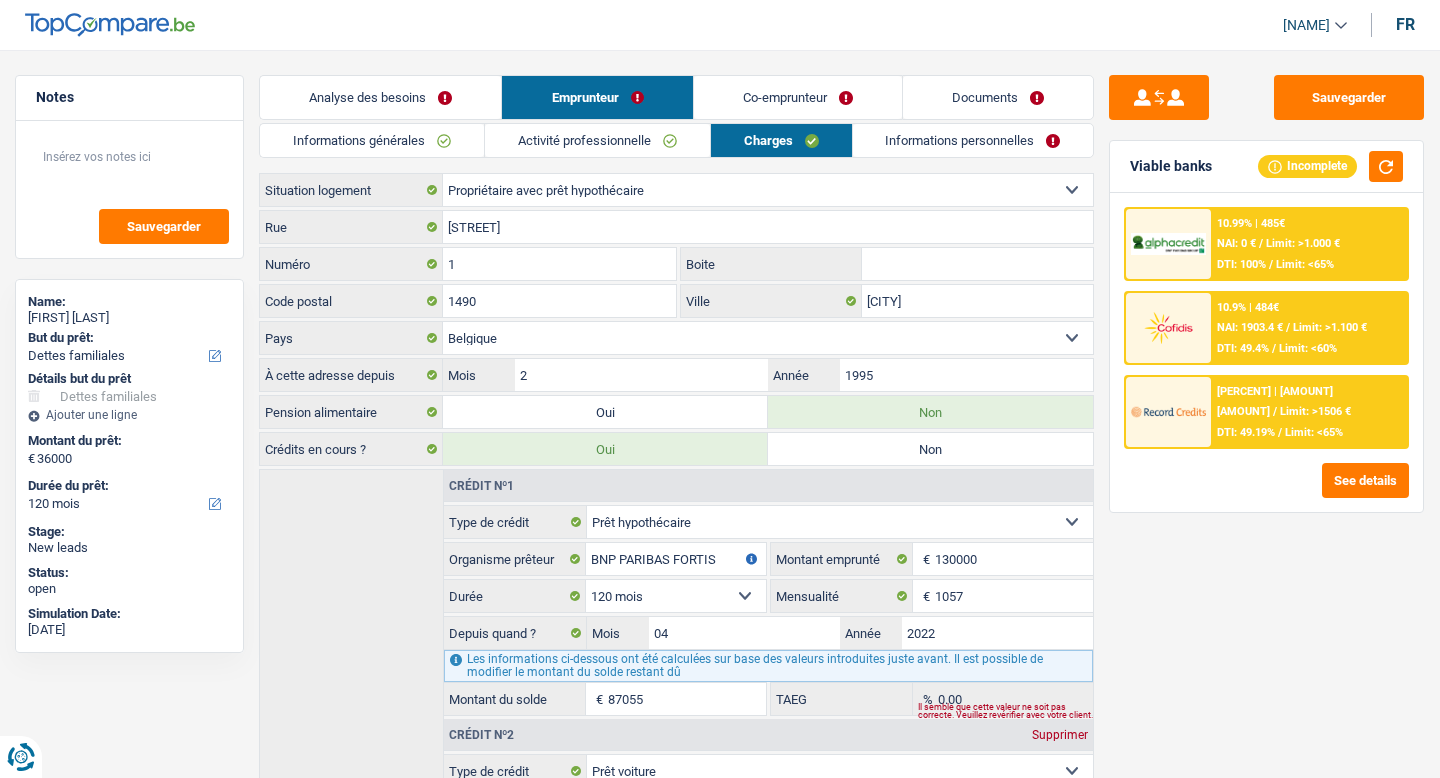 click on "Informations personnelles" at bounding box center (973, 140) 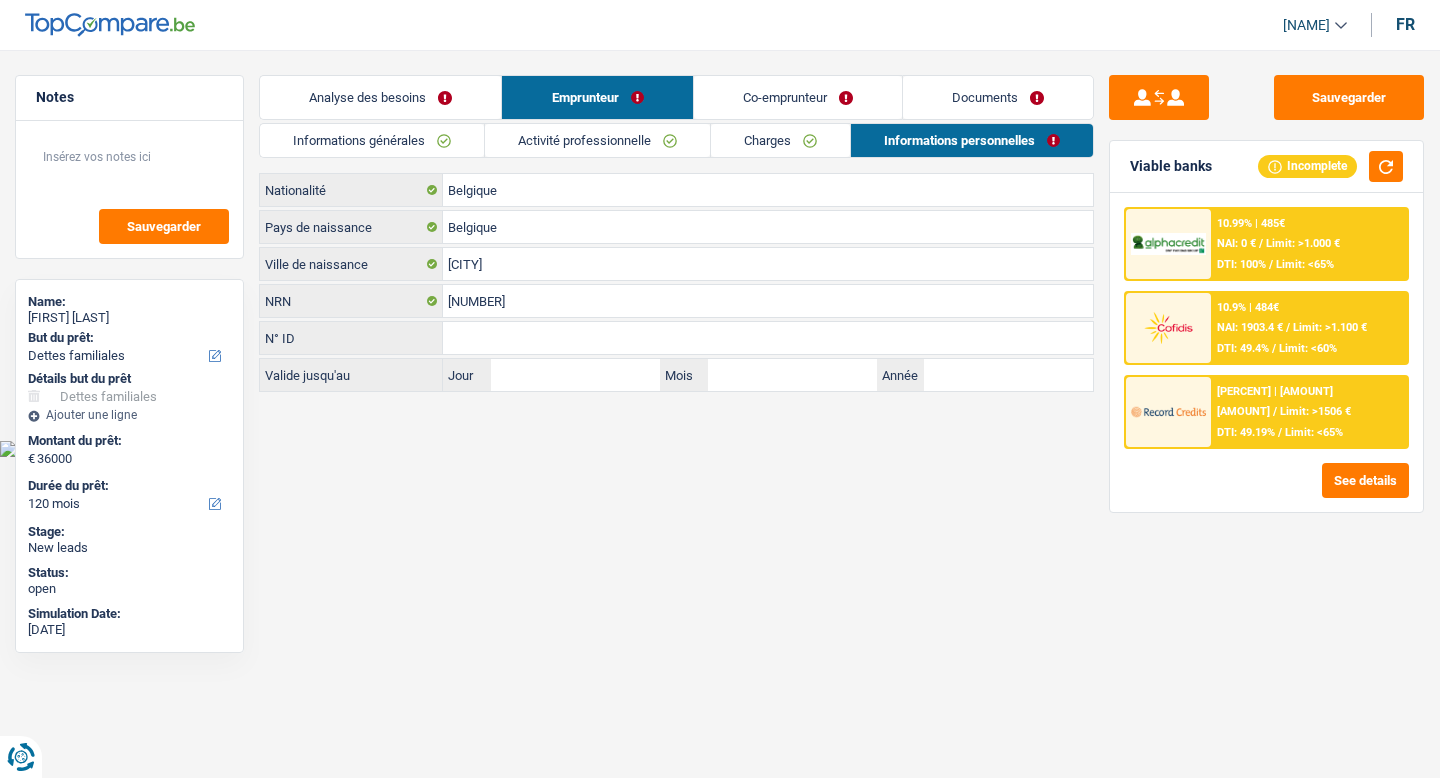 click on "10.99% | 485 €
NAI: 0 €
/
Limit: >1.000 €
DTI: 100%
/
Limit: <65%" at bounding box center (1309, 244) 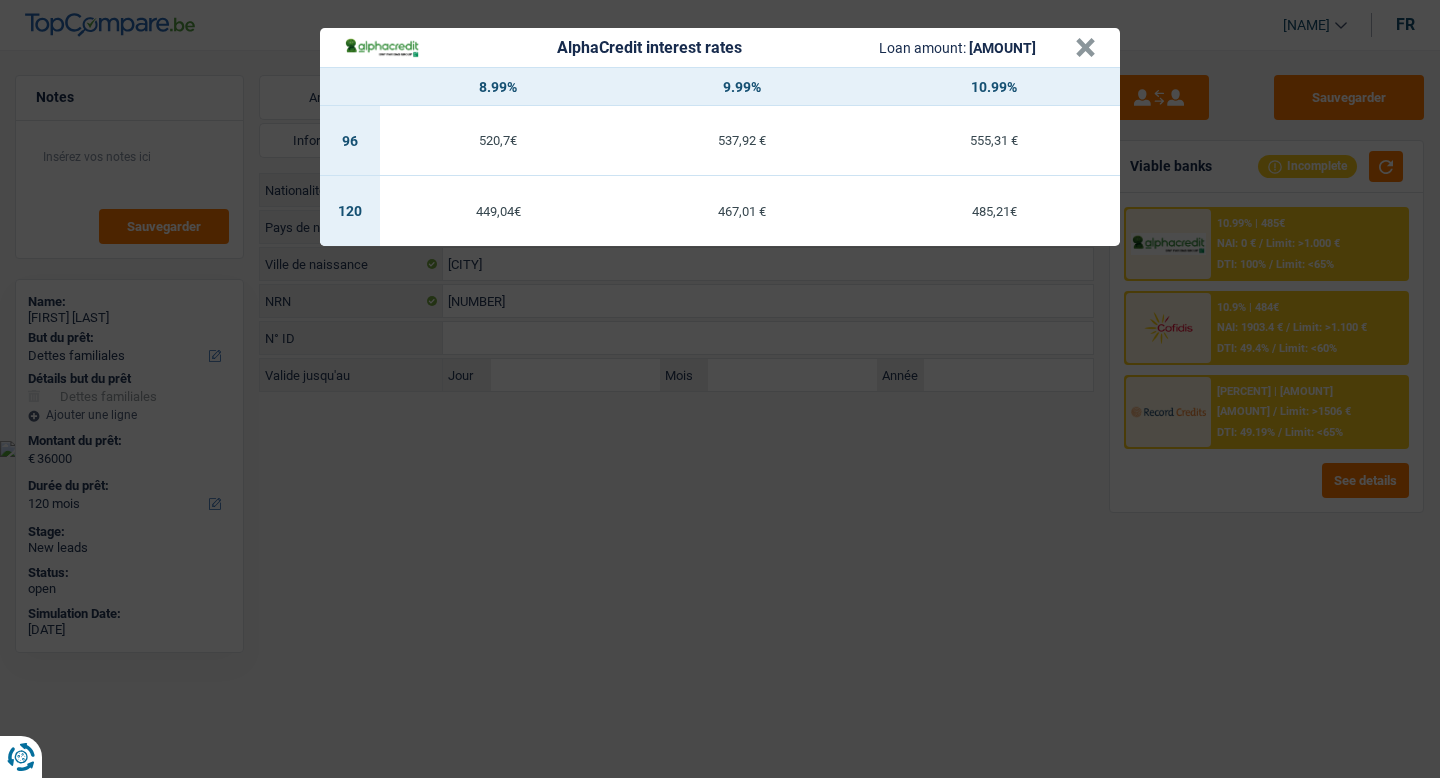click on "449,04 €" at bounding box center [498, 141] 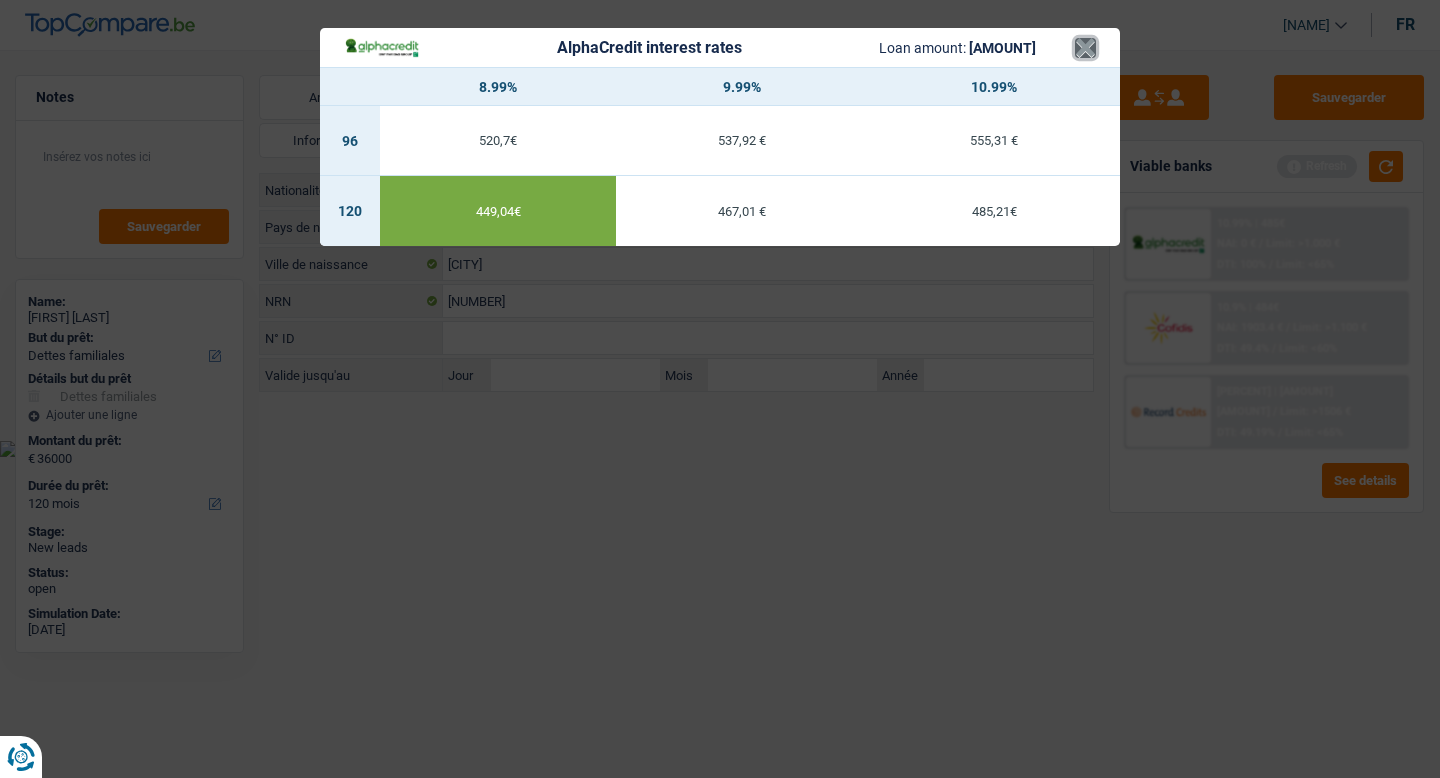 click on "×" at bounding box center (1085, 48) 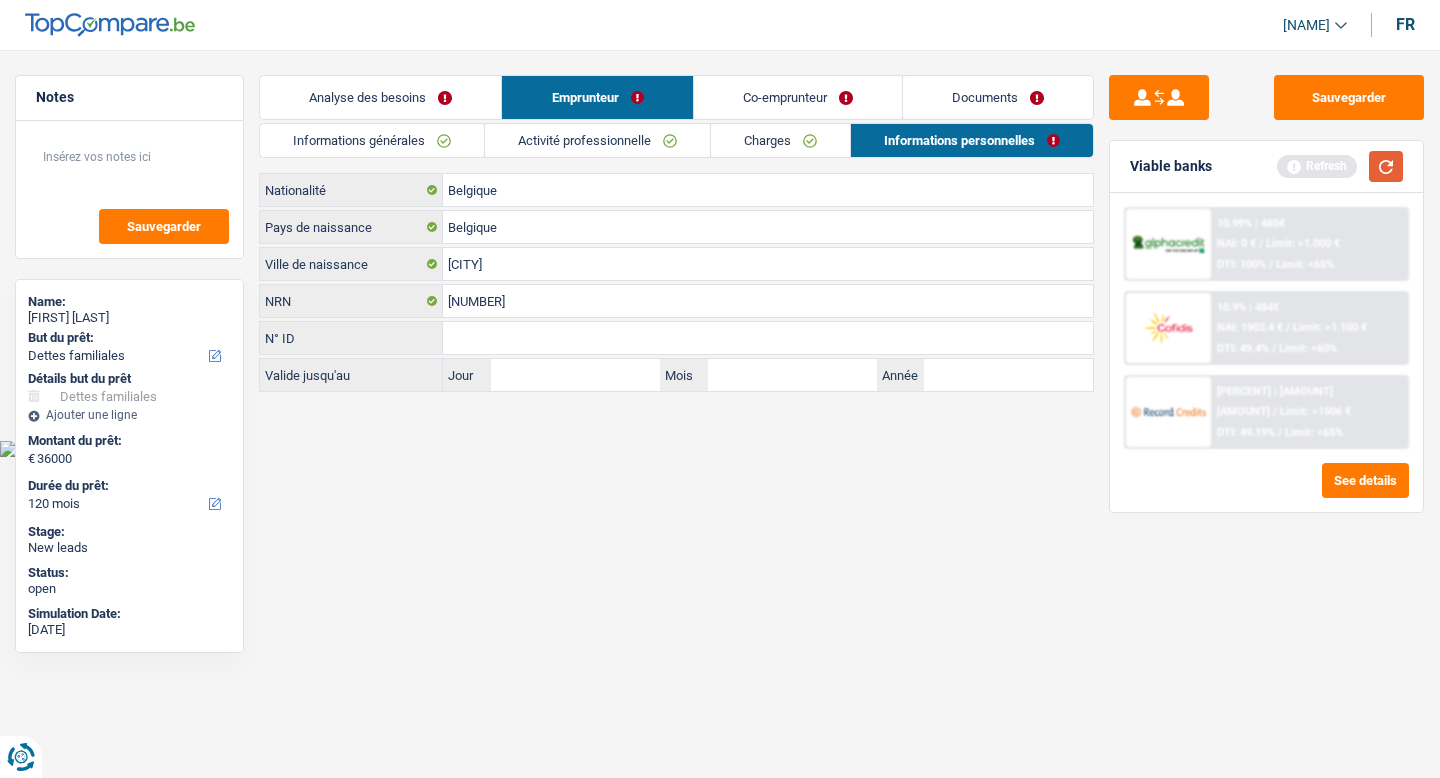 click at bounding box center [1386, 166] 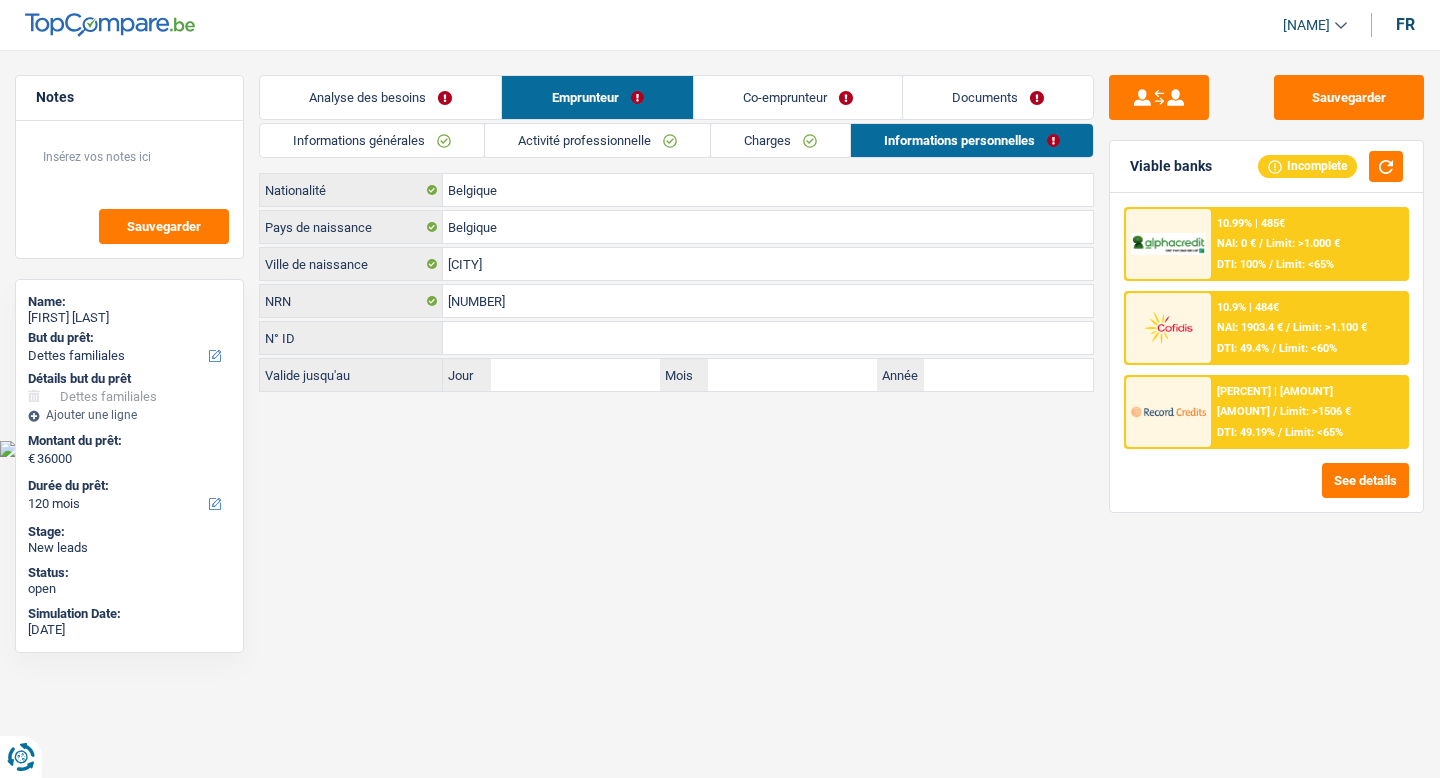 click on "/" at bounding box center (1261, 243) 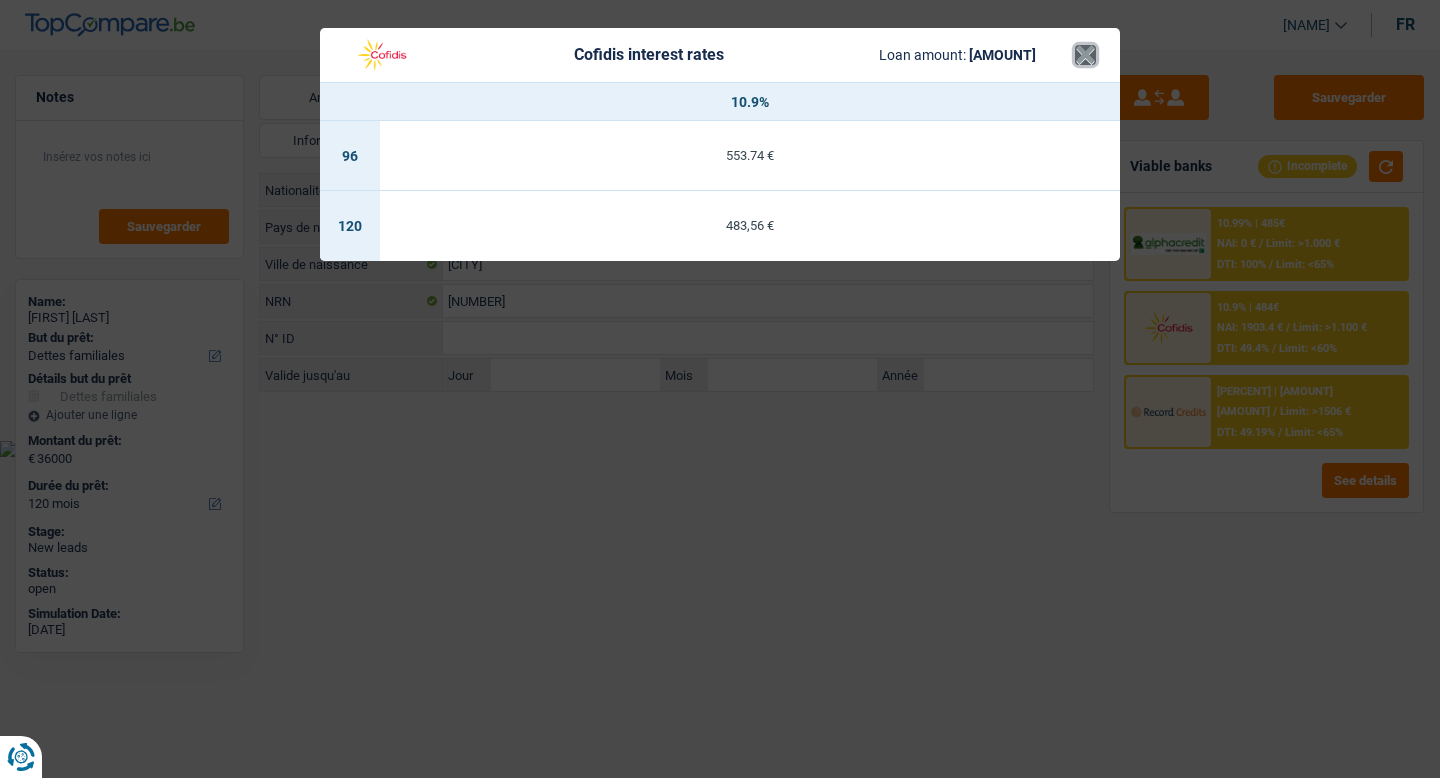 click on "×" at bounding box center [1085, 55] 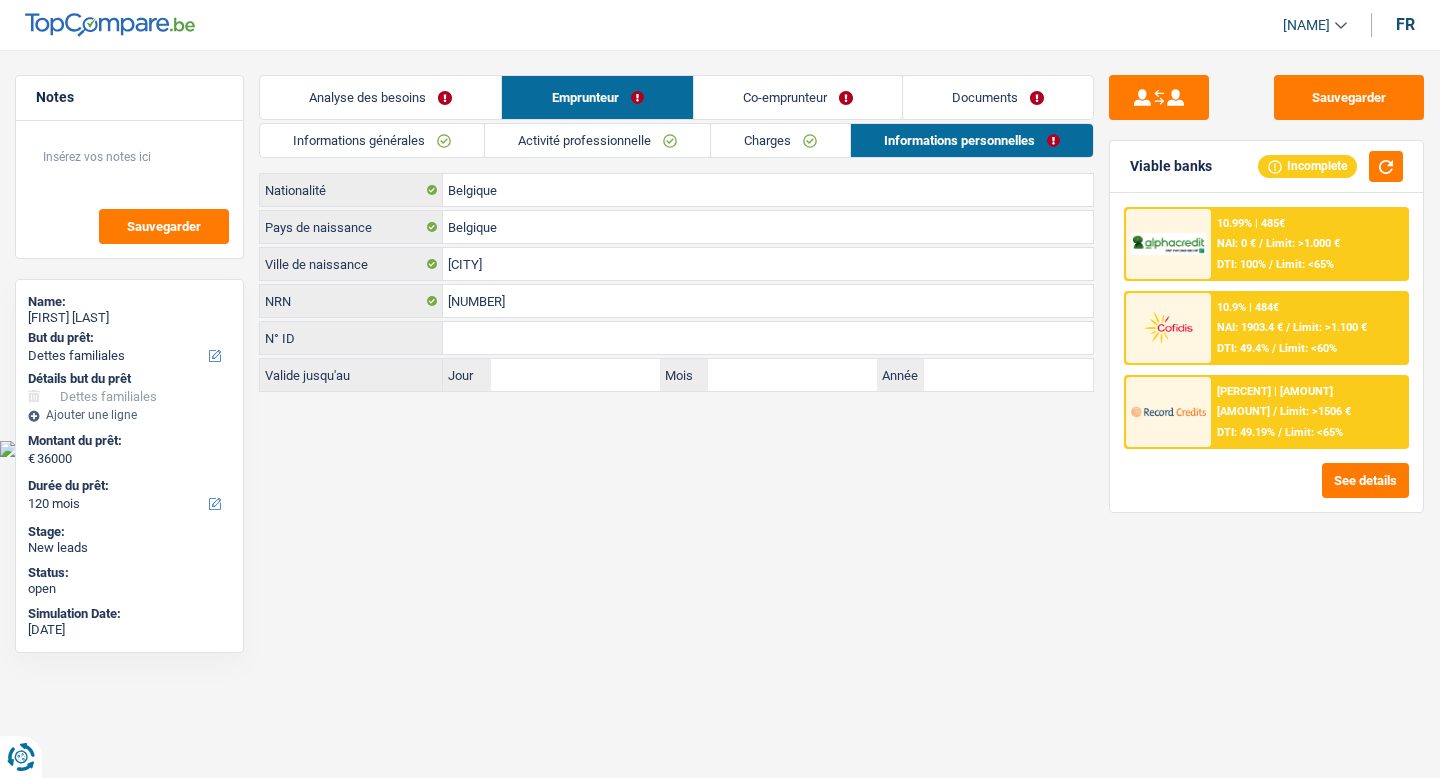click on "10.45% | 475 €
NAI: 1 911,6 €
/
Limit: >1.506 €
DTI: 49.19%
/
Limit: <65%" at bounding box center (1309, 244) 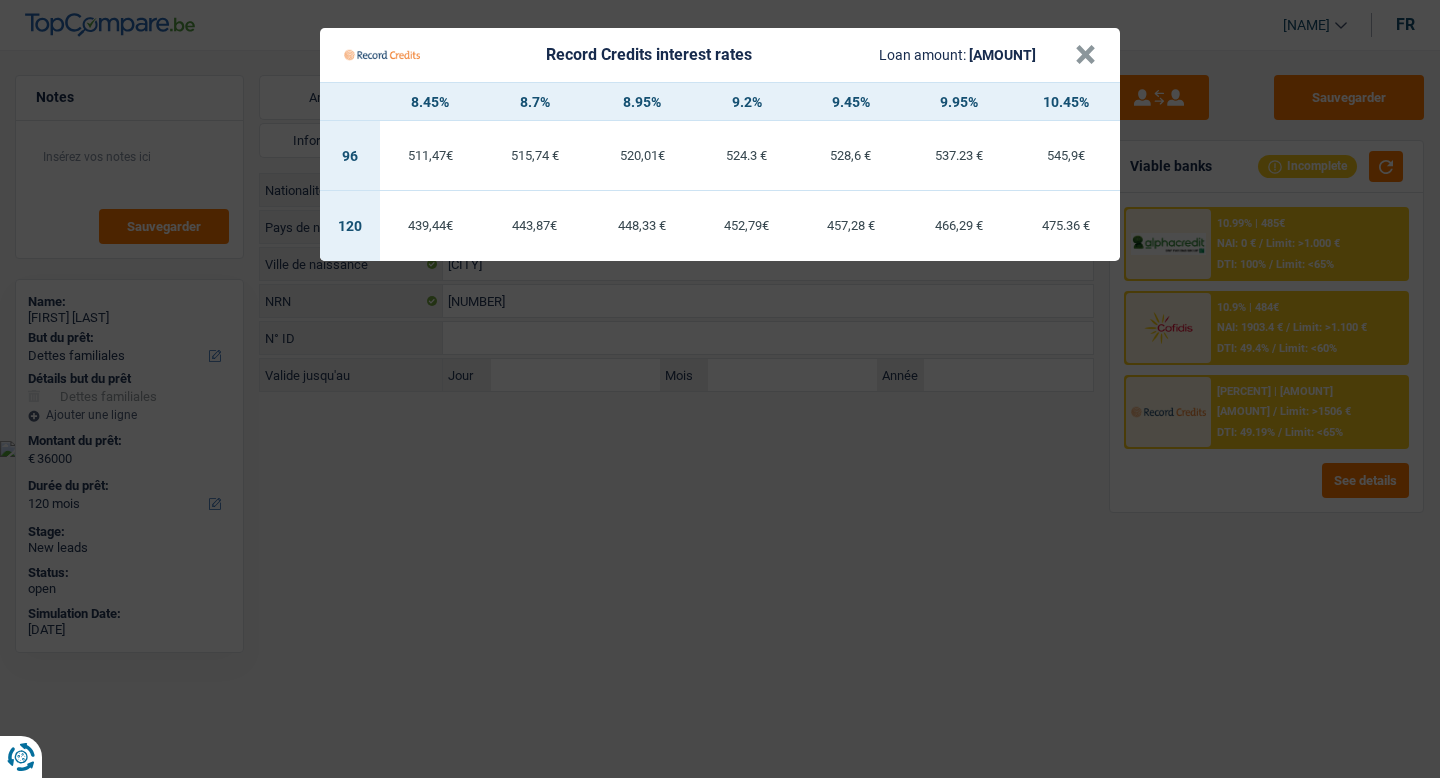 click on "439,44 €" at bounding box center (430, 155) 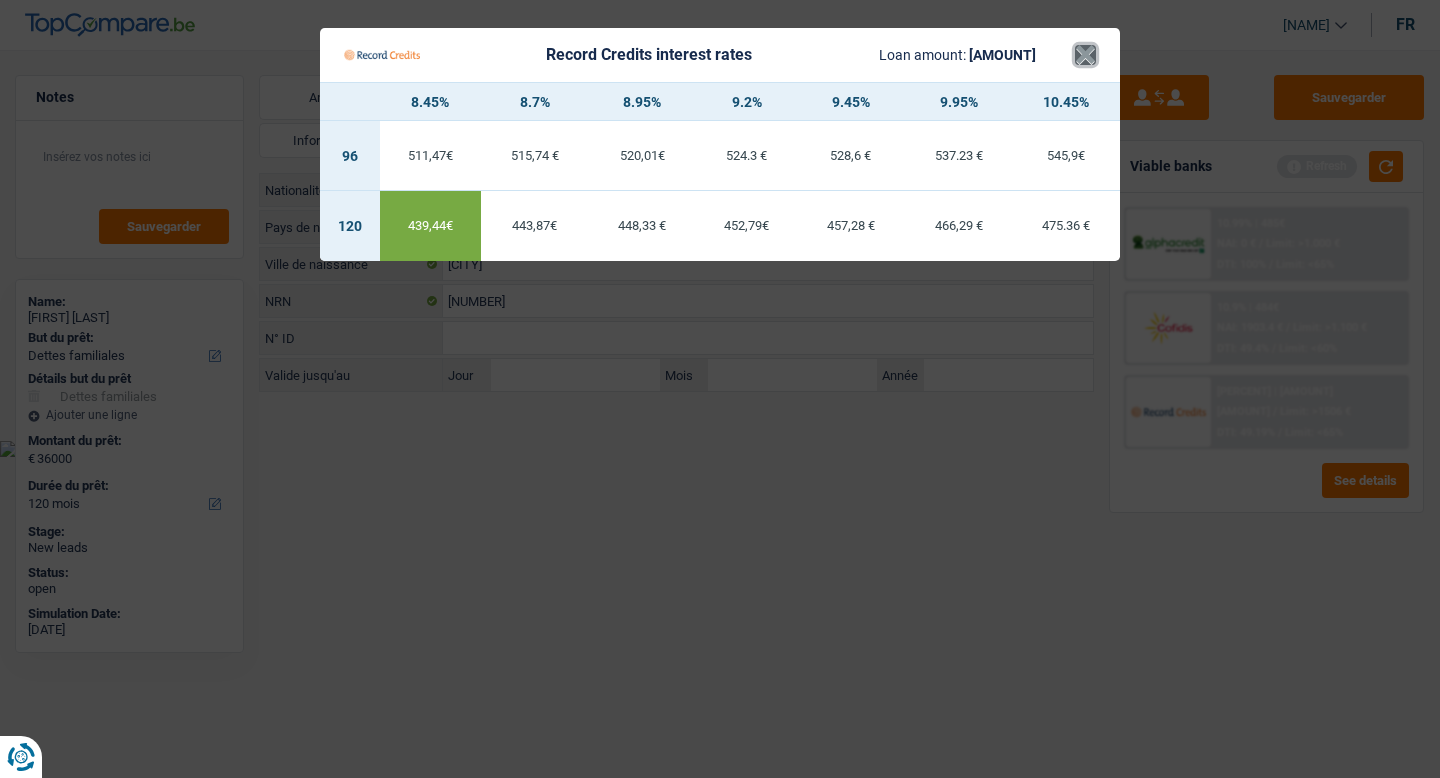 click on "×" at bounding box center (1085, 55) 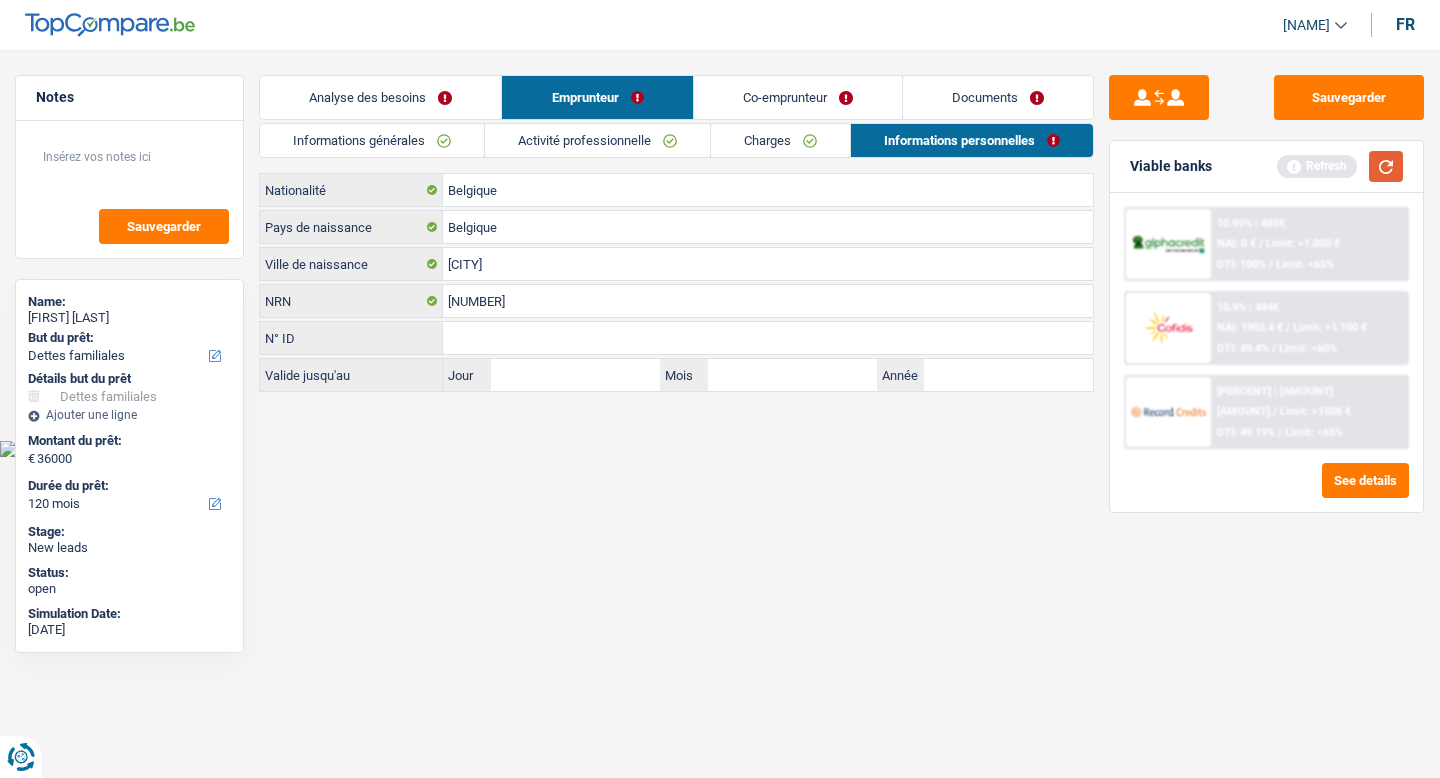 click at bounding box center (1386, 166) 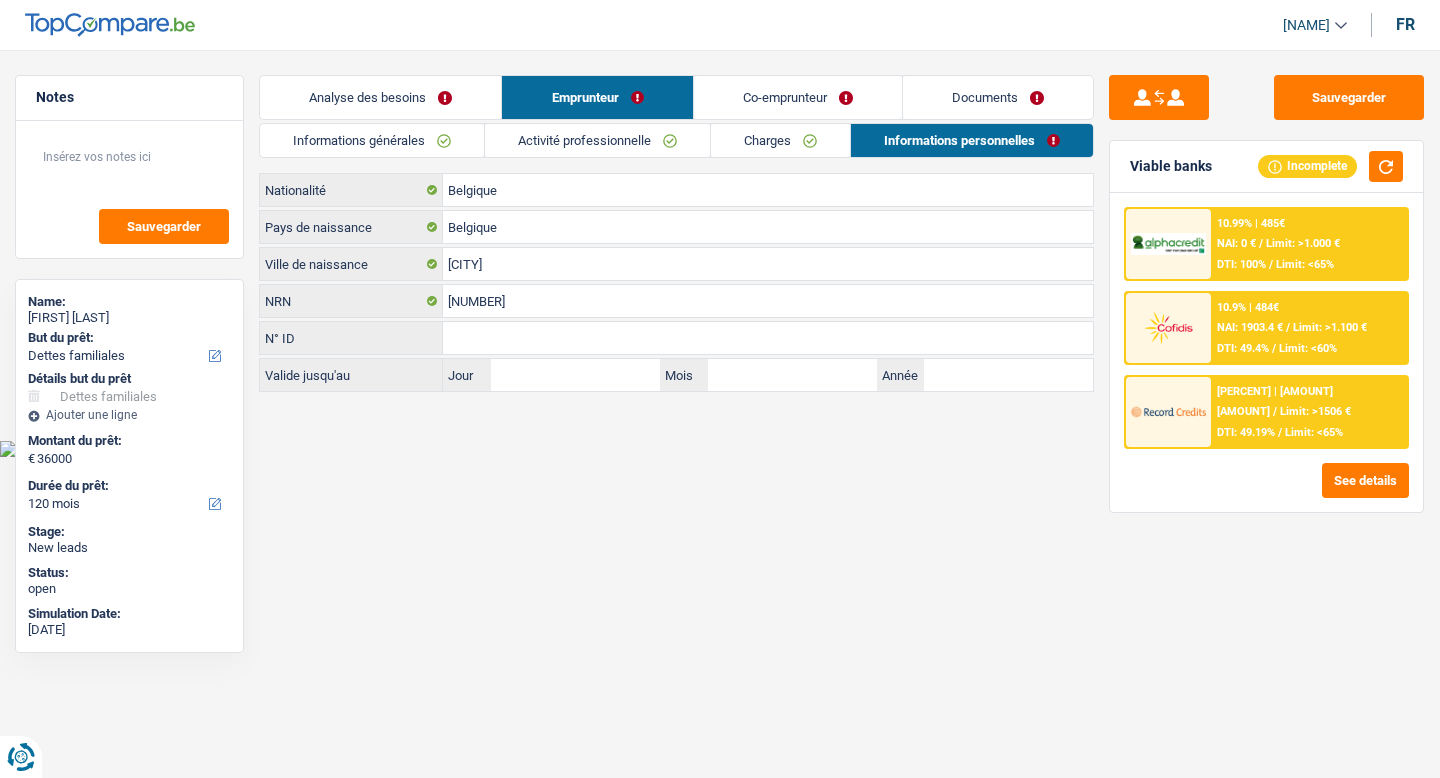 click on "10.45% | 475 €
NAI: 1 911,6 €
/
Limit: >1.506 €
DTI: 49.19%
/
Limit: <65%" at bounding box center [1309, 244] 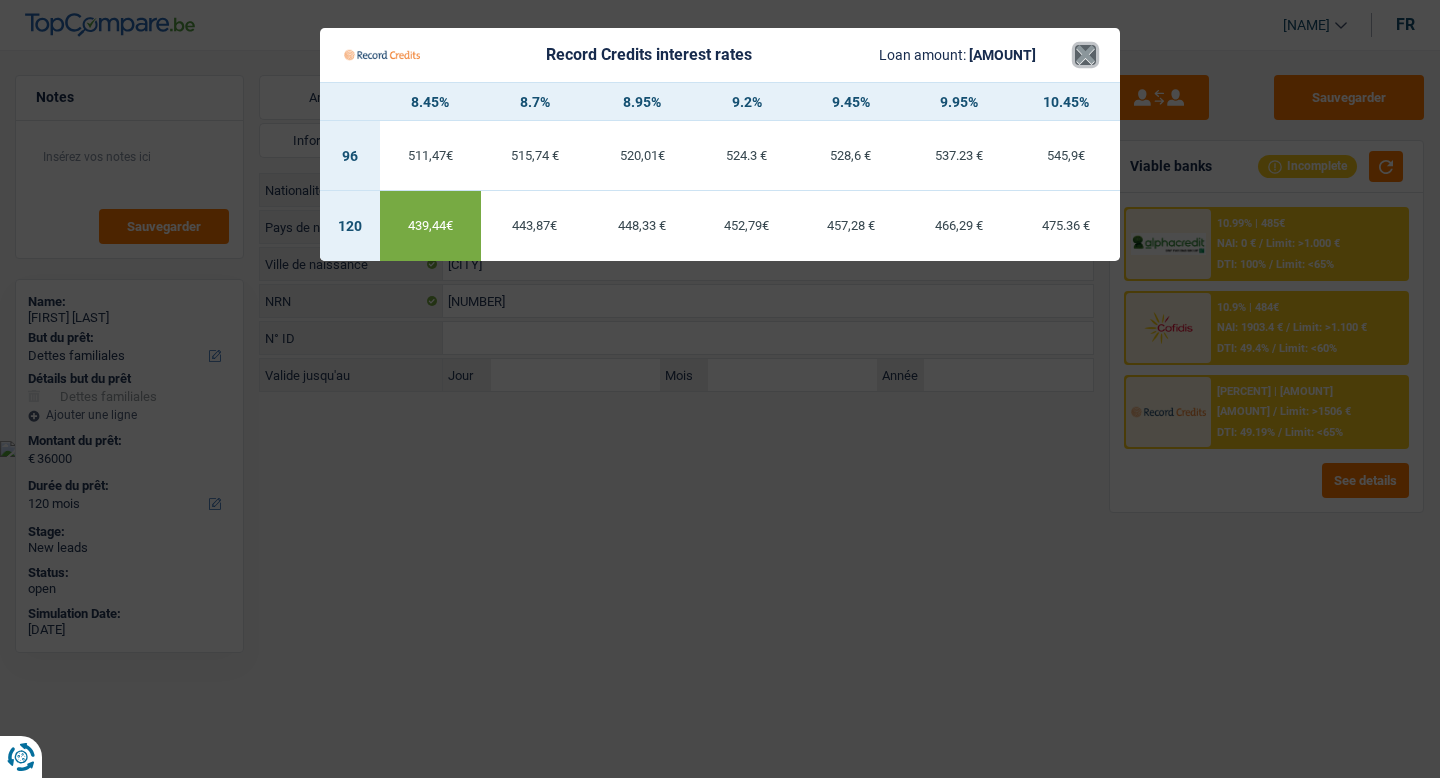 click on "×" at bounding box center [1085, 55] 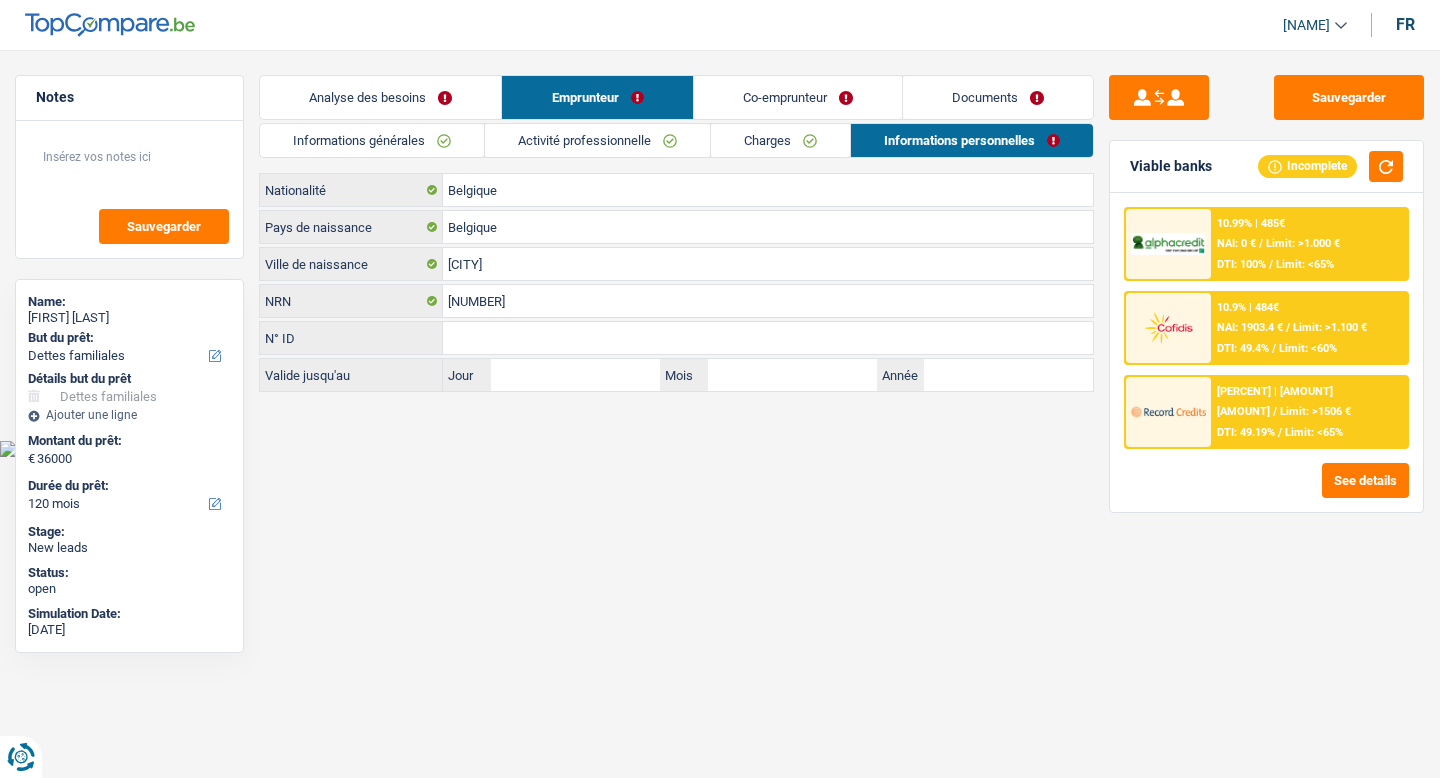 click on "10.9% | 484 €
NAI: 1 903,4 €
/
Limit: >1.100 €
DTI: 49.4%
/
Limit: <60%" at bounding box center (1309, 244) 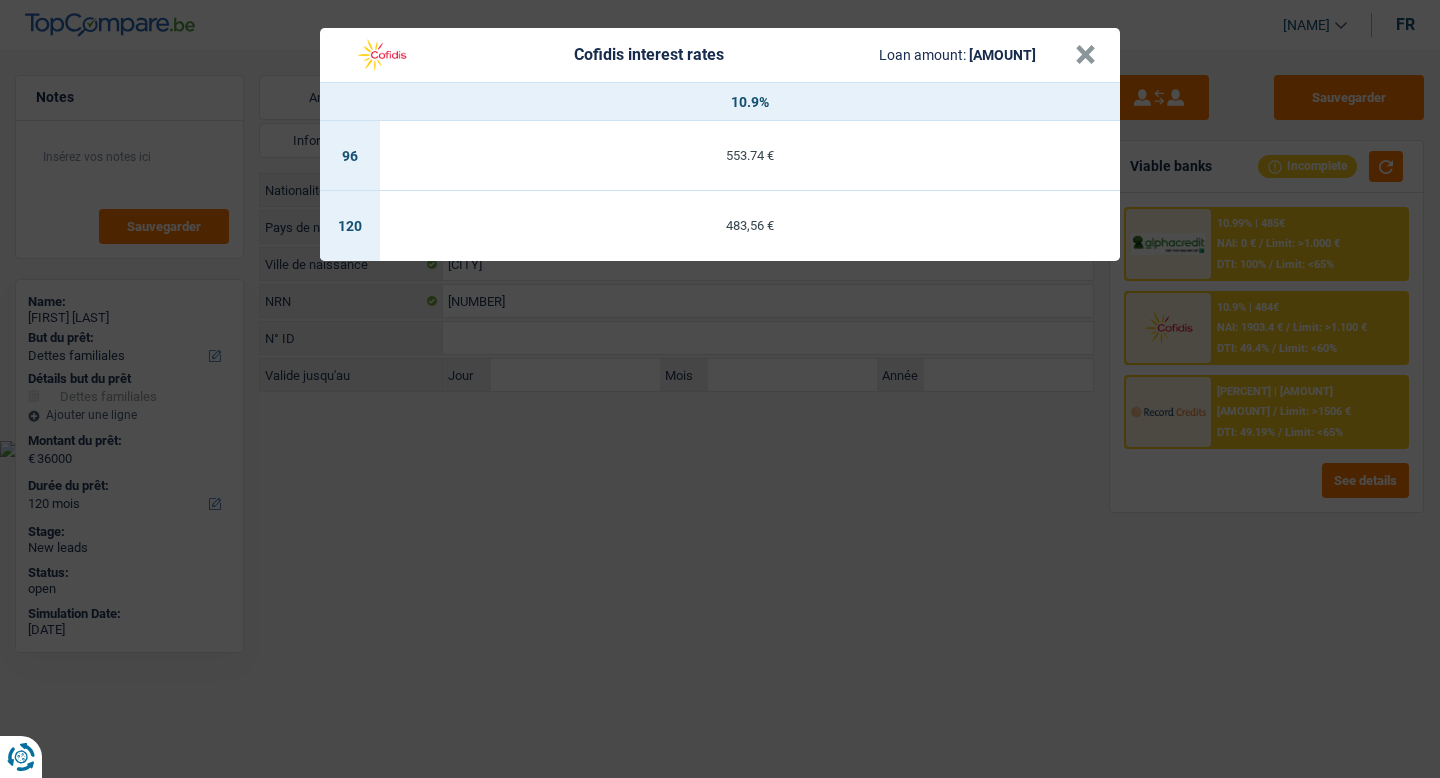 click on "483,56 €" at bounding box center [750, 156] 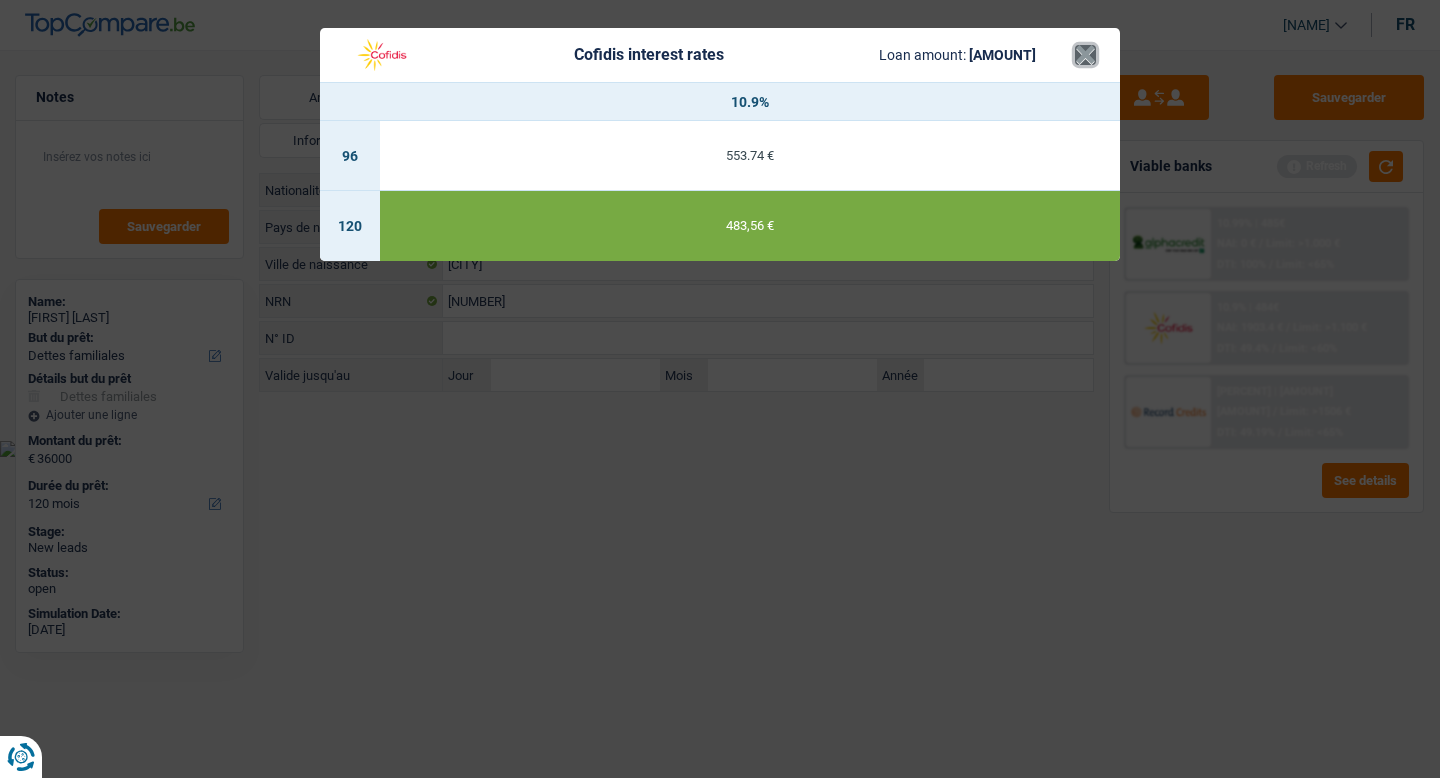 click on "×" at bounding box center [1085, 55] 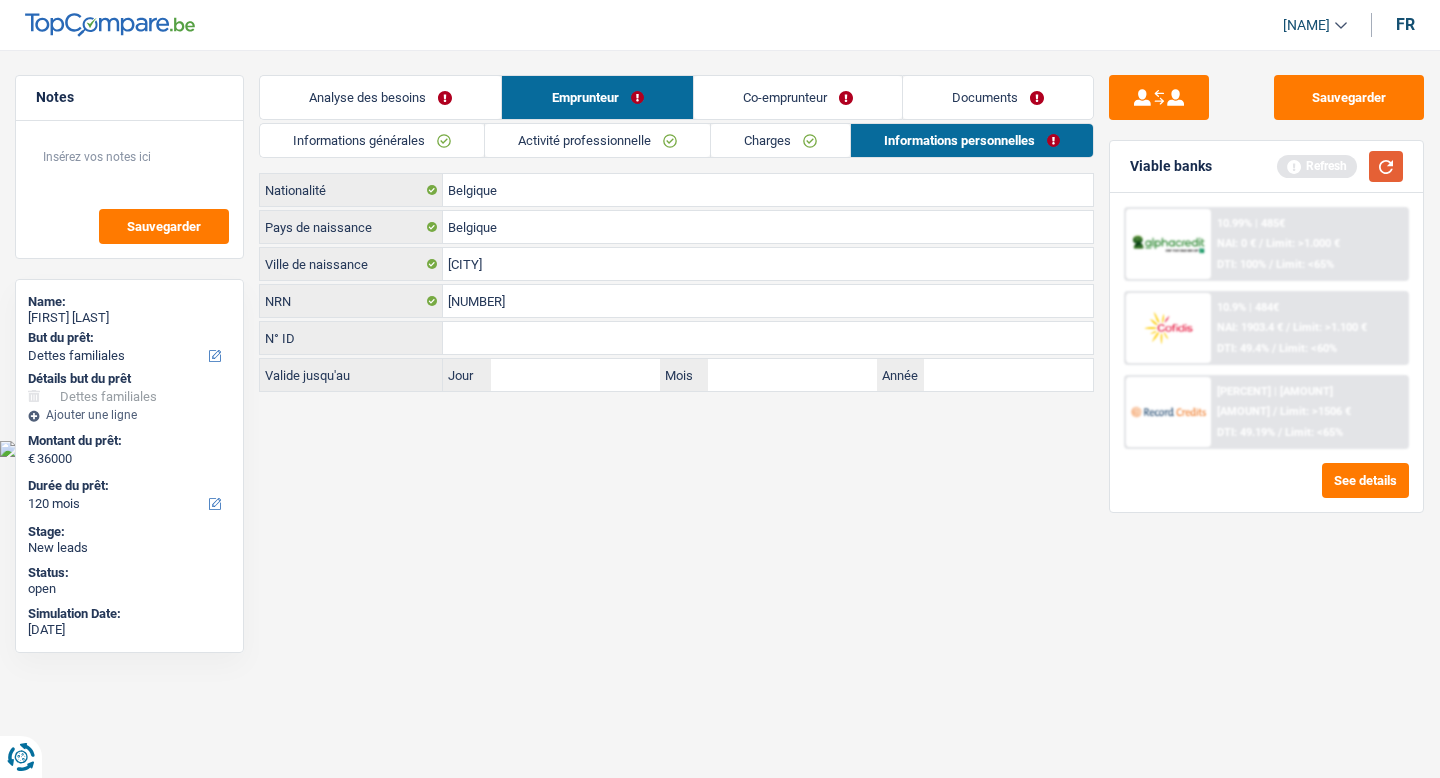 click at bounding box center (1386, 166) 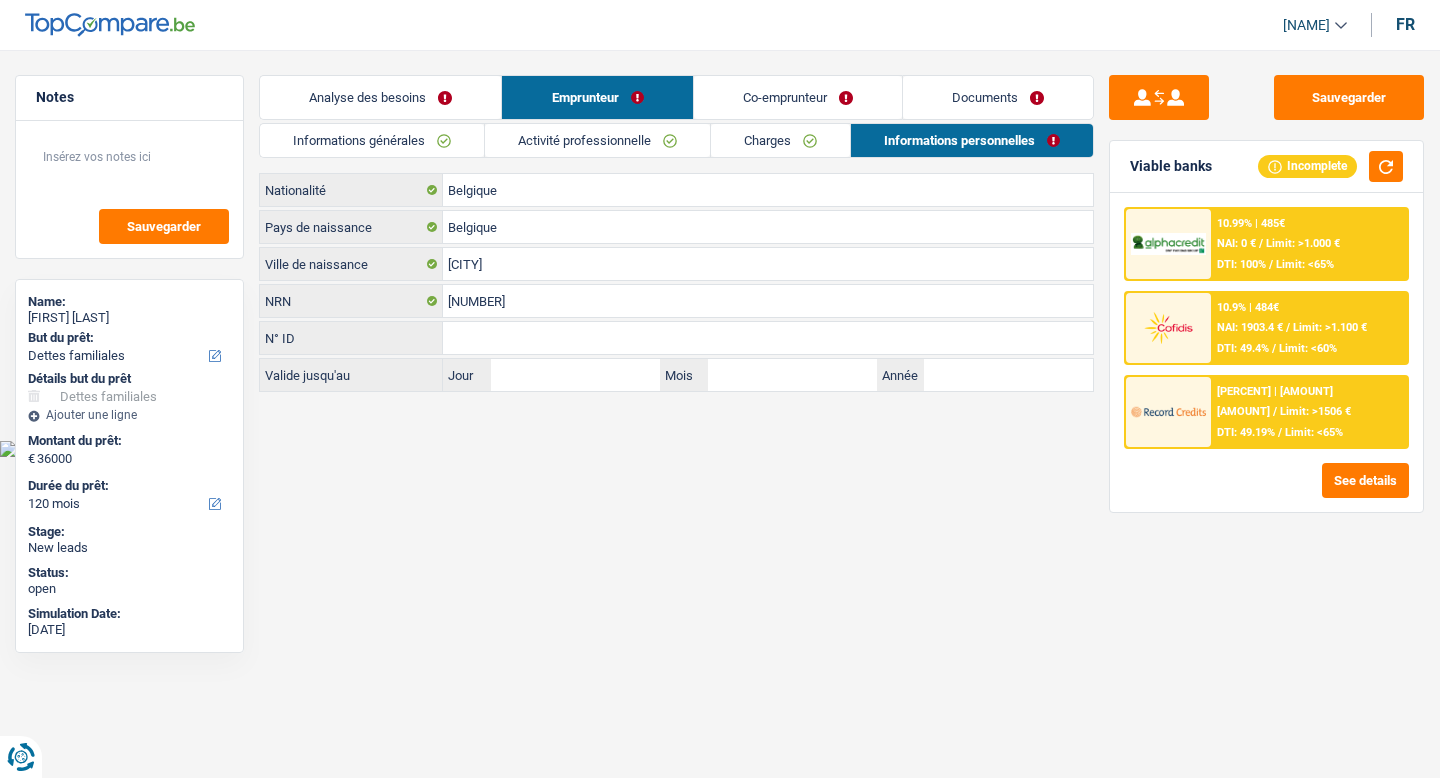 click on "Charges" at bounding box center [780, 140] 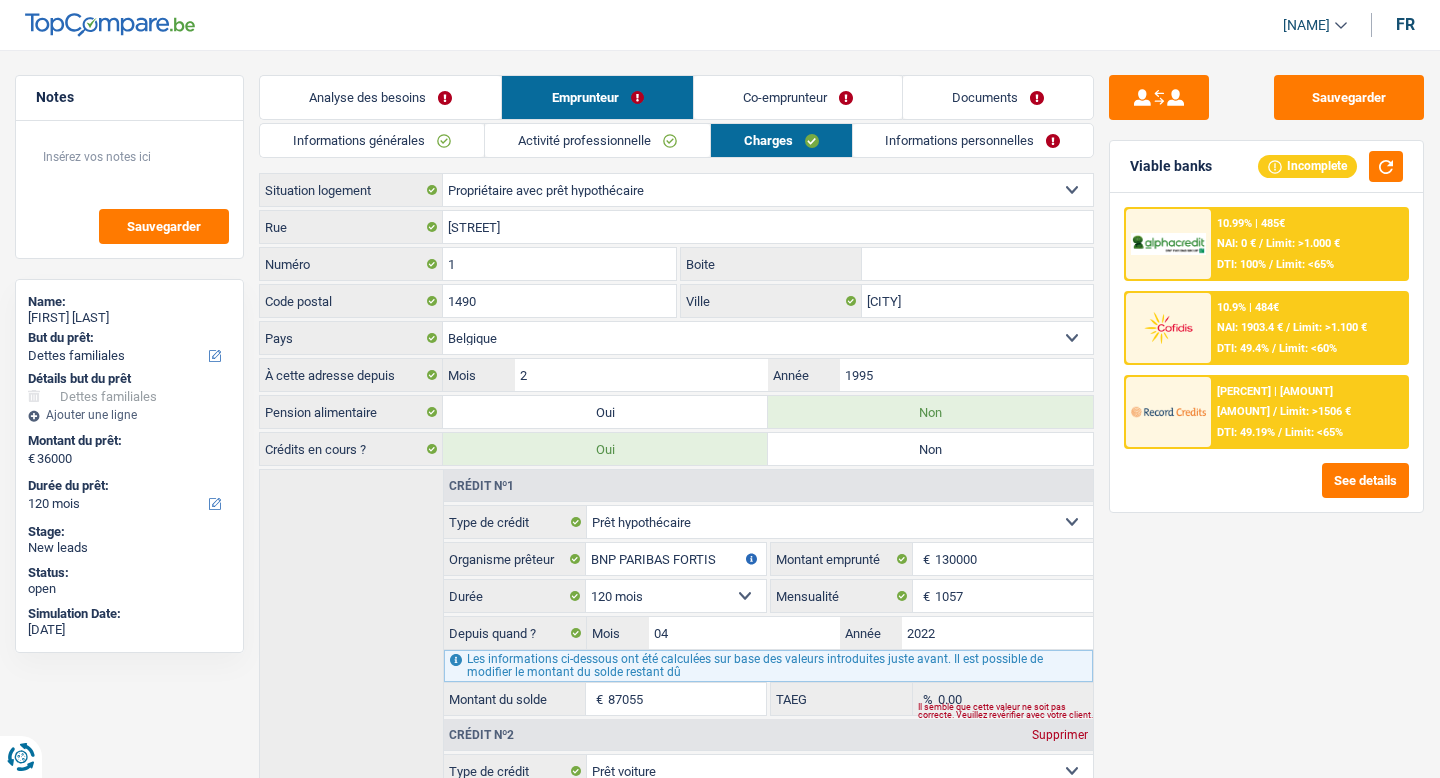 click on "Co-emprunteur" at bounding box center [798, 97] 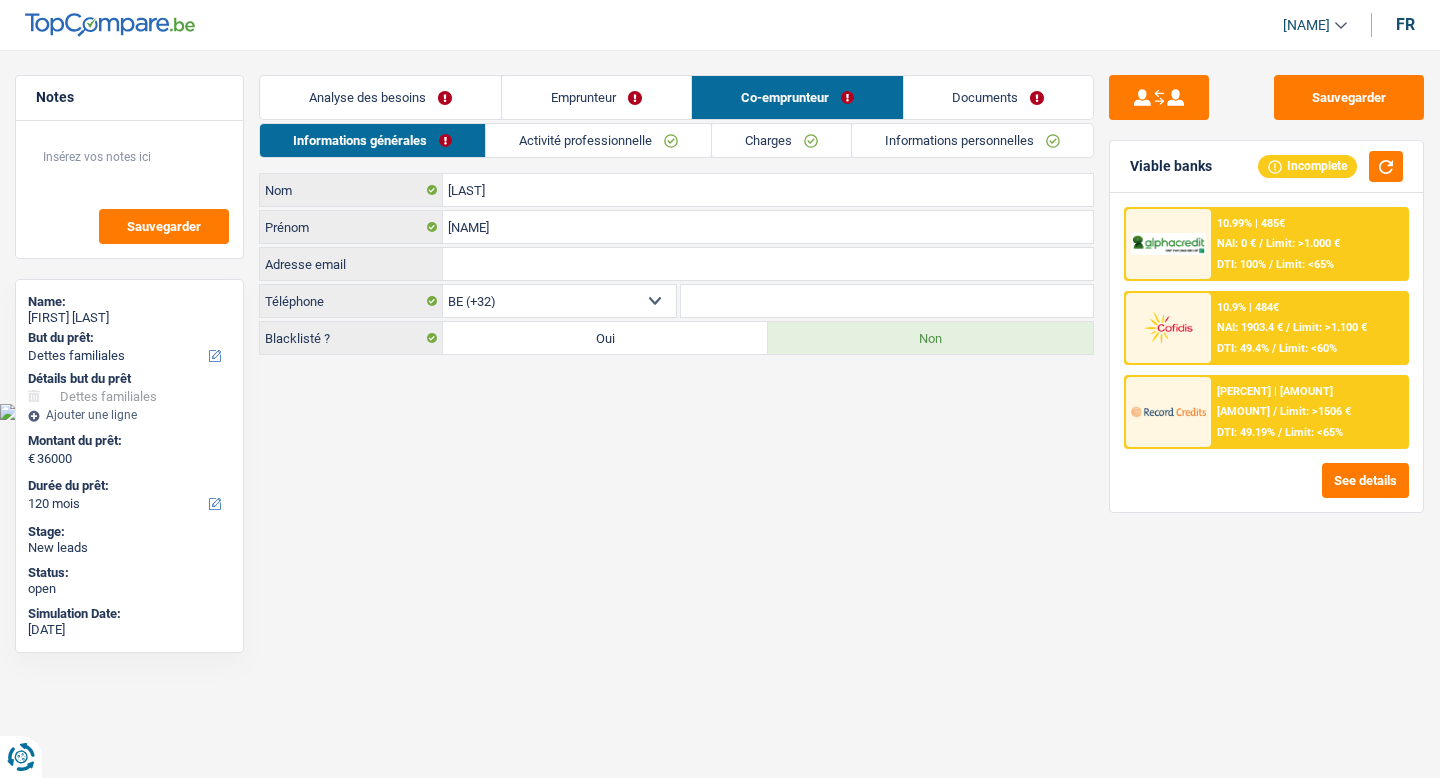 click on "Activité professionnelle" at bounding box center [598, 140] 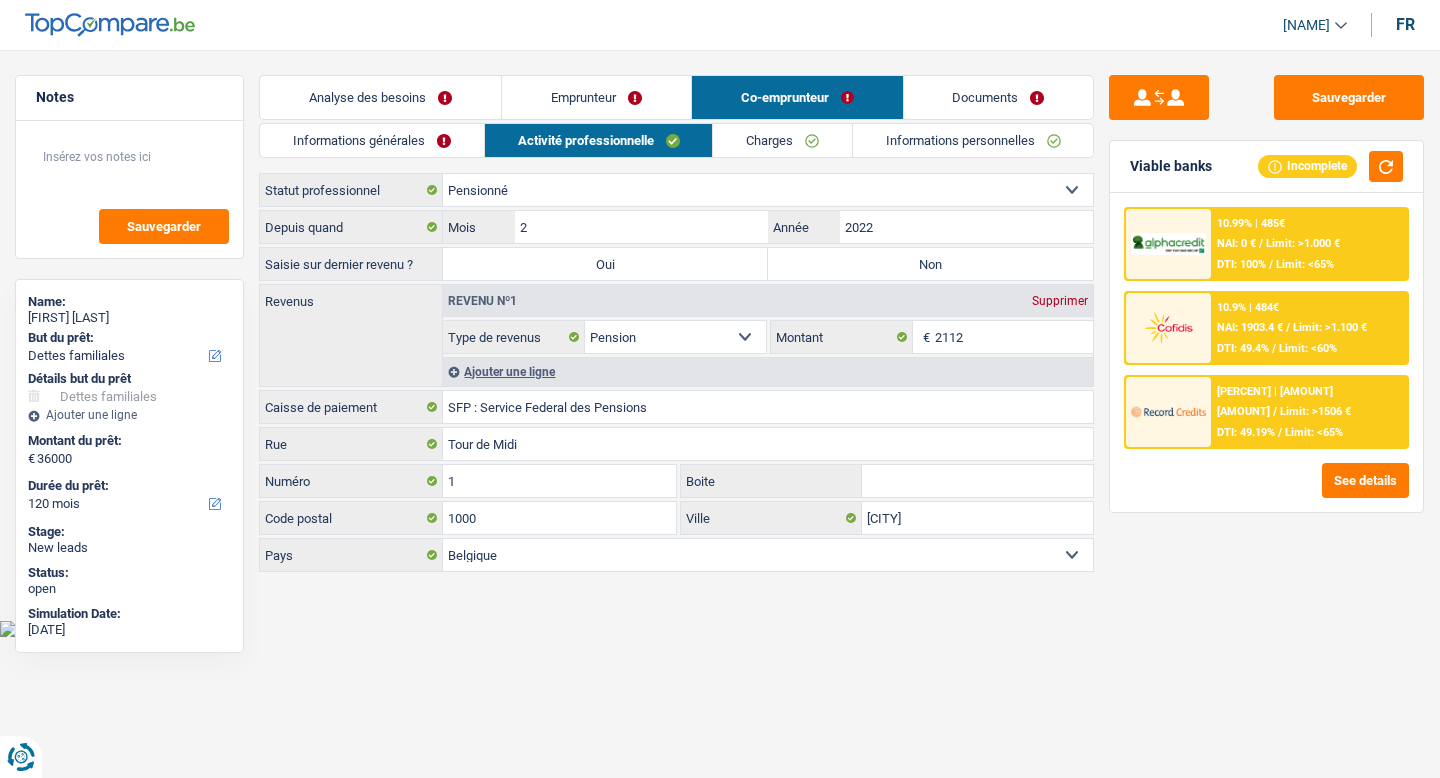click on "Non" at bounding box center [930, 264] 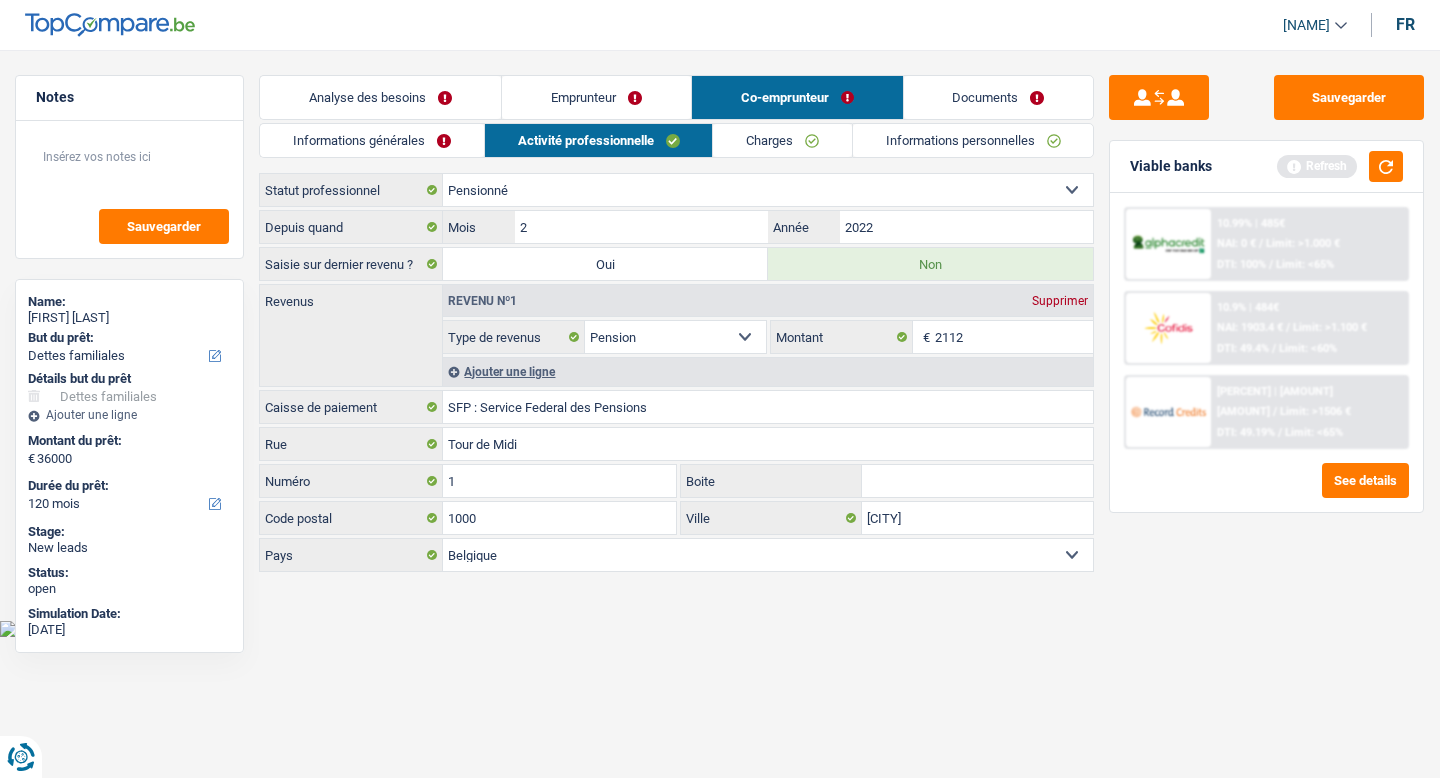 click on "Charges" at bounding box center (782, 140) 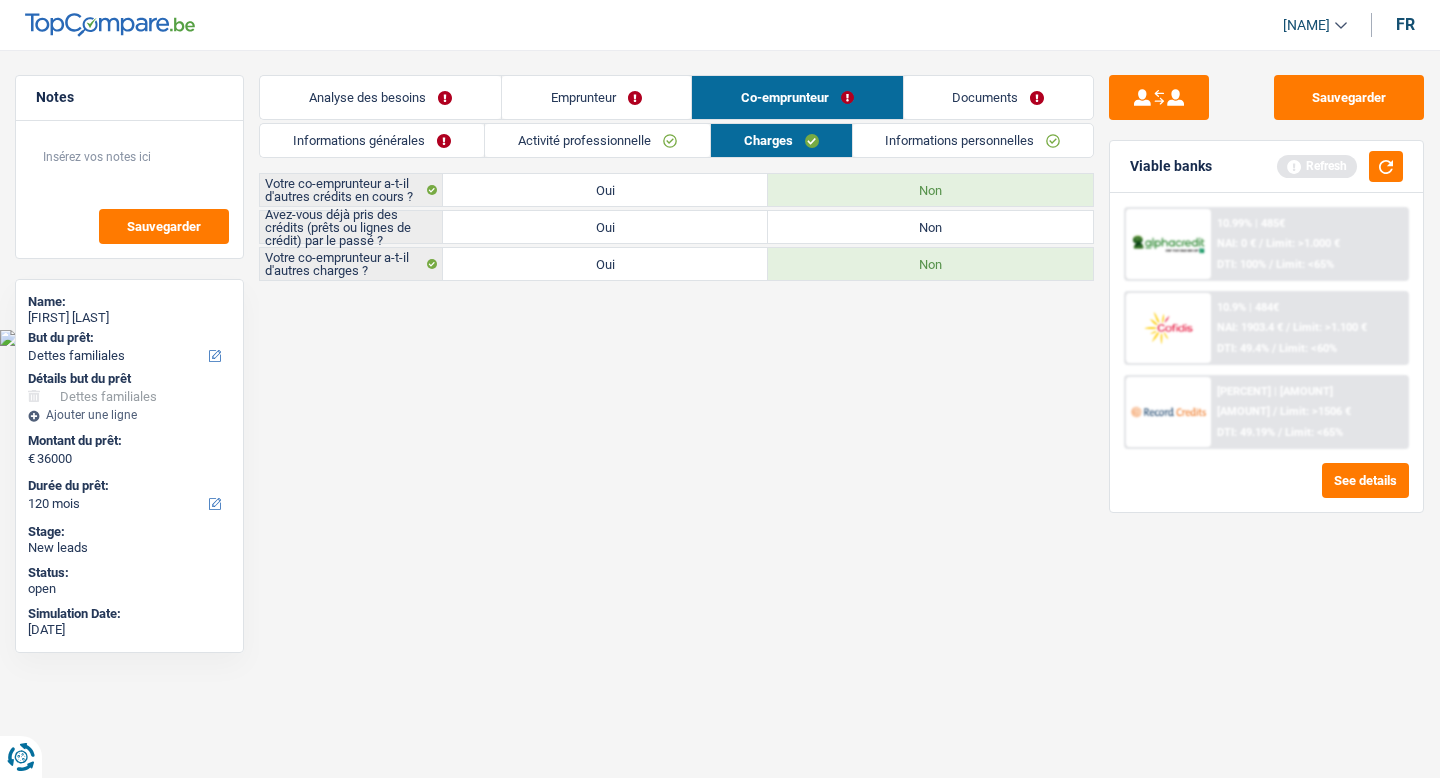 click on "Non" at bounding box center [930, 227] 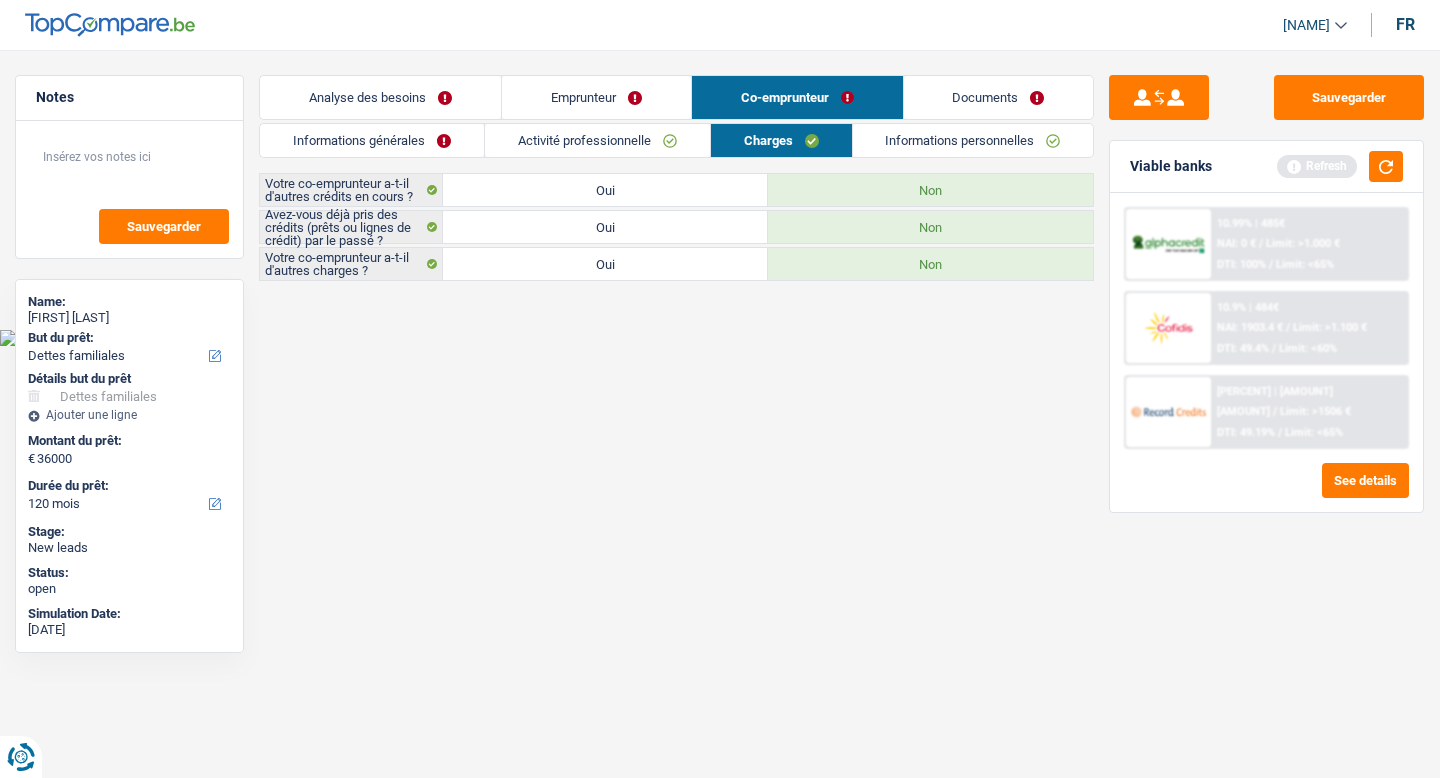 click on "Informations personnelles" at bounding box center [973, 140] 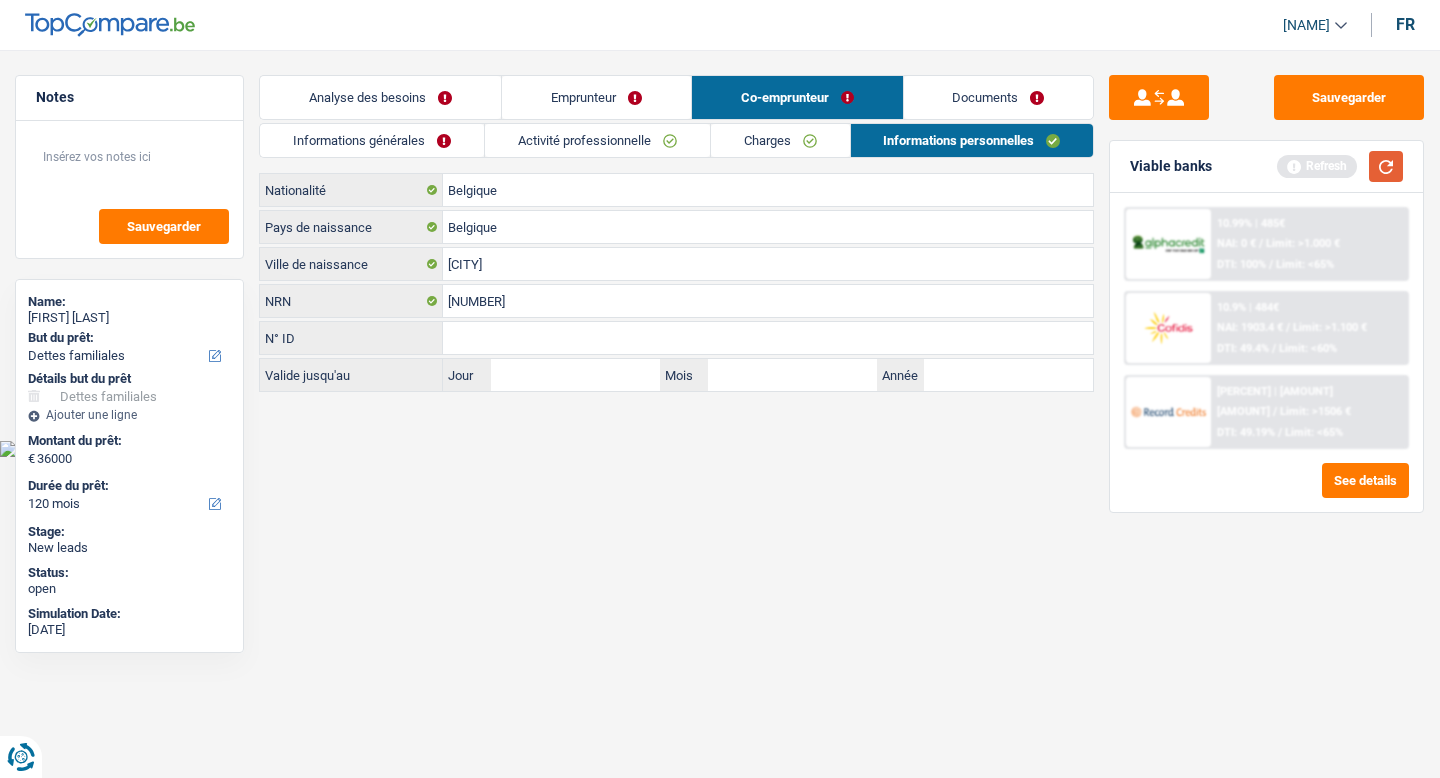 click at bounding box center (1386, 166) 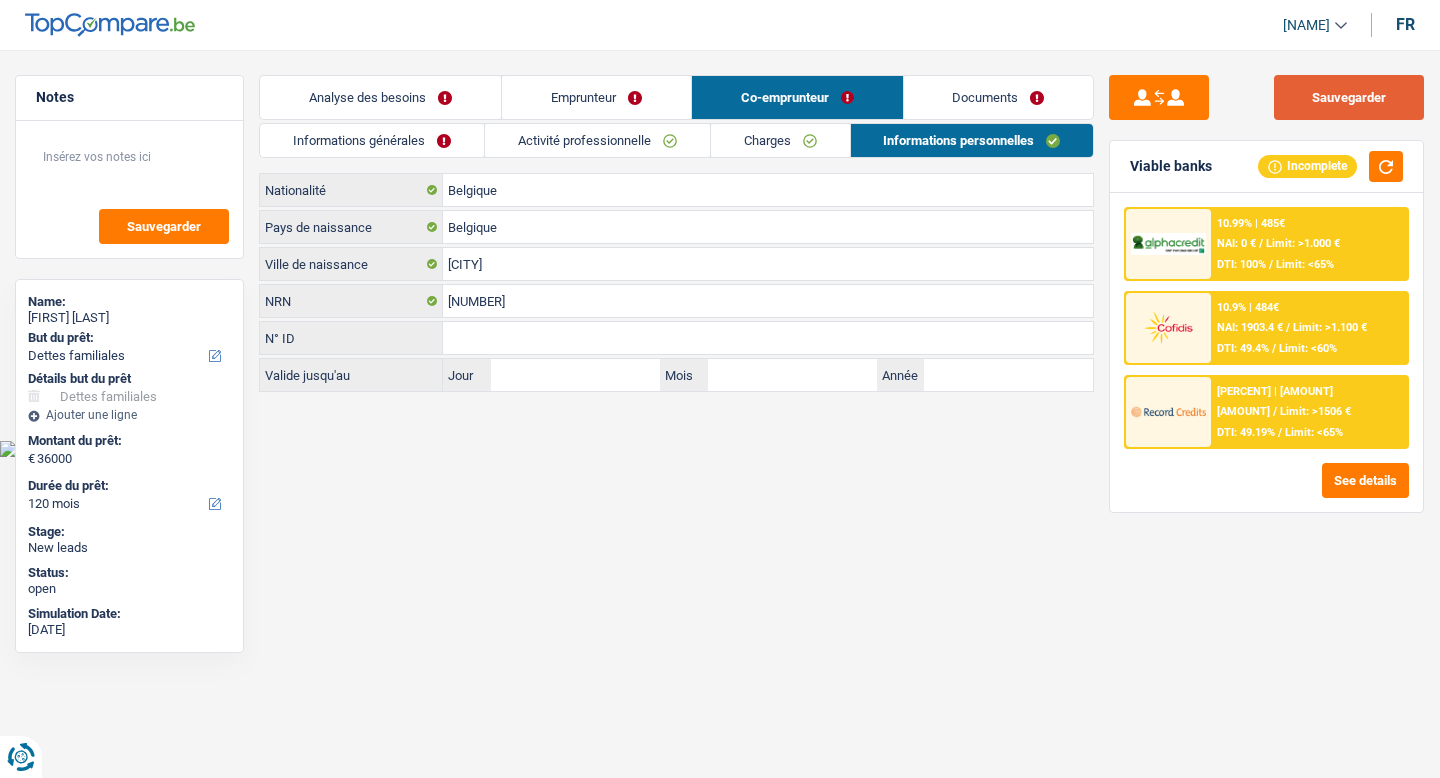 click on "Sauvegarder" at bounding box center [1349, 97] 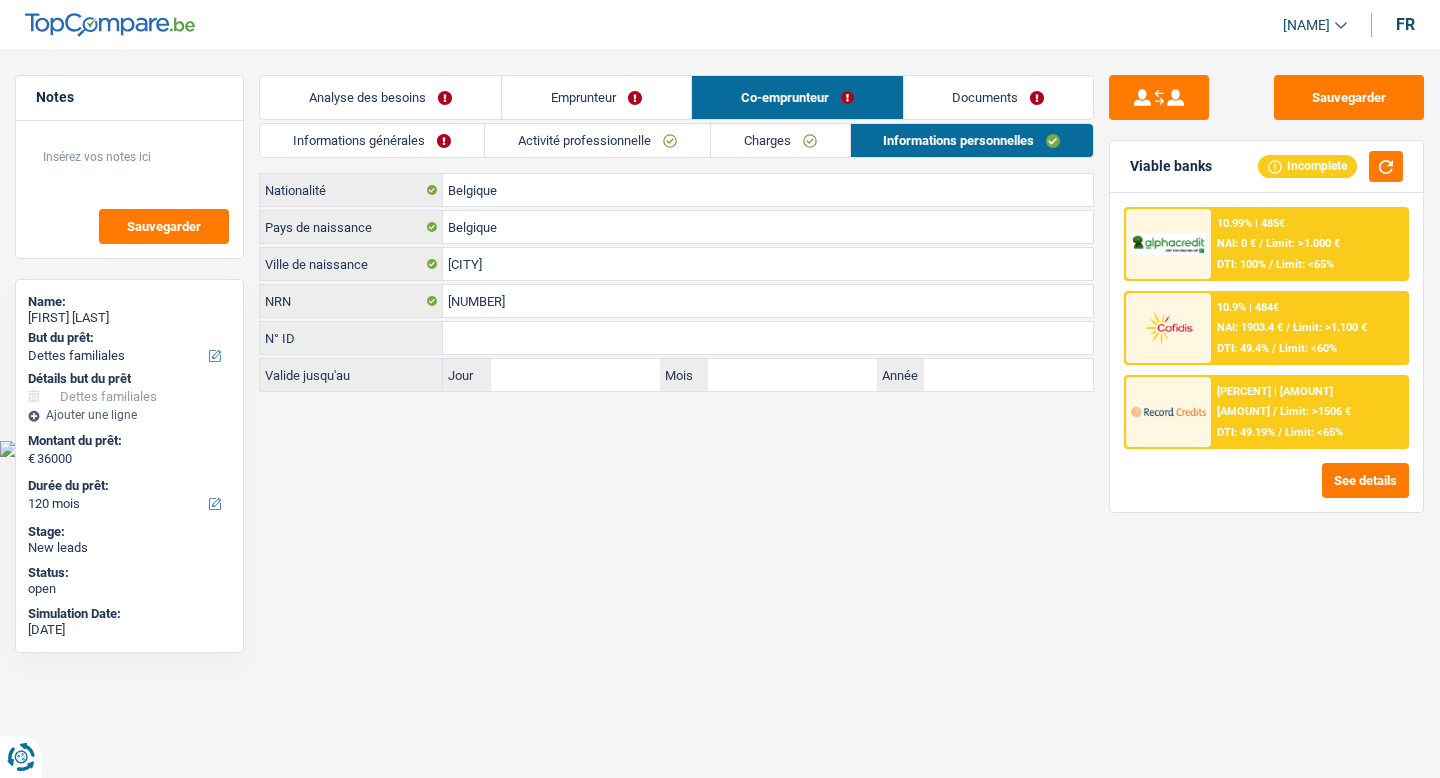 click on "Documents" at bounding box center (999, 97) 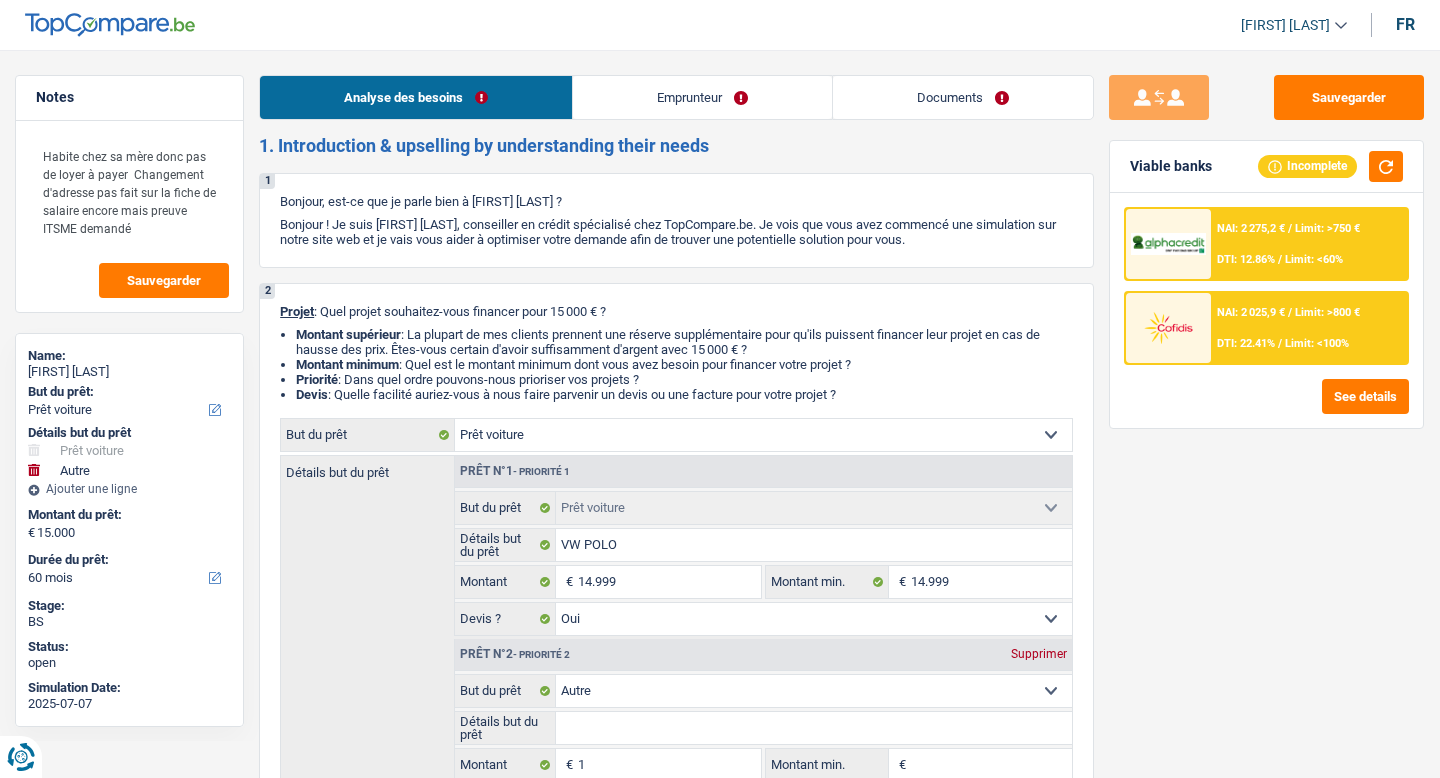 scroll, scrollTop: 0, scrollLeft: 0, axis: both 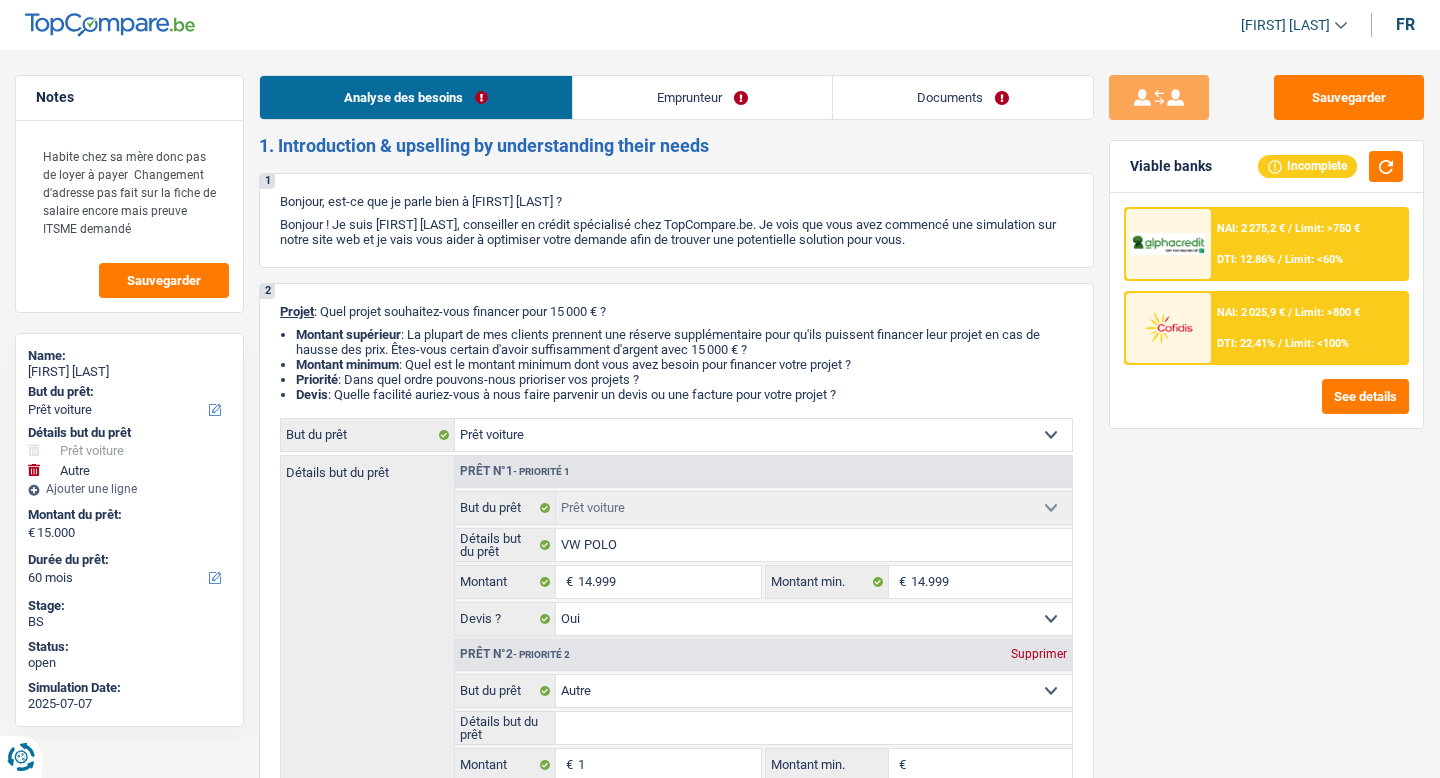 click on "Documents" at bounding box center (963, 97) 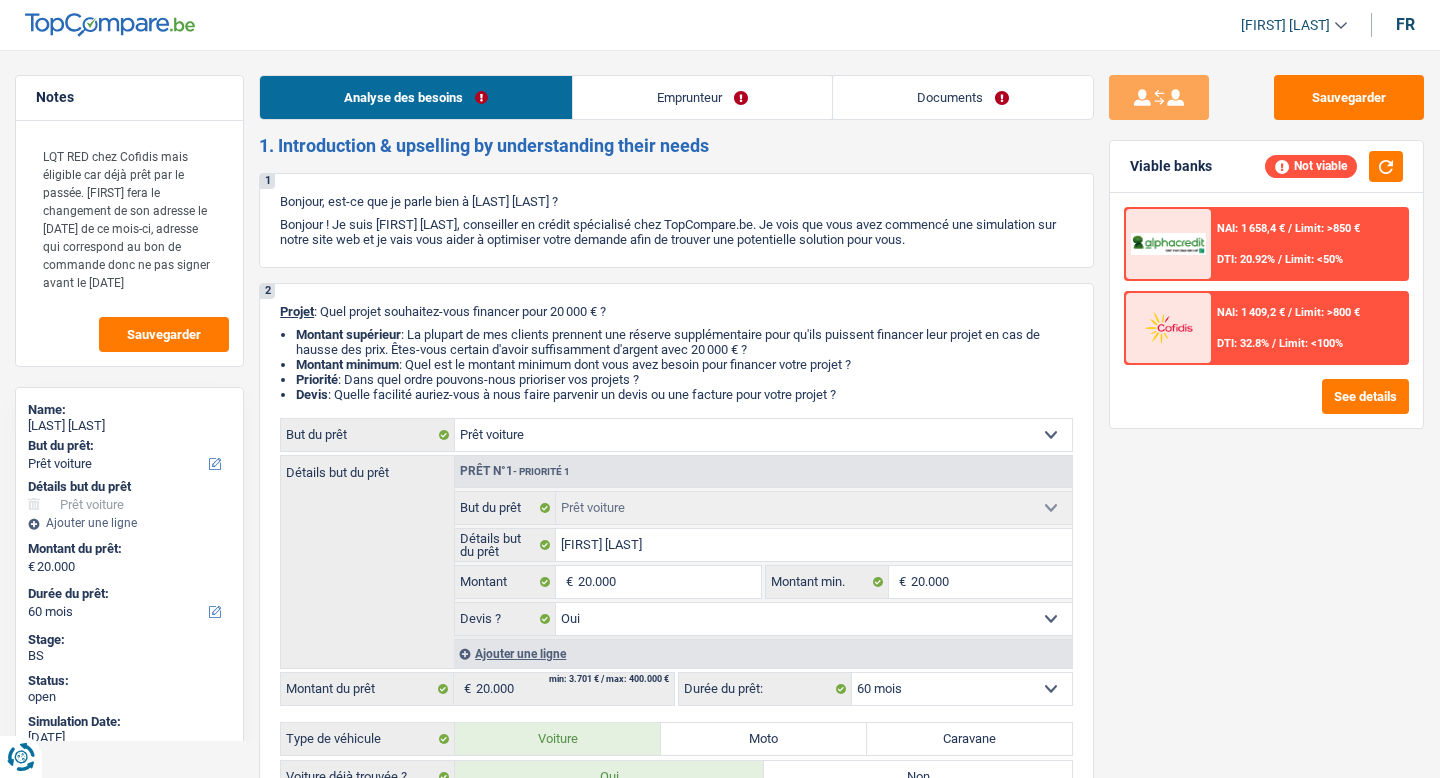 scroll, scrollTop: 0, scrollLeft: 0, axis: both 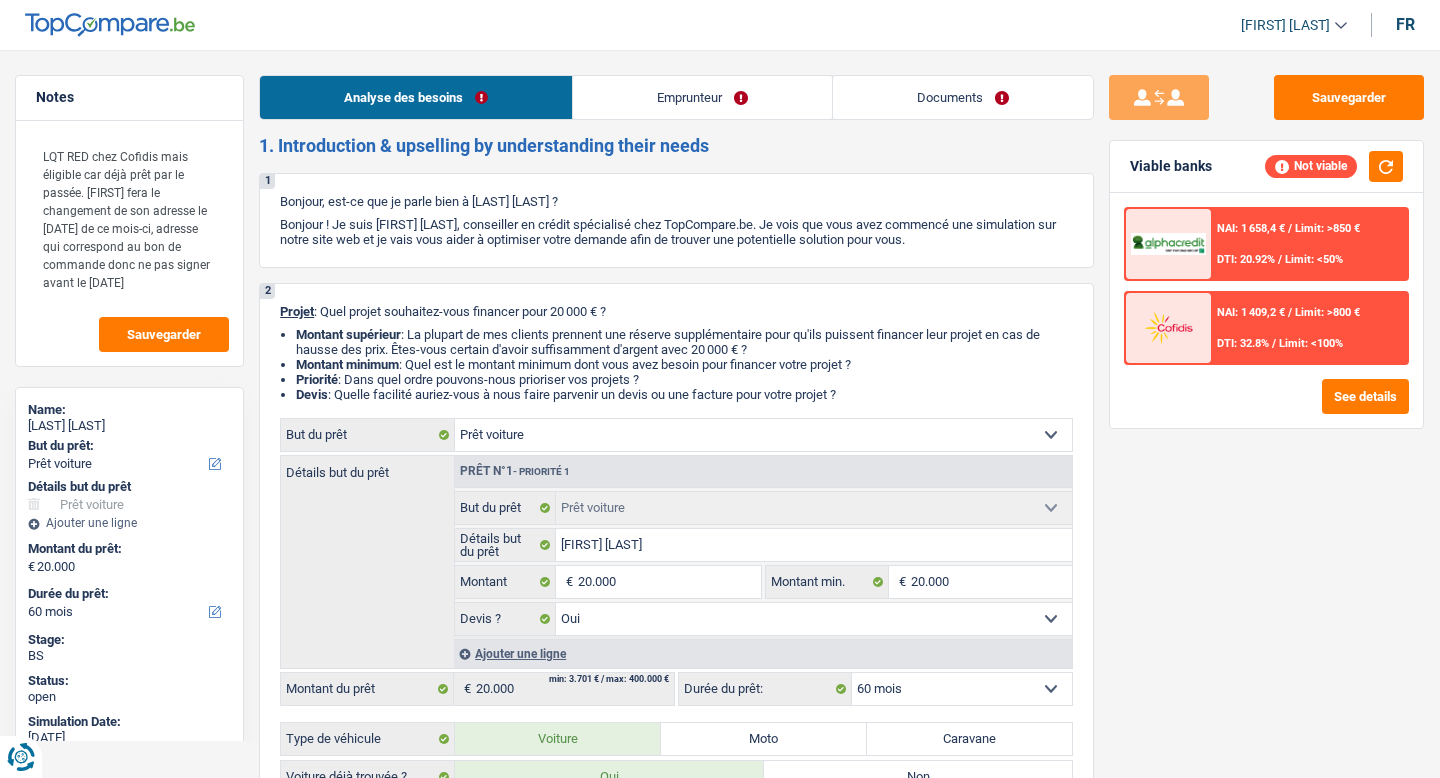 click on "Documents" at bounding box center (963, 97) 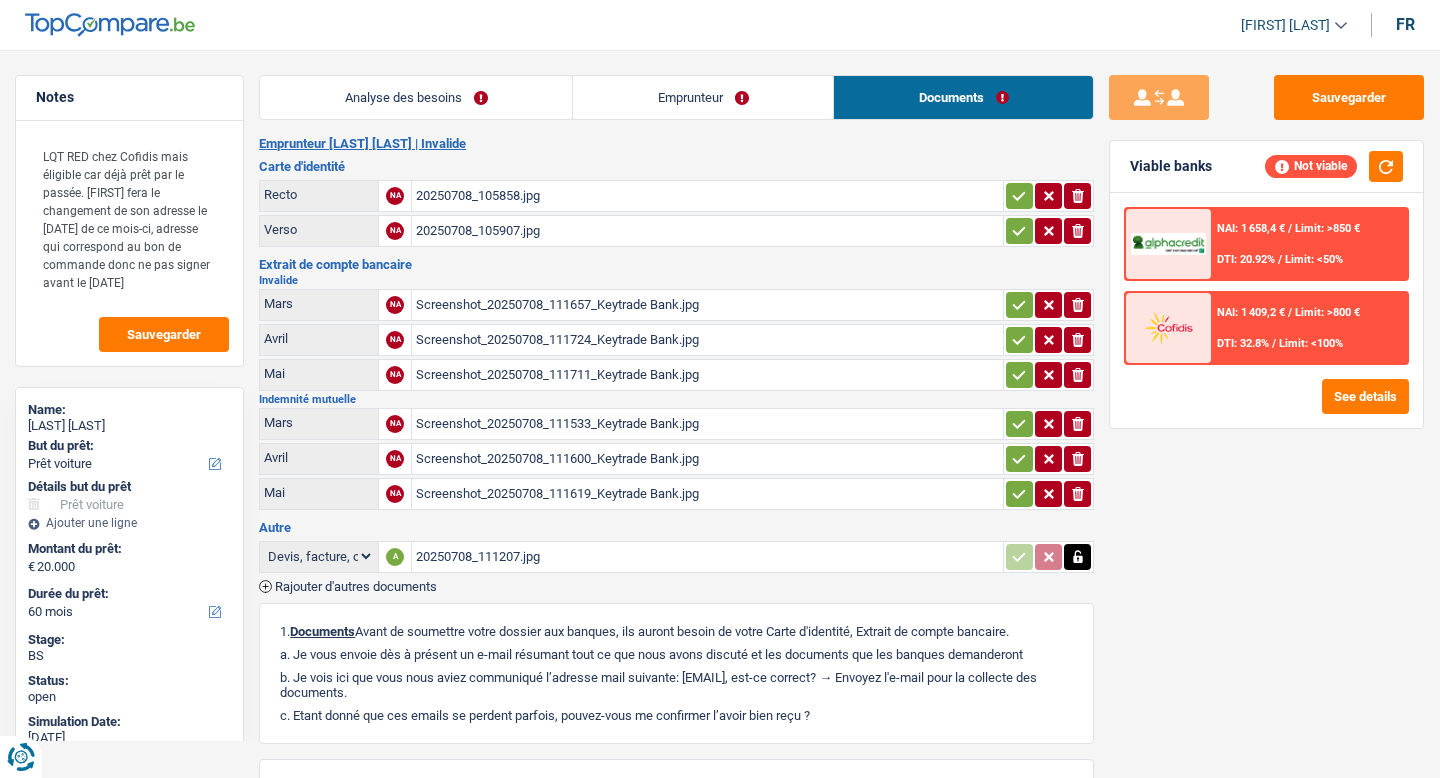 click on "Rajouter d'autres documents" at bounding box center [356, 586] 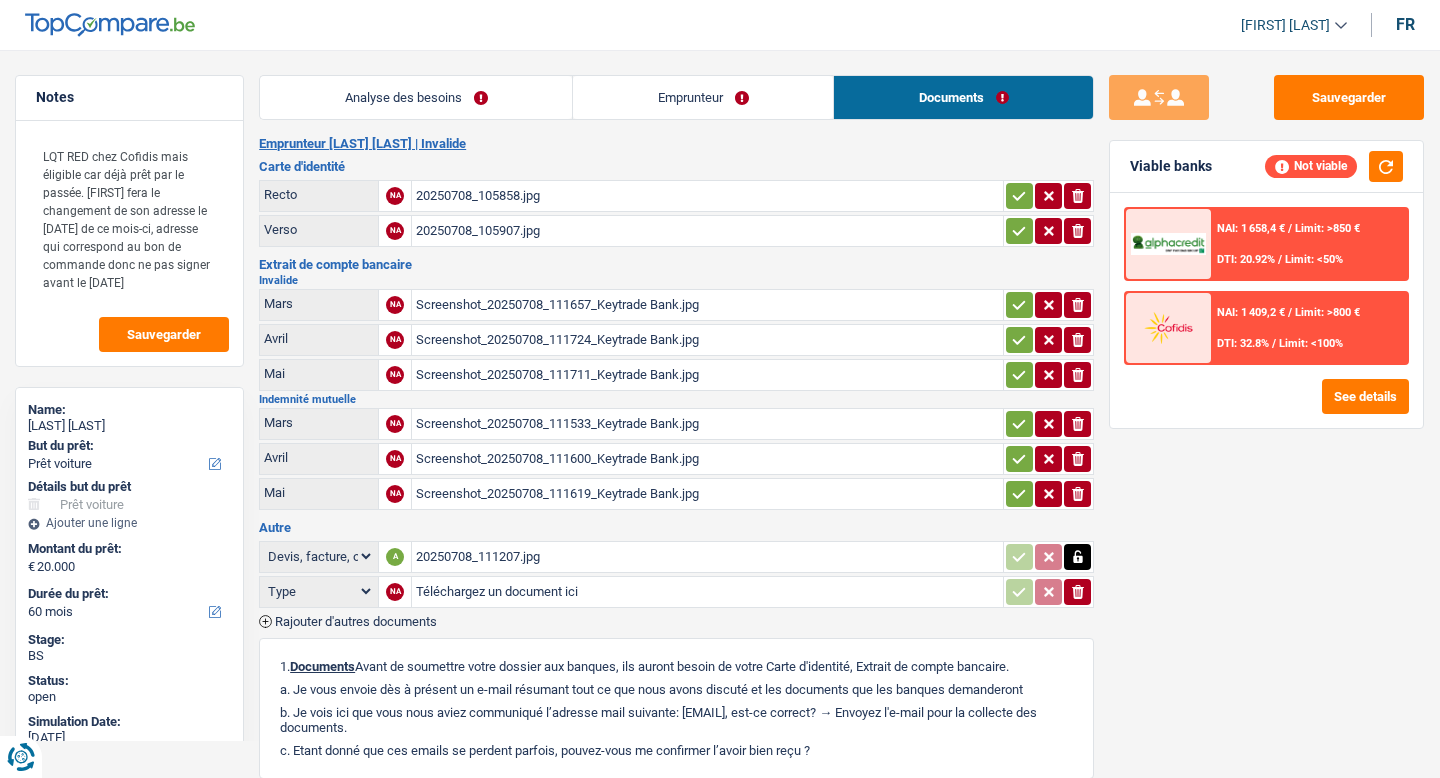 click on "Rajouter d'autres documents" at bounding box center (356, 621) 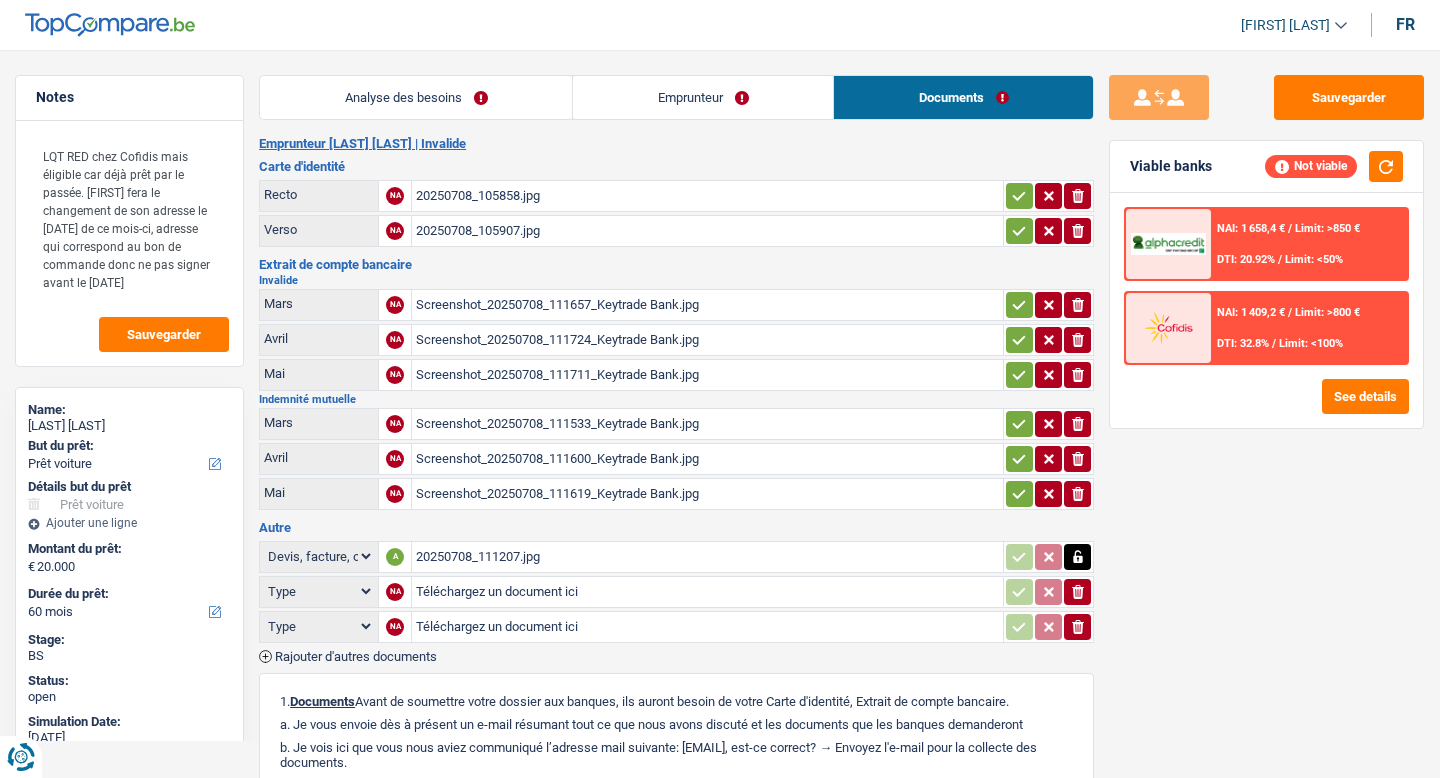 click on "Rajouter d'autres documents" at bounding box center [356, 656] 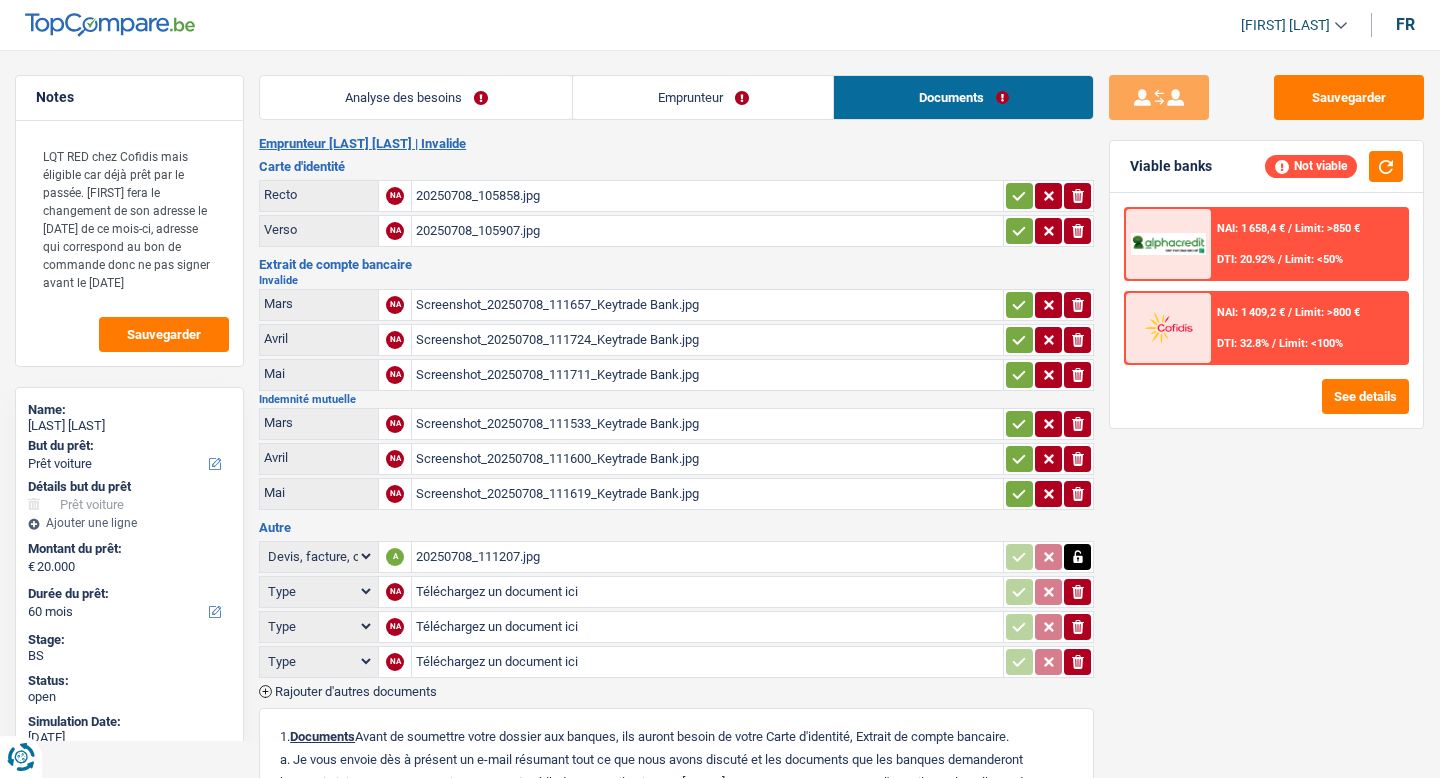 click on "Rajouter d'autres documents" at bounding box center (356, 691) 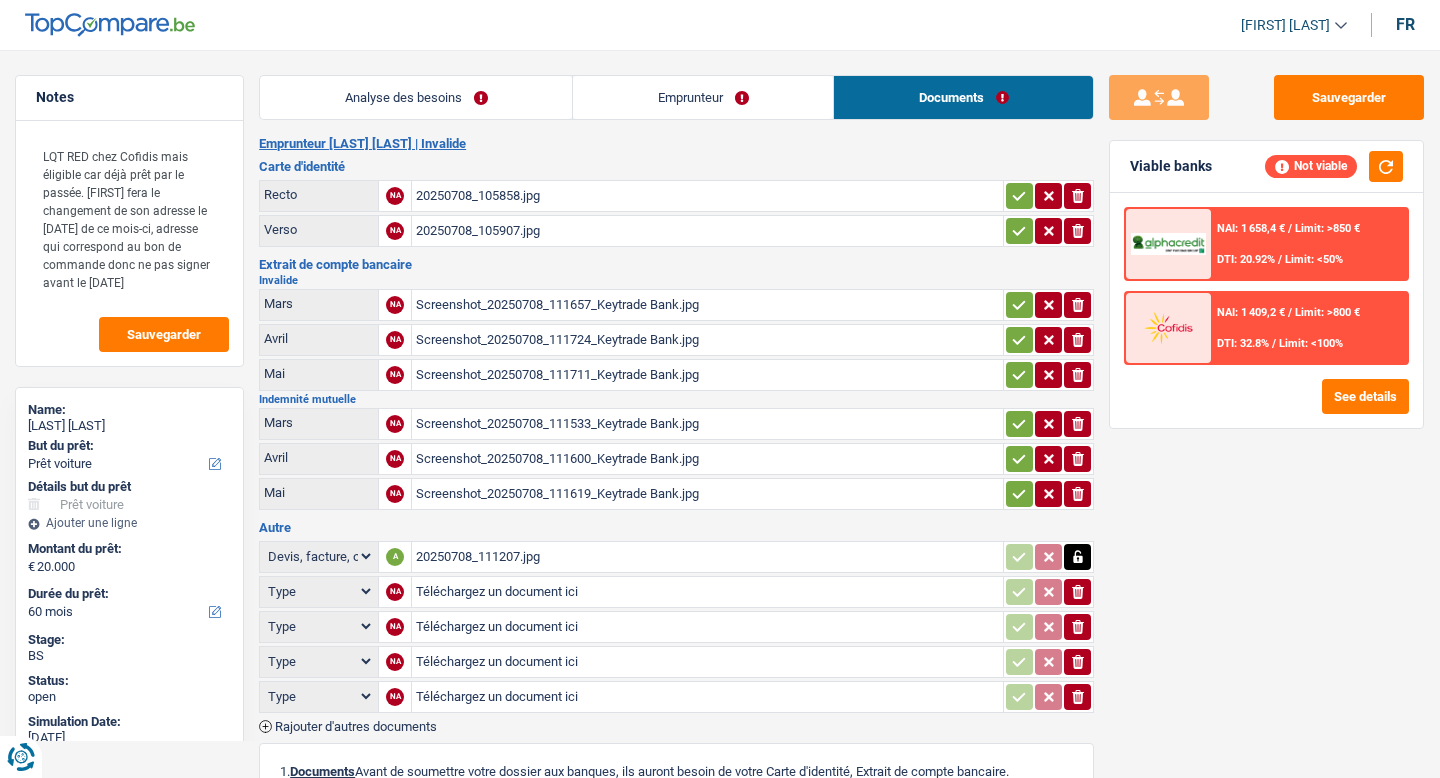 click on "Téléchargez un document ici" at bounding box center [707, 592] 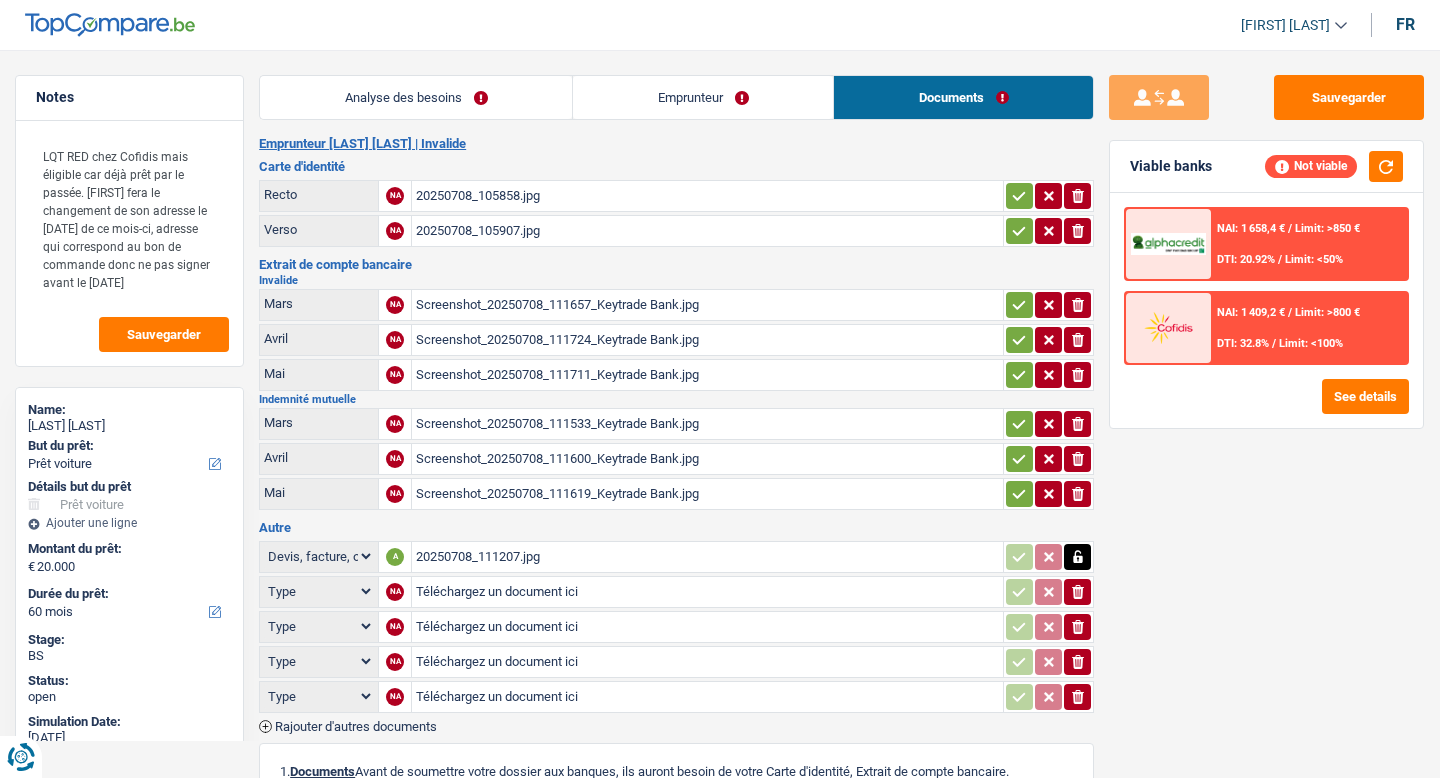 type on "C:\fakepath\1000005615.jpg" 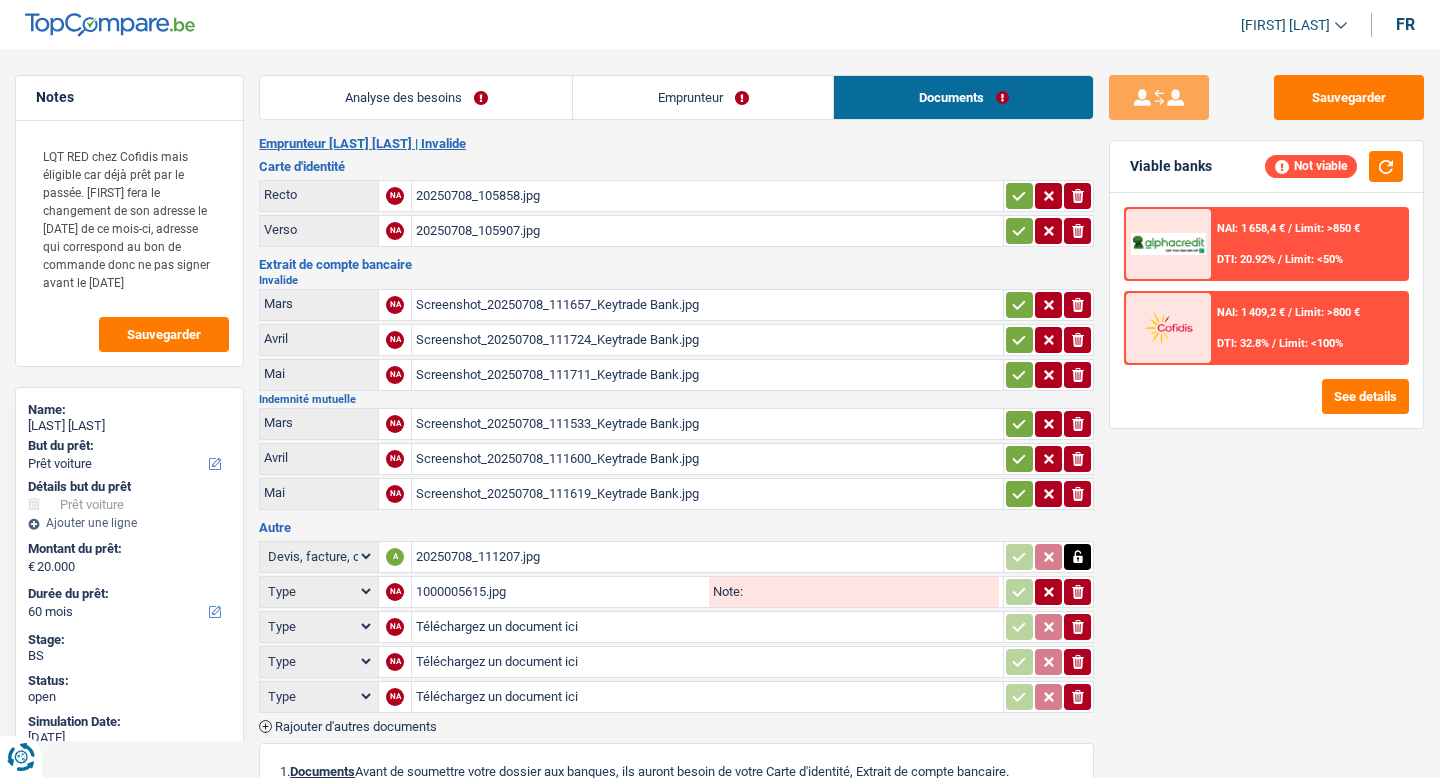 click on "1000005615.jpg" at bounding box center [560, 592] 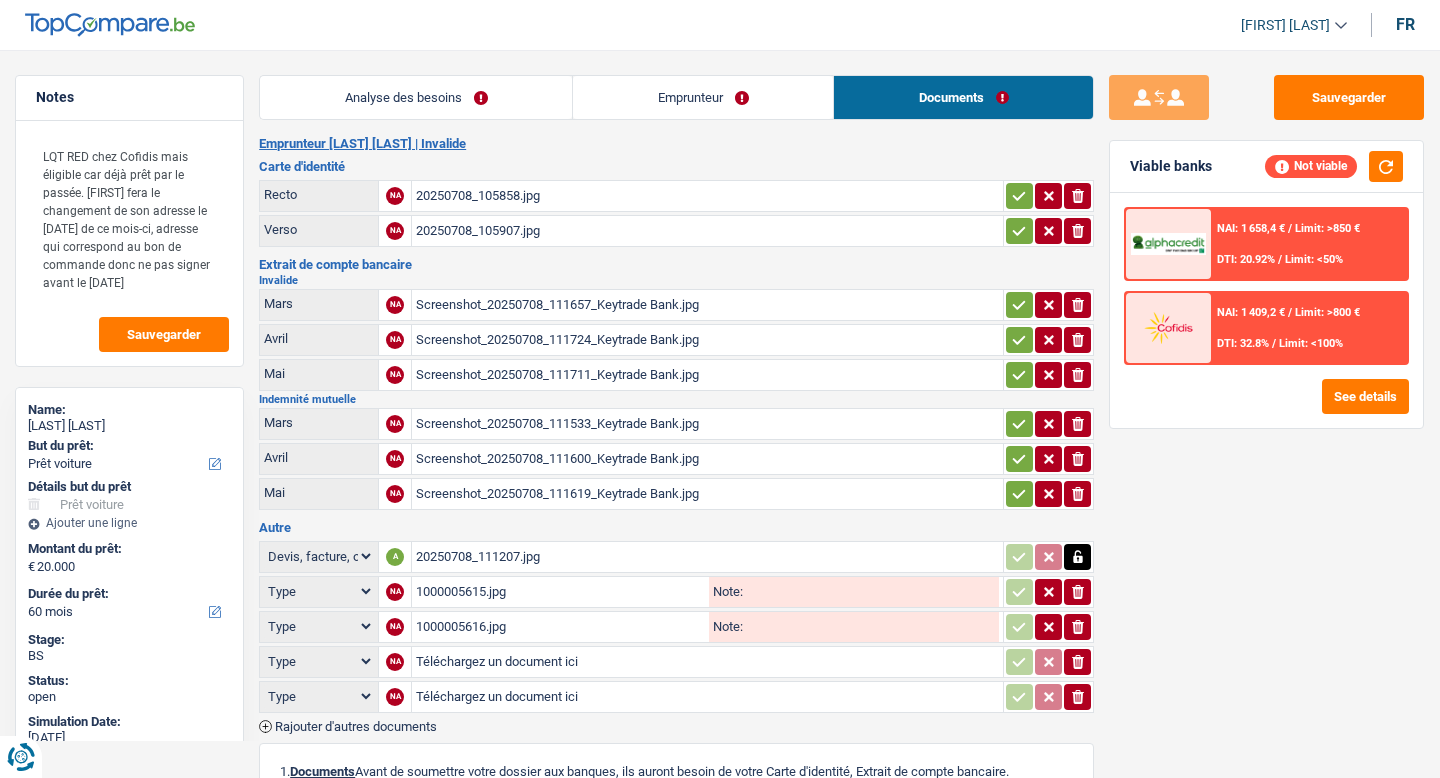 click on "Téléchargez un document ici" at bounding box center (707, 662) 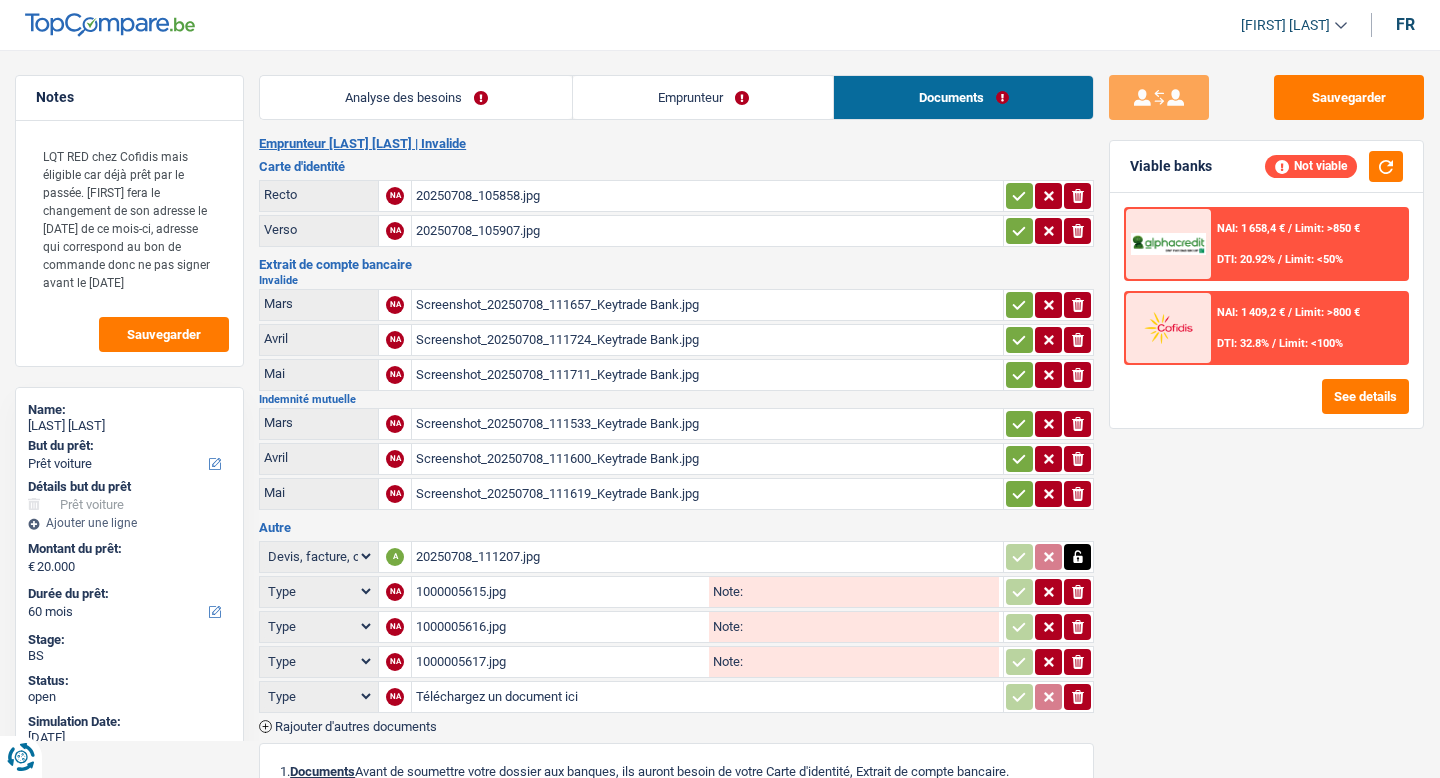 click on "Téléchargez un document ici" at bounding box center [707, 697] 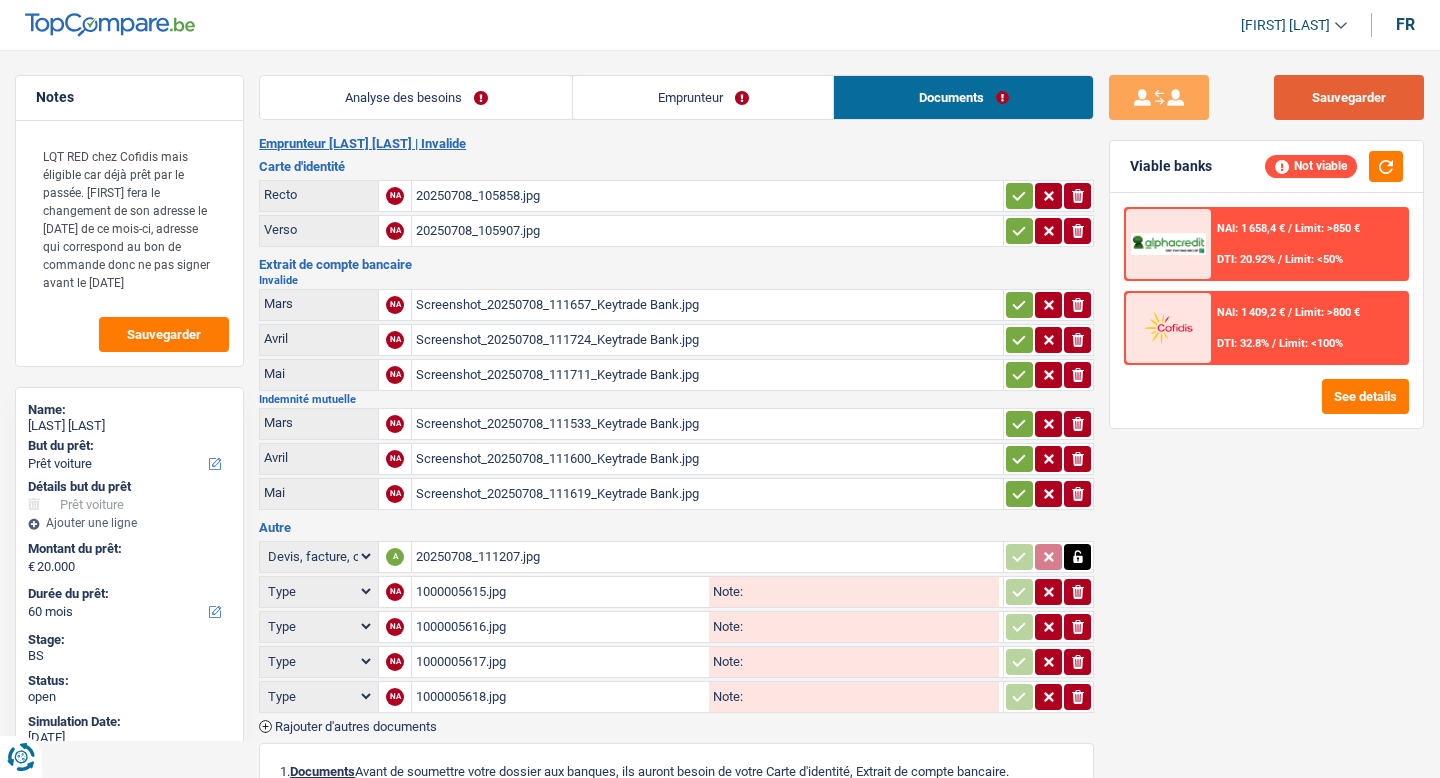 click on "Sauvegarder" at bounding box center (1349, 97) 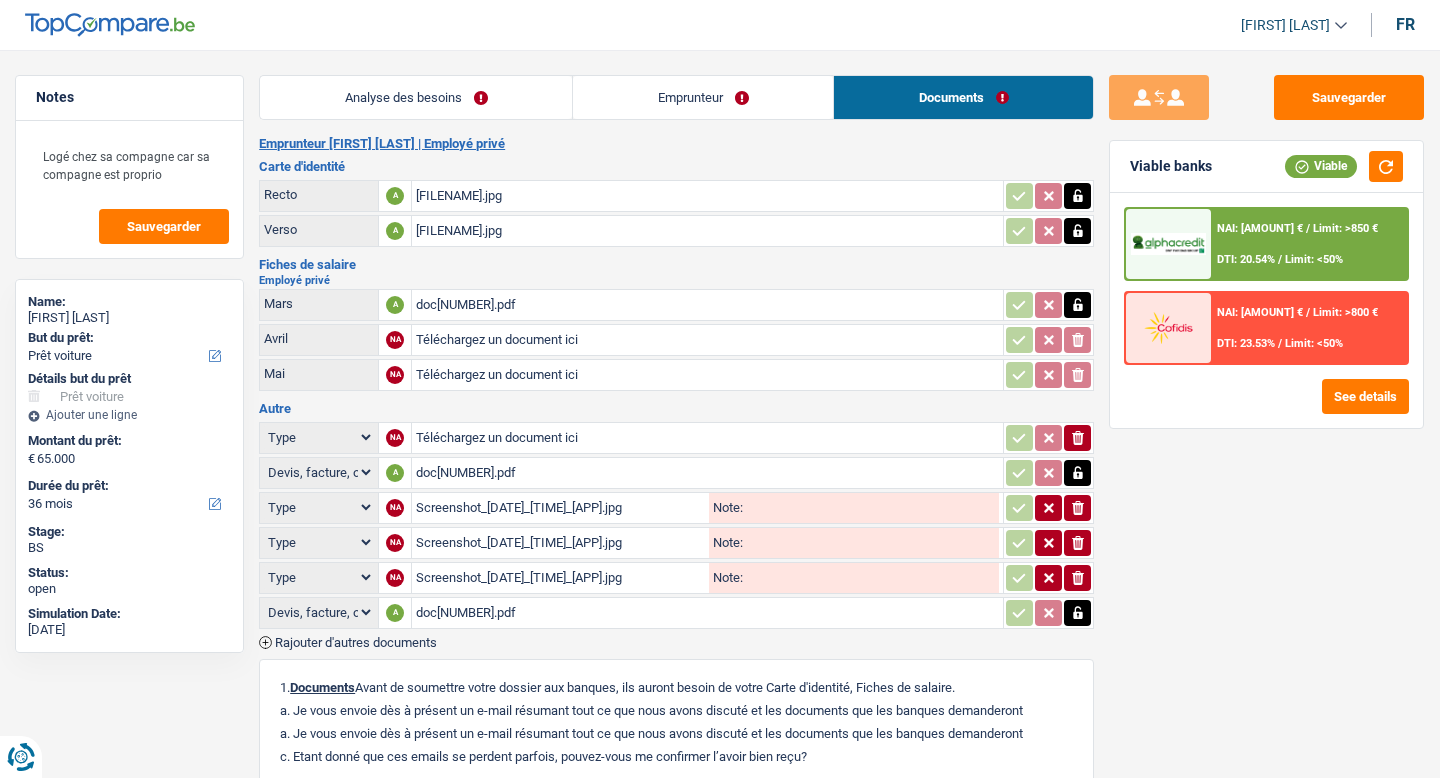 scroll, scrollTop: 0, scrollLeft: 0, axis: both 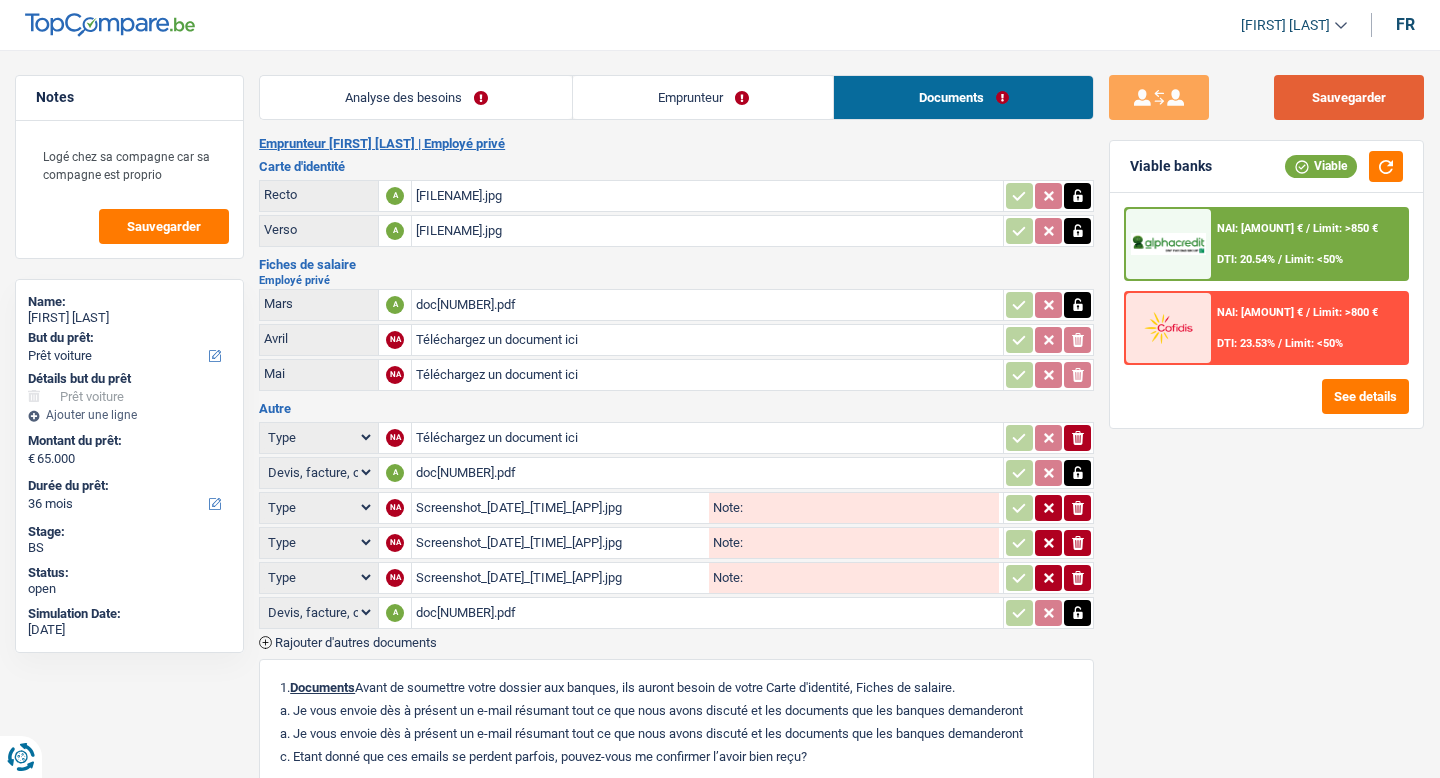 click on "Sauvegarder" at bounding box center (1349, 97) 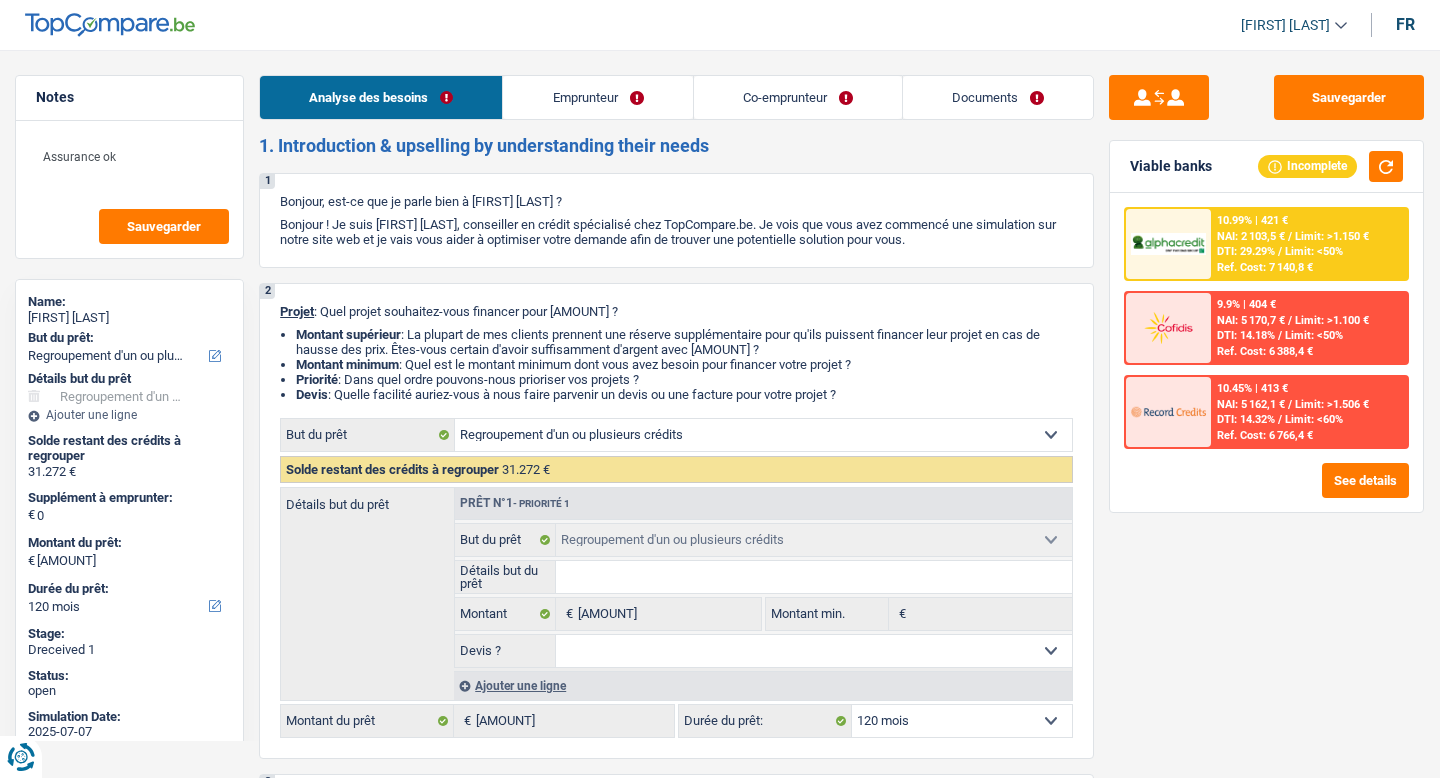 scroll, scrollTop: 0, scrollLeft: 0, axis: both 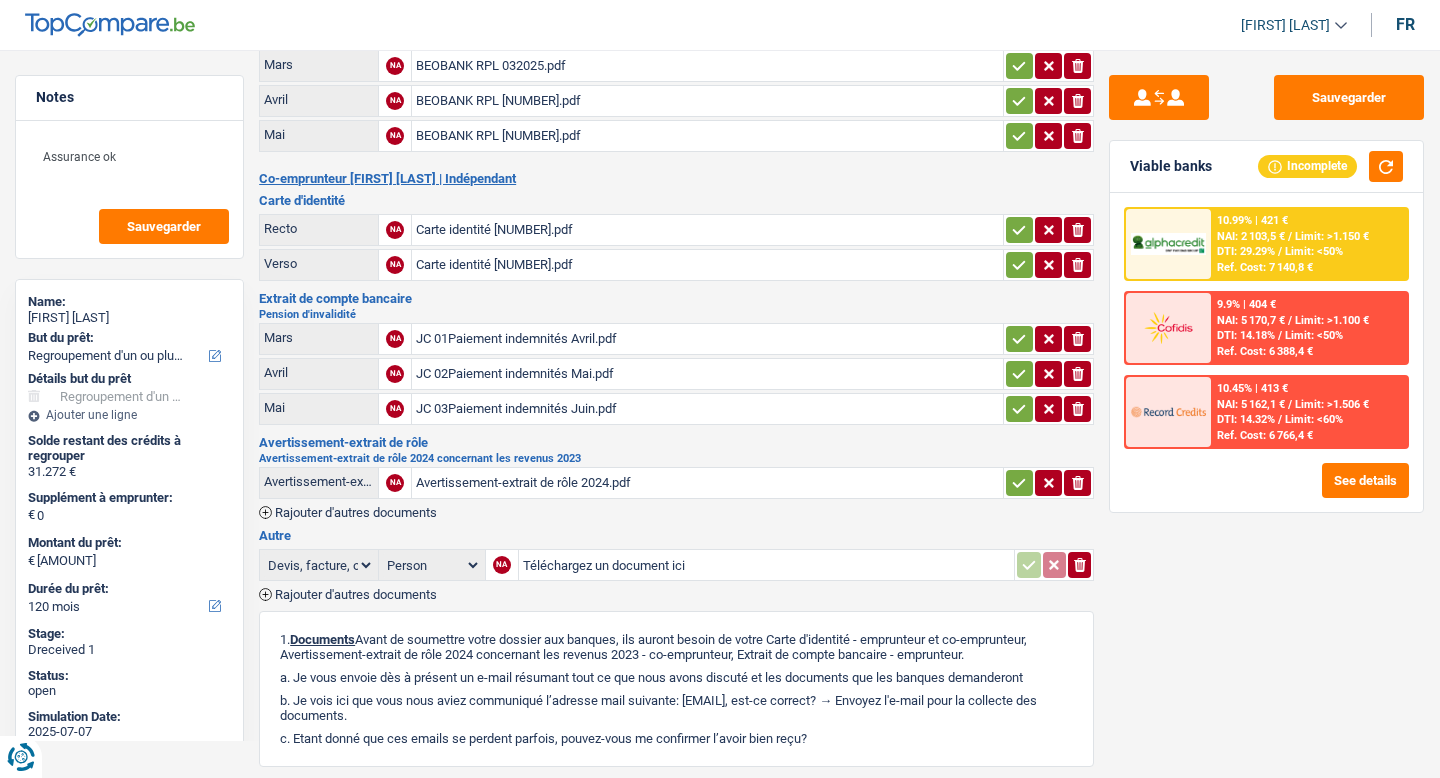 click on "Rajouter d'autres documents" at bounding box center (356, 594) 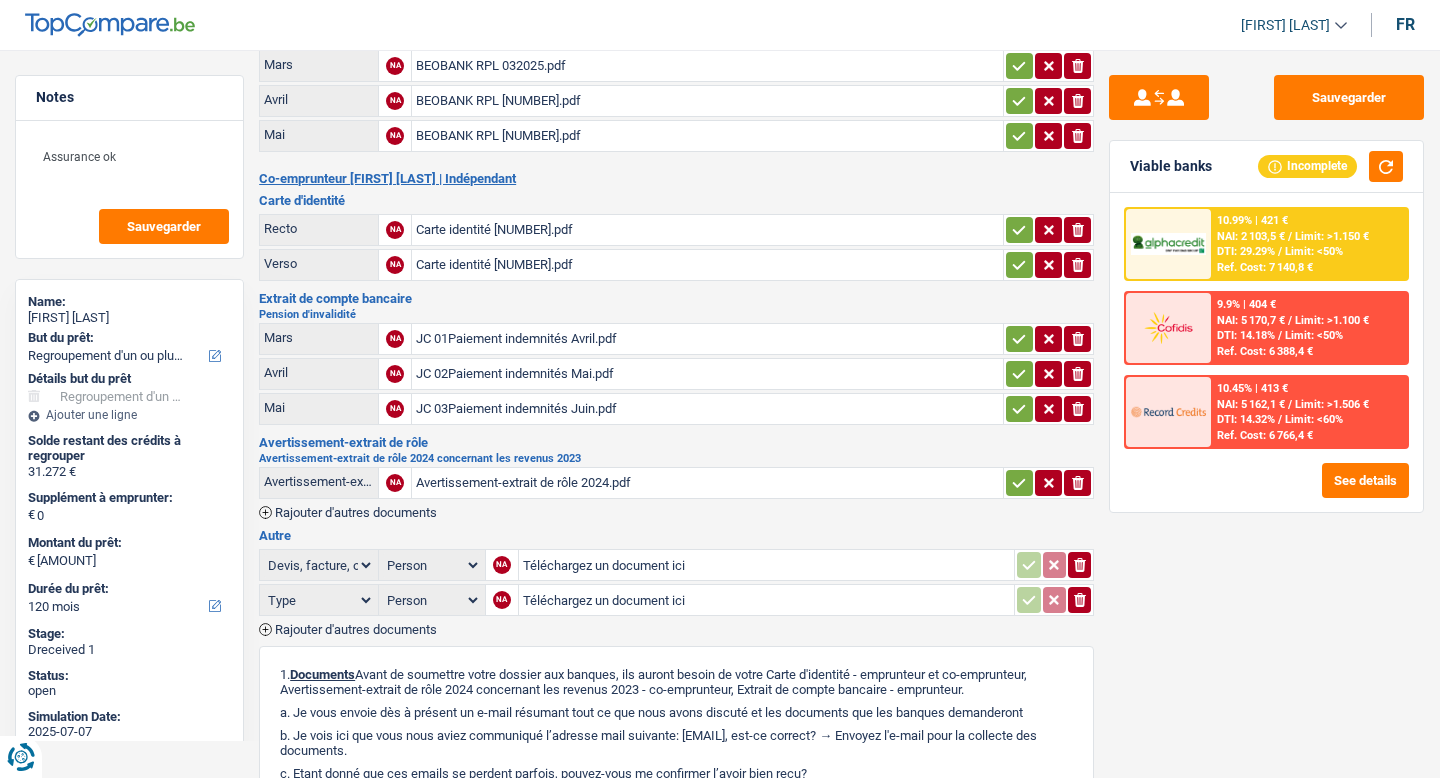 click on "Rajouter d'autres documents" at bounding box center (356, 629) 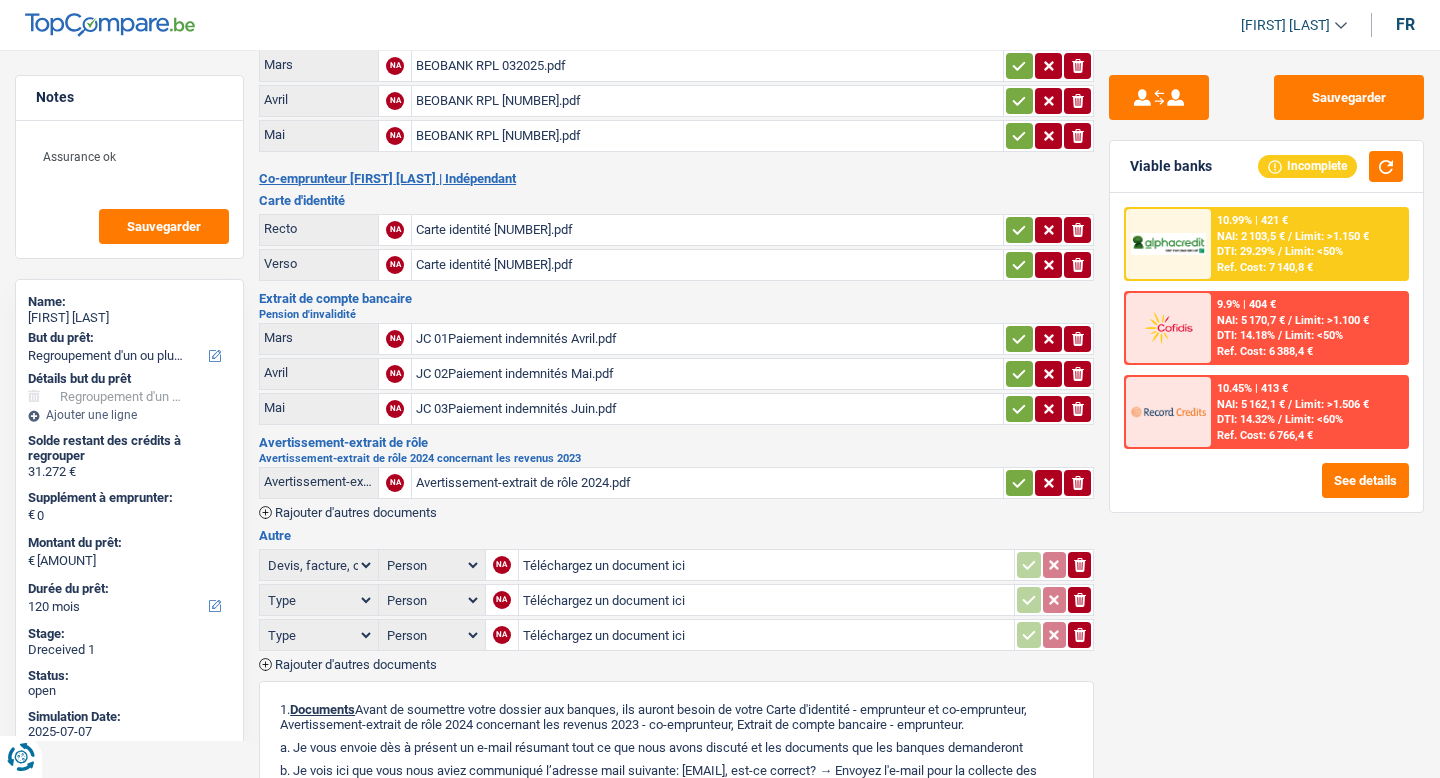 click on "Type
Analyse des besoins pour l'assurance
Attestation d'invalidité
Attestation de votre employeur
Attestation perte de la carte d'identité
Autre
Avertissement extrait de rôle 2023 concernant vos revenus 2022
Avertissement extrait de rôle 2024 concernant vos revenus 2023
Bulletin d'impôt
Carte bancaire
Certificat de composition de ménage
Certificat de résidence élargi
Certificat médical
Contrat de bail" at bounding box center (319, 600) 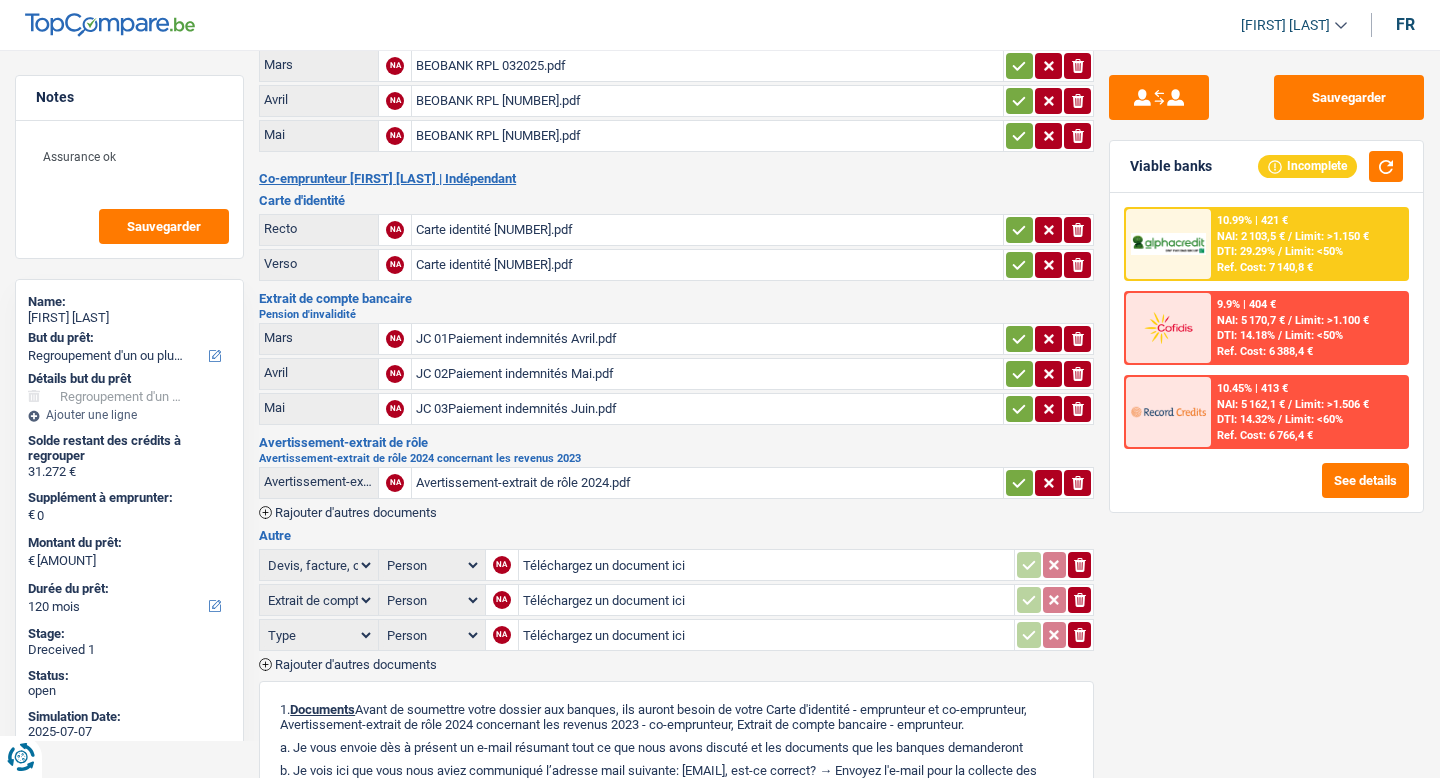 click on "Type
Analyse des besoins pour l'assurance
Attestation d'invalidité
Attestation de votre employeur
Attestation perte de la carte d'identité
Autre
Avertissement extrait de rôle 2023 concernant vos revenus 2022
Avertissement extrait de rôle 2024 concernant vos revenus 2023
Bulletin d'impôt
Carte bancaire
Certificat de composition de ménage
Certificat de résidence élargi
Certificat médical
Contrat de bail" at bounding box center [319, 635] 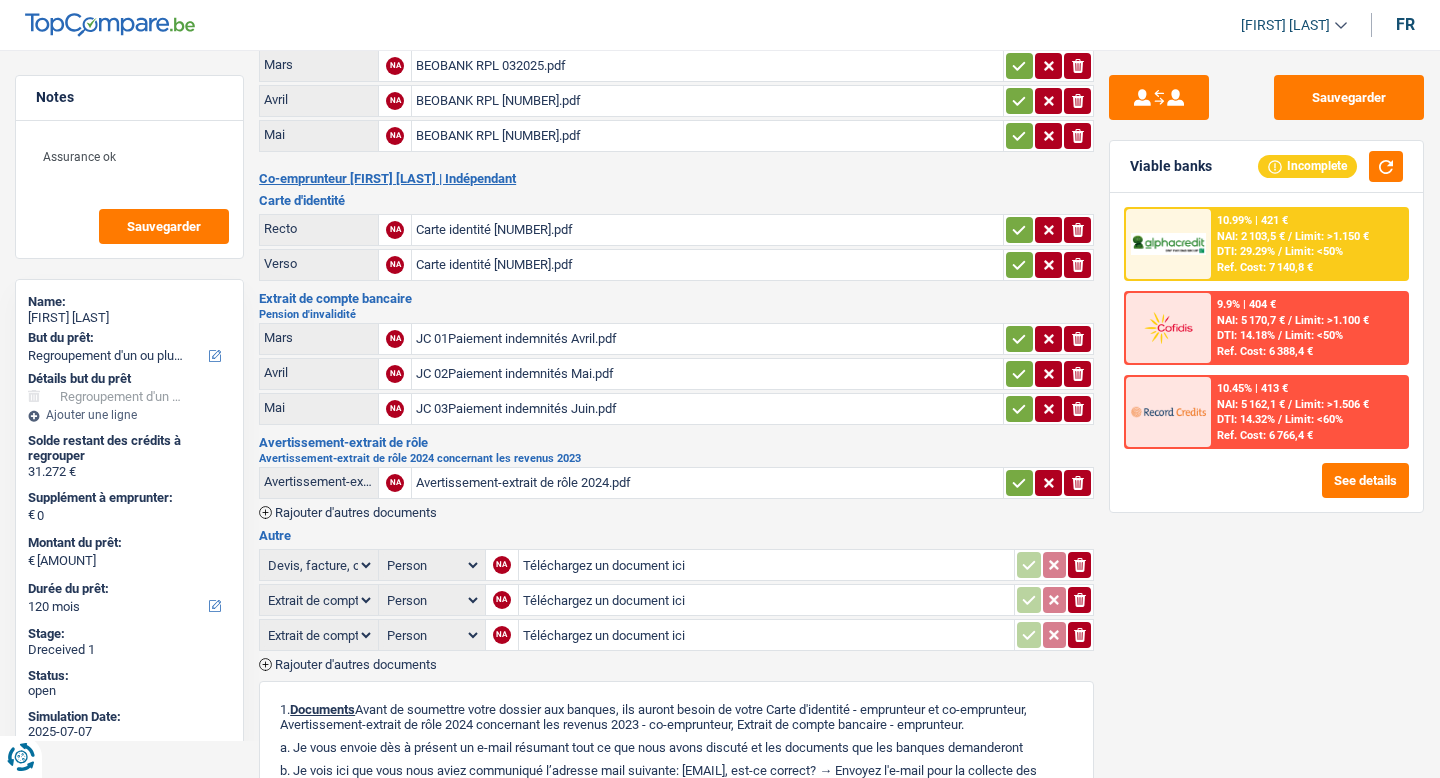 click on "Téléchargez un document ici" at bounding box center (767, 600) 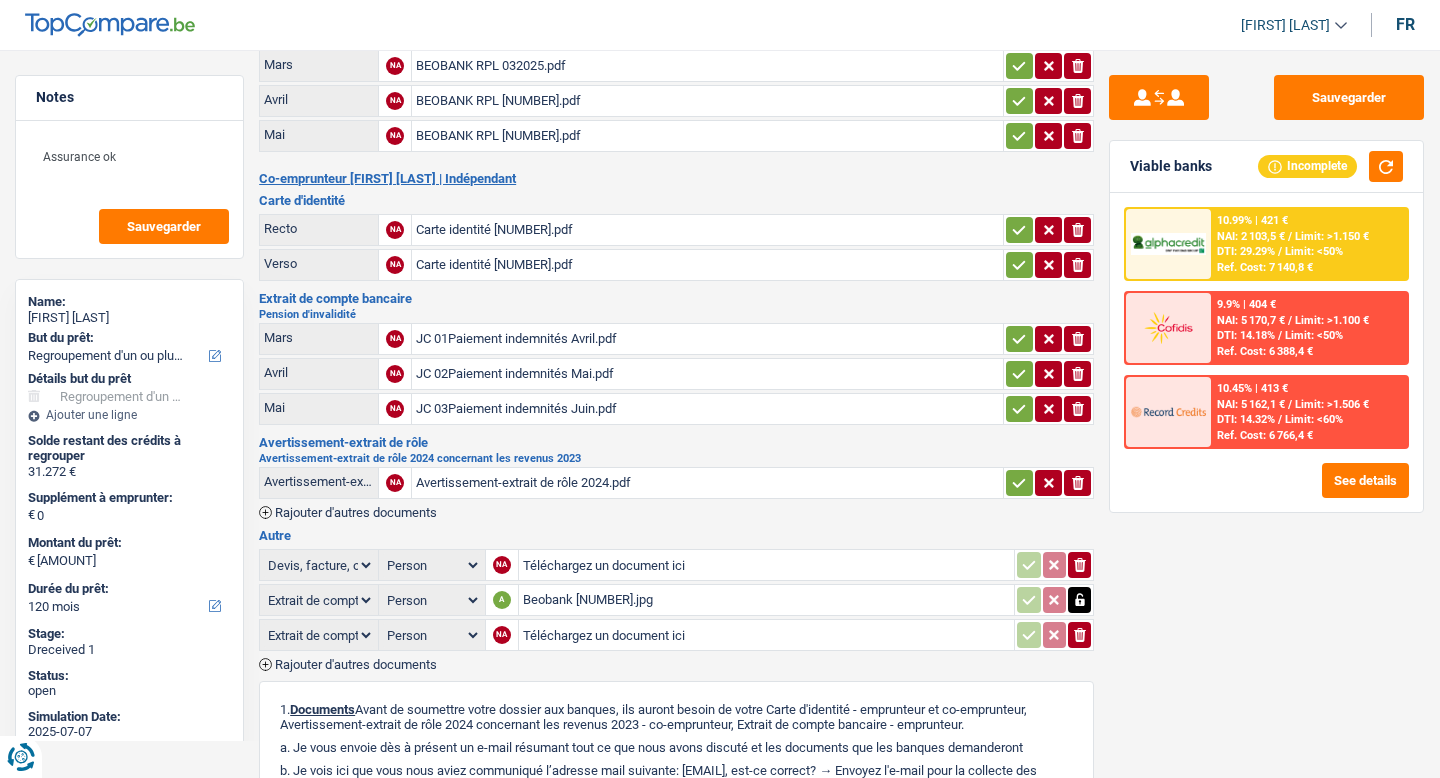 type on "C:\fakepath\Beobank 250423.jpg" 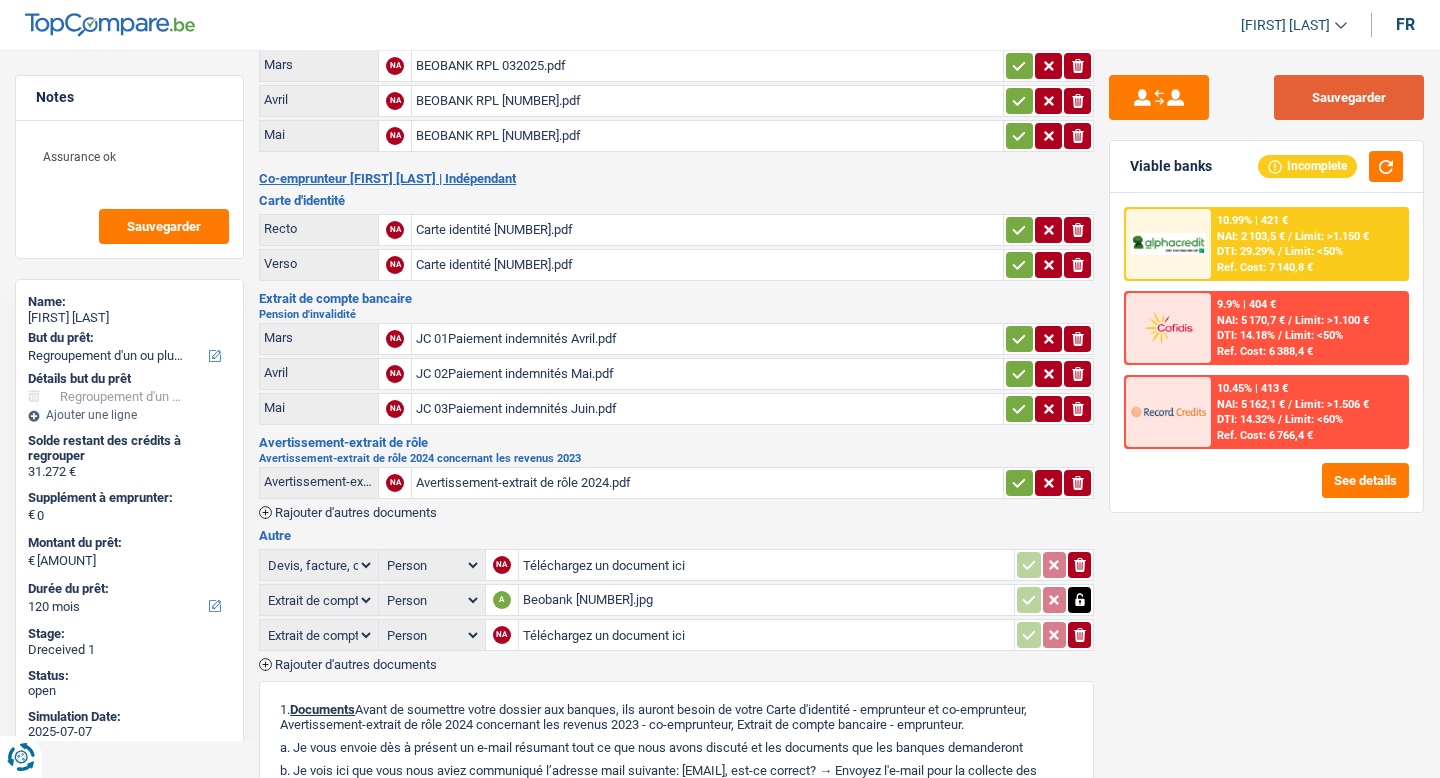 click on "Sauvegarder" at bounding box center [1349, 97] 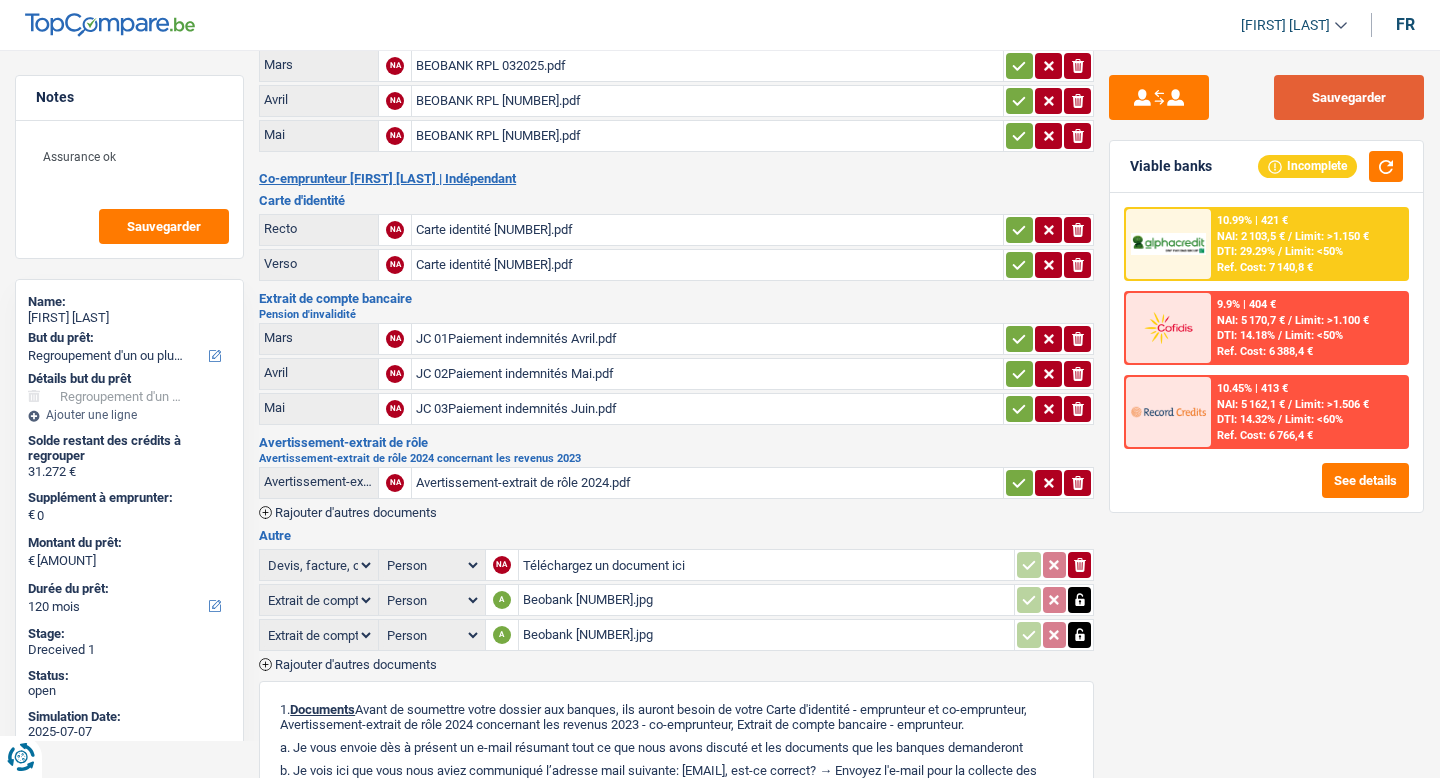 click on "Sauvegarder" at bounding box center [1349, 97] 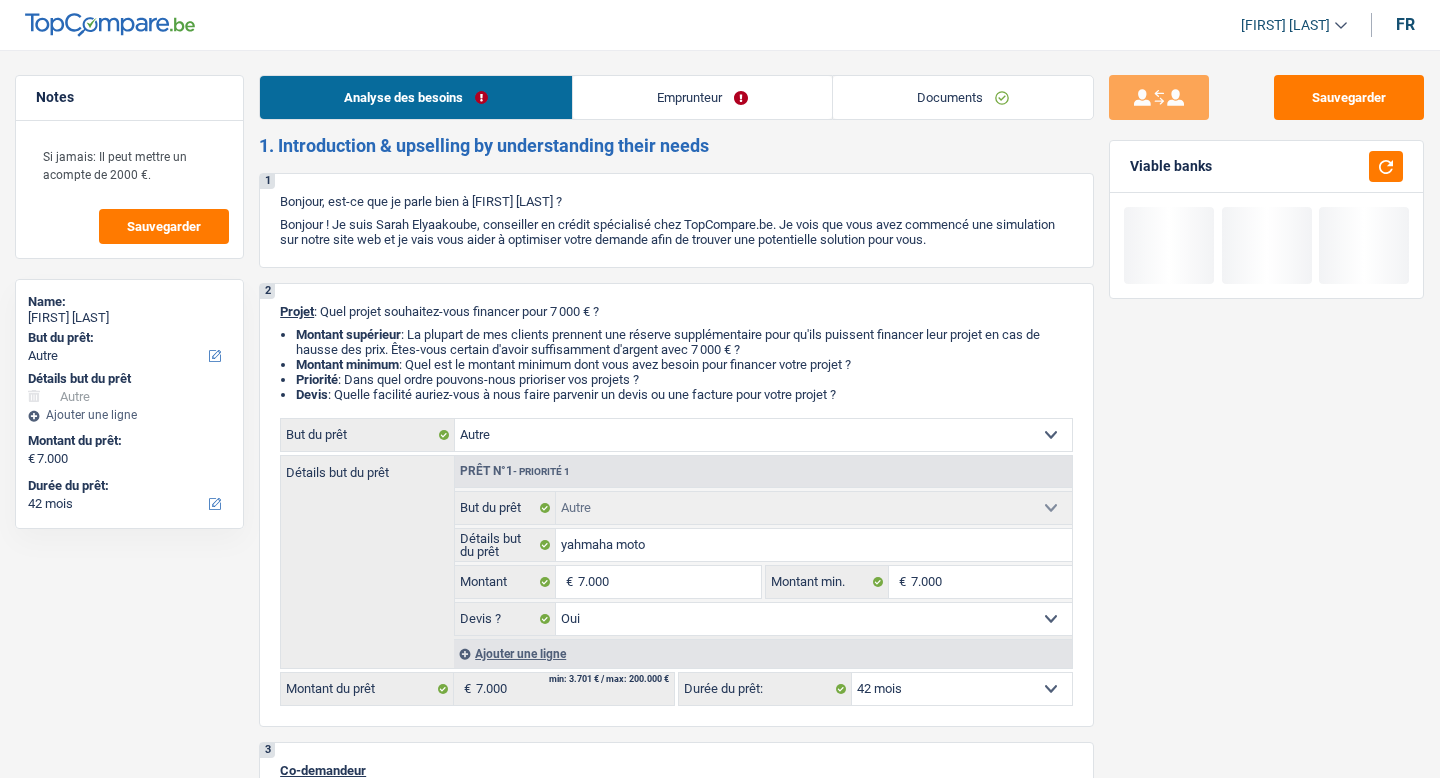 scroll, scrollTop: 0, scrollLeft: 0, axis: both 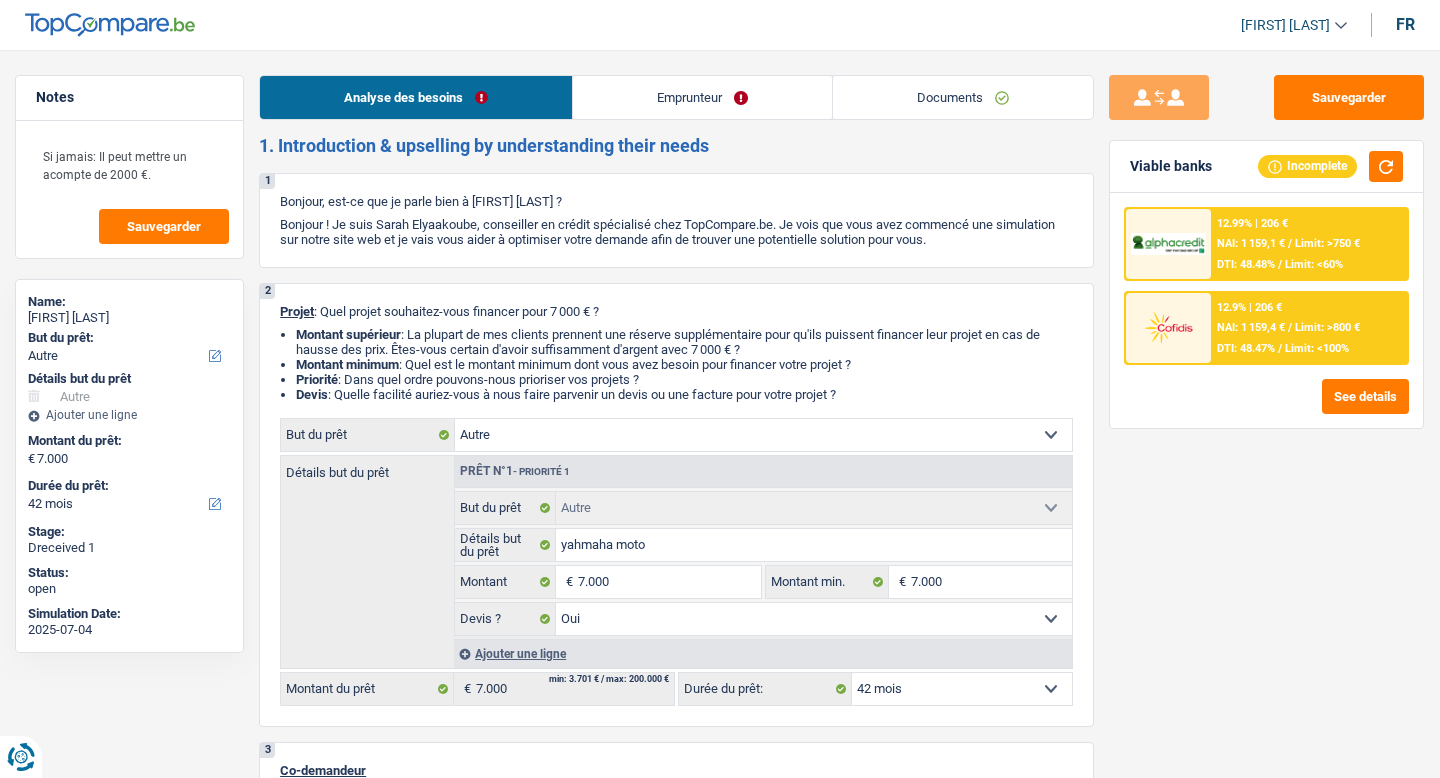 click on "Documents" at bounding box center (963, 97) 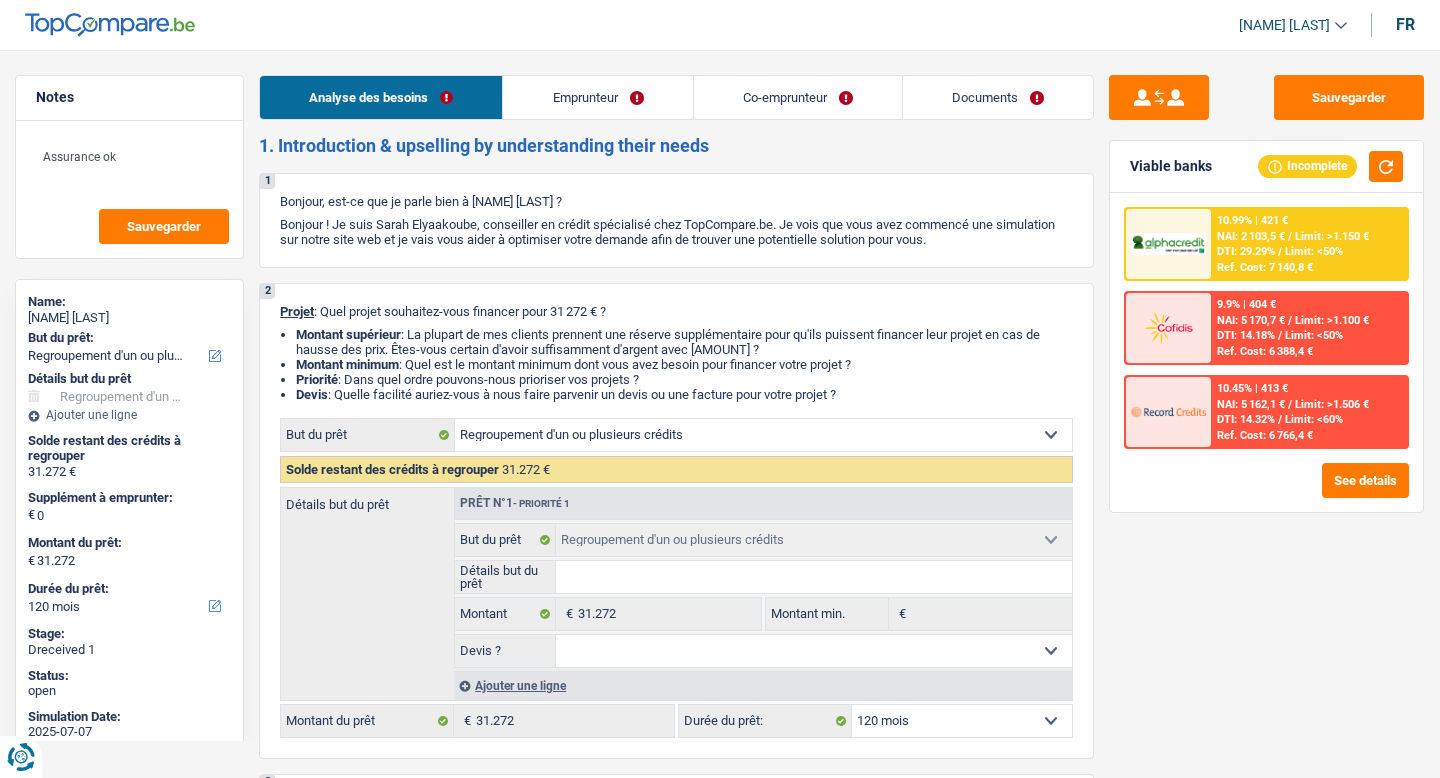 scroll, scrollTop: 0, scrollLeft: 0, axis: both 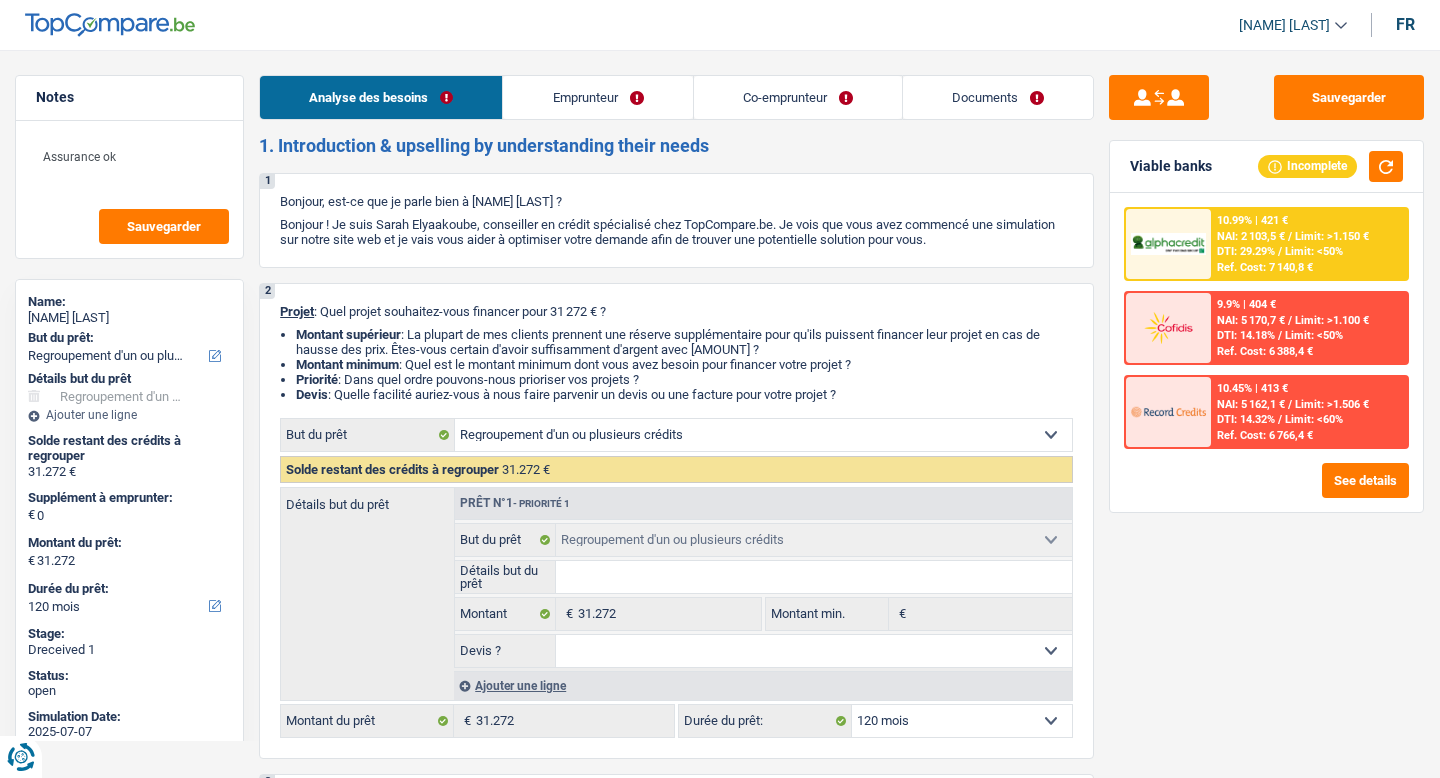 click on "Documents" at bounding box center (998, 97) 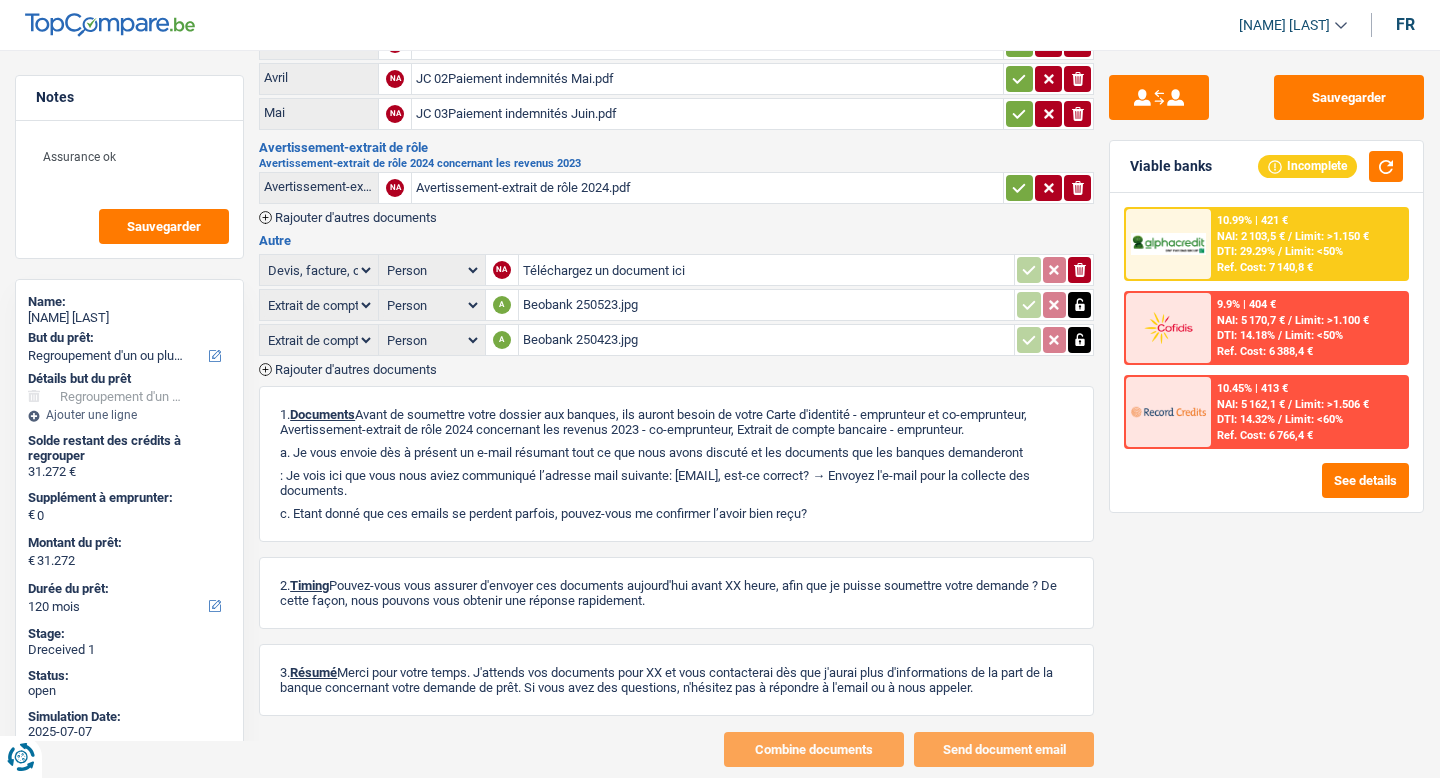 scroll, scrollTop: 583, scrollLeft: 0, axis: vertical 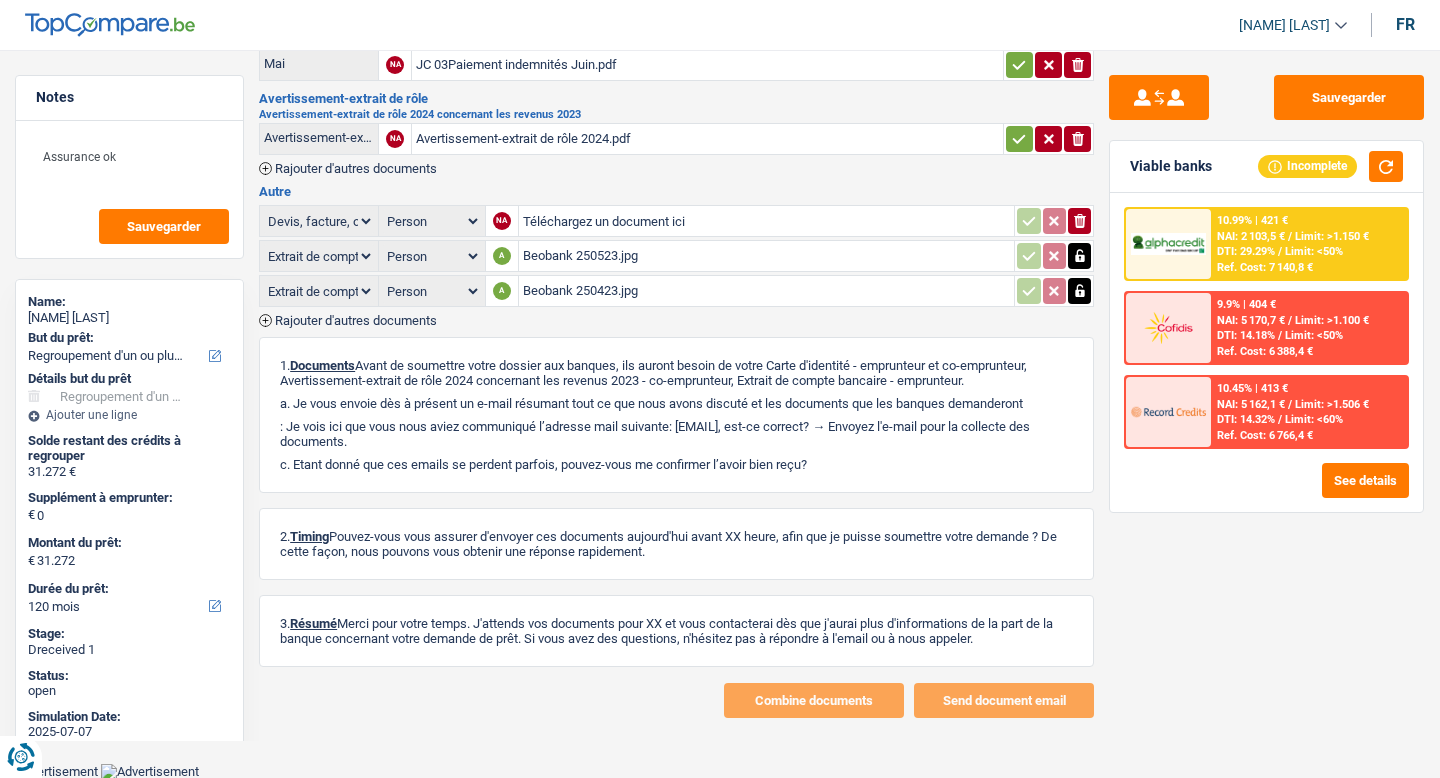 click on "Rajouter d'autres documents" at bounding box center (356, 320) 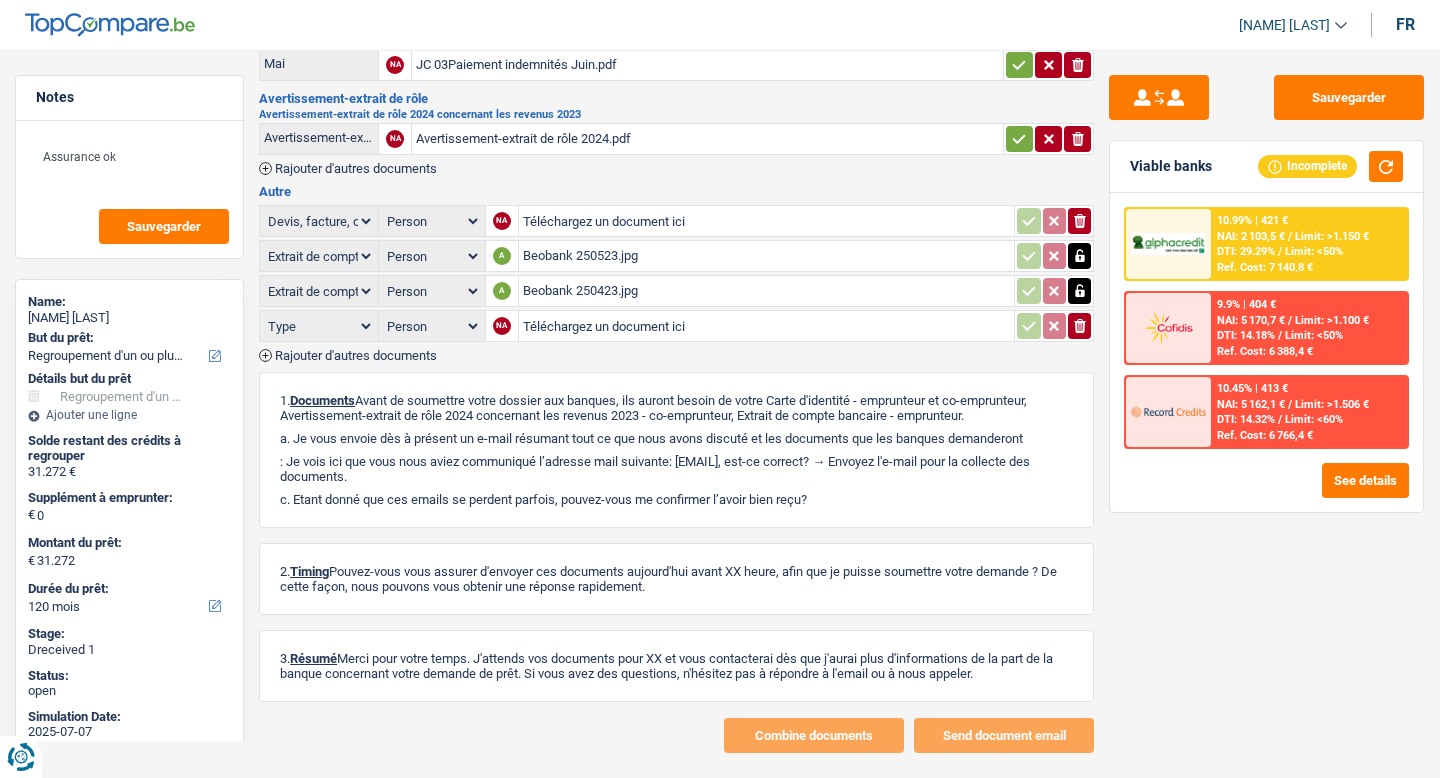 click on "Type
Analyse des besoins pour l'assurance
Attestation d'invalidité
Attestation de votre employeur
Attestation perte de la carte d'identité
Autre
Avertissement extrait de rôle 2023 concernant vos revenus 2022
Avertissement extrait de rôle 2024 concernant vos revenus 2023
Bulletin d'impôt
Carte bancaire
Certificat de composition de ménage
Certificat de résidence élargi
Certificat médical
Contrat de bail" at bounding box center [319, 326] 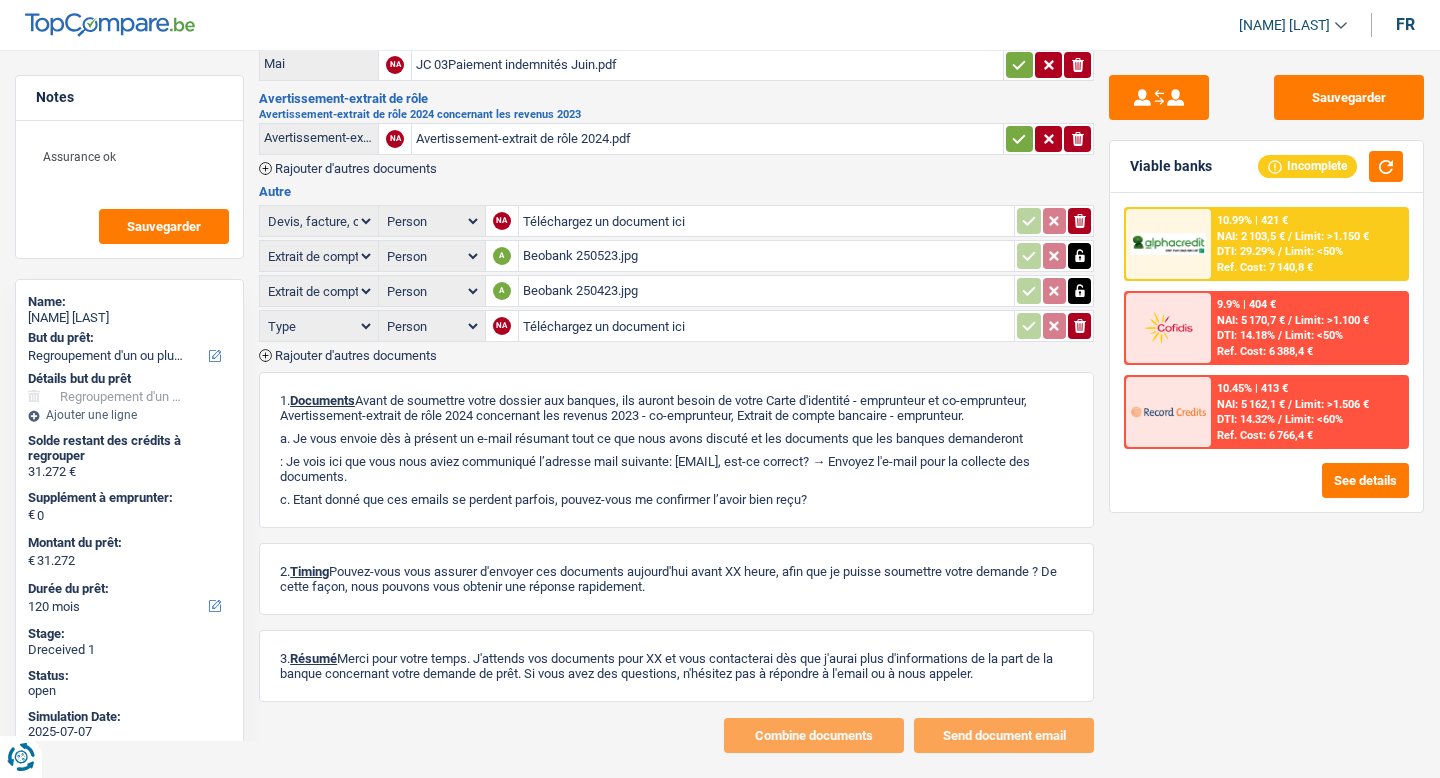 select on "mayAccountStatementIncome" 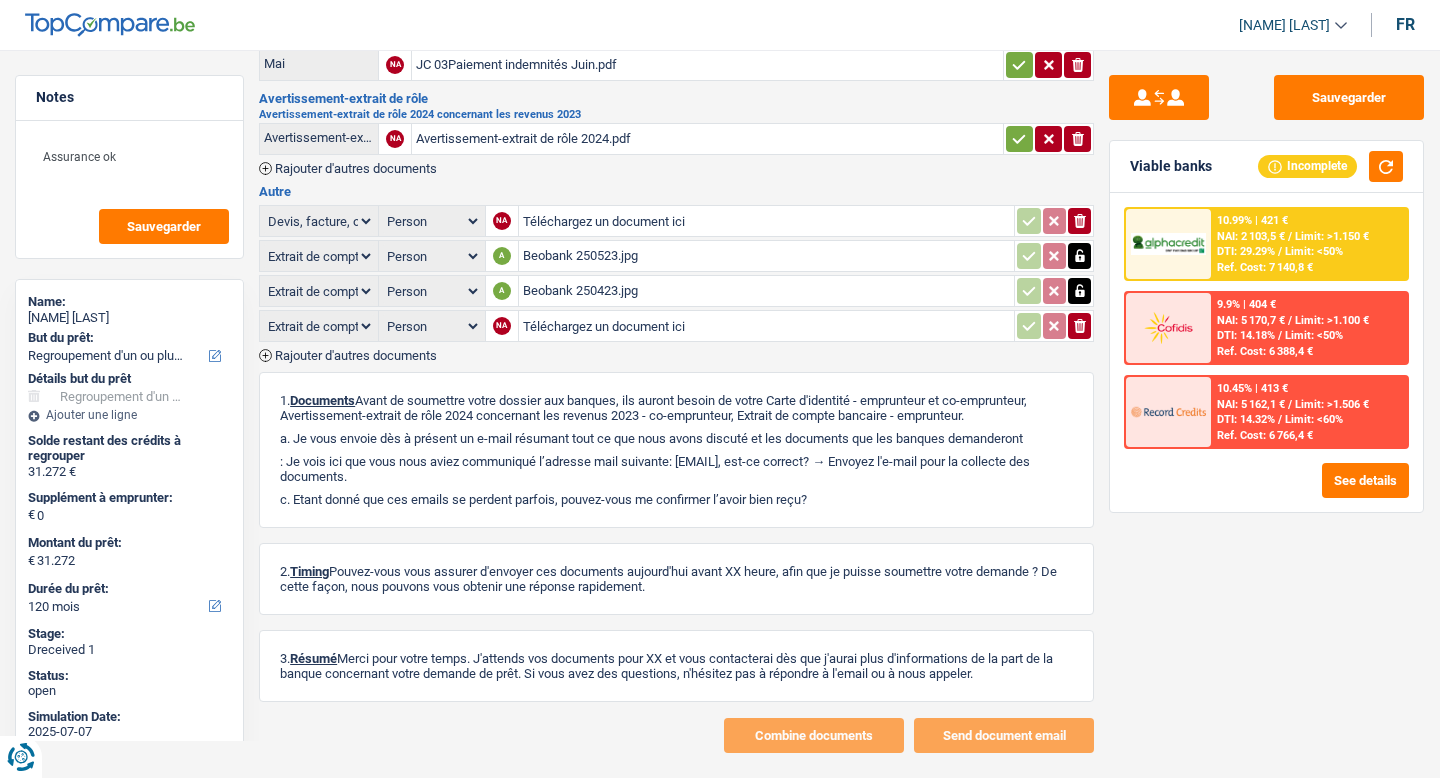 click on "Téléchargez un document ici" at bounding box center (767, 326) 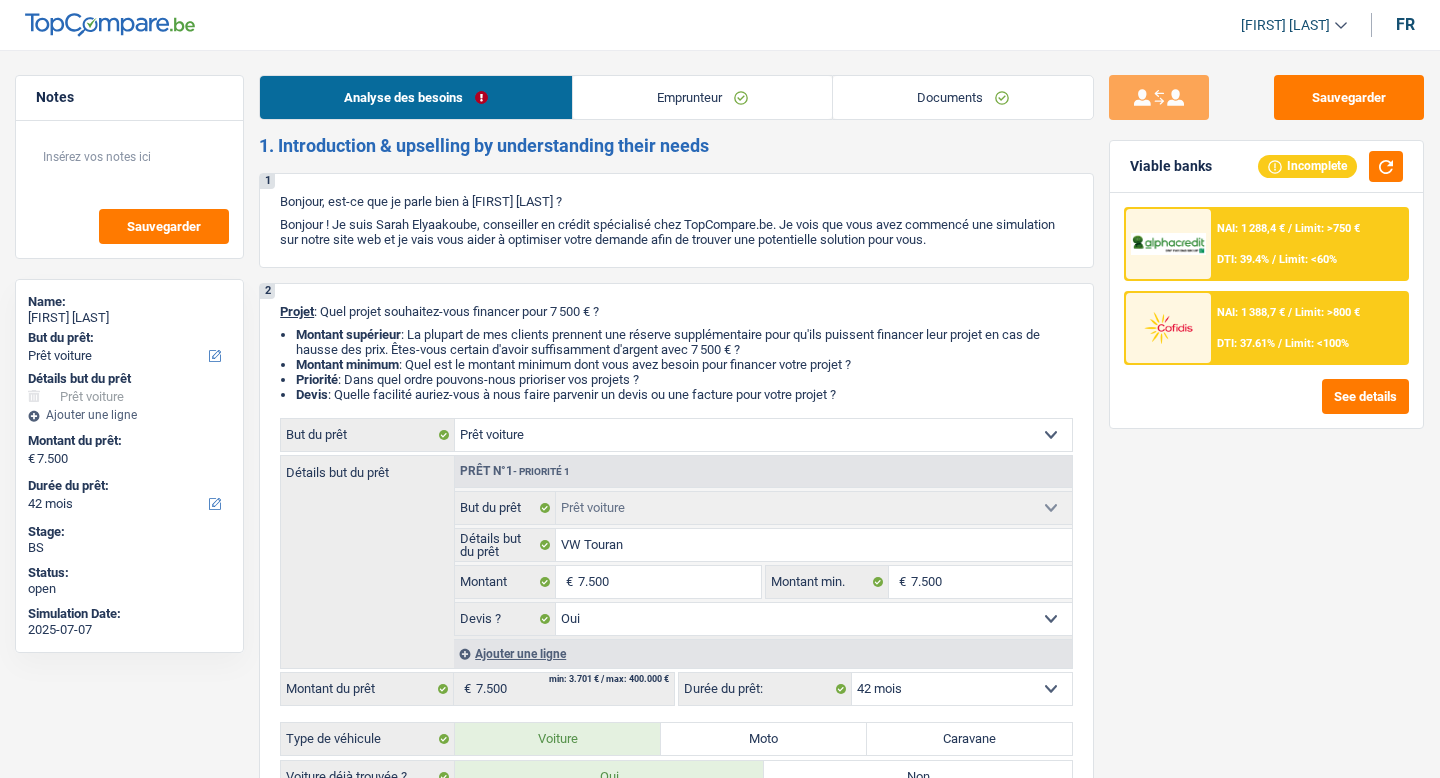 scroll, scrollTop: 0, scrollLeft: 0, axis: both 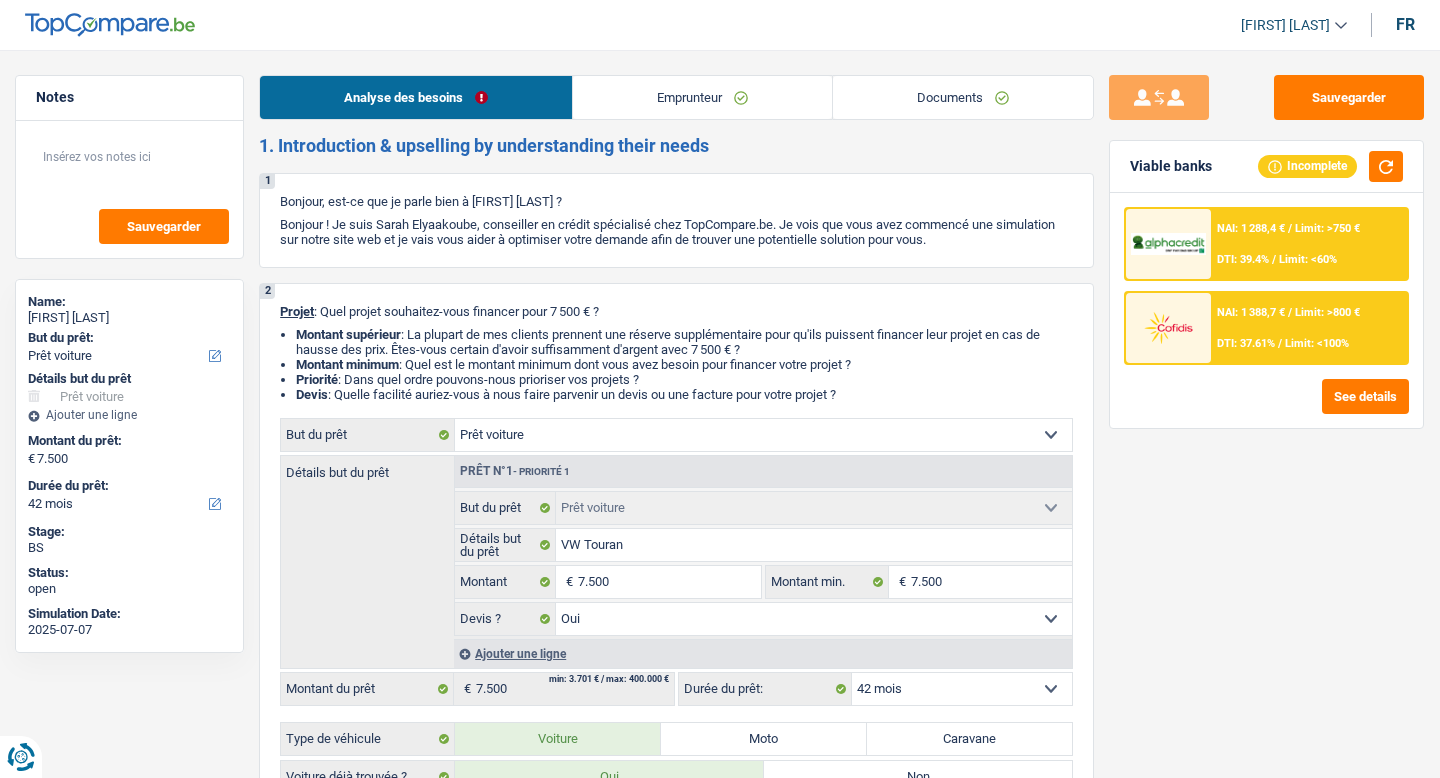 click on "Documents" at bounding box center [963, 97] 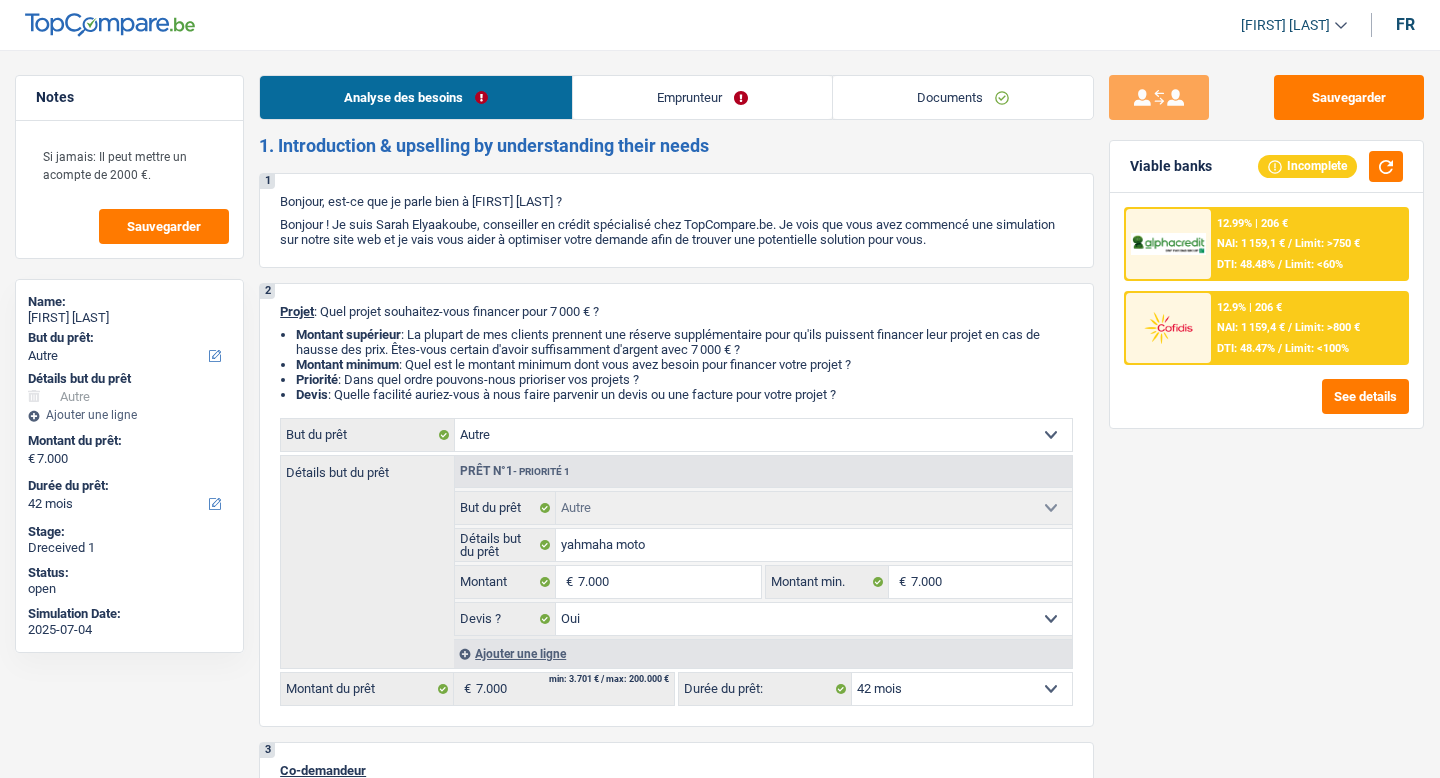 scroll, scrollTop: 0, scrollLeft: 0, axis: both 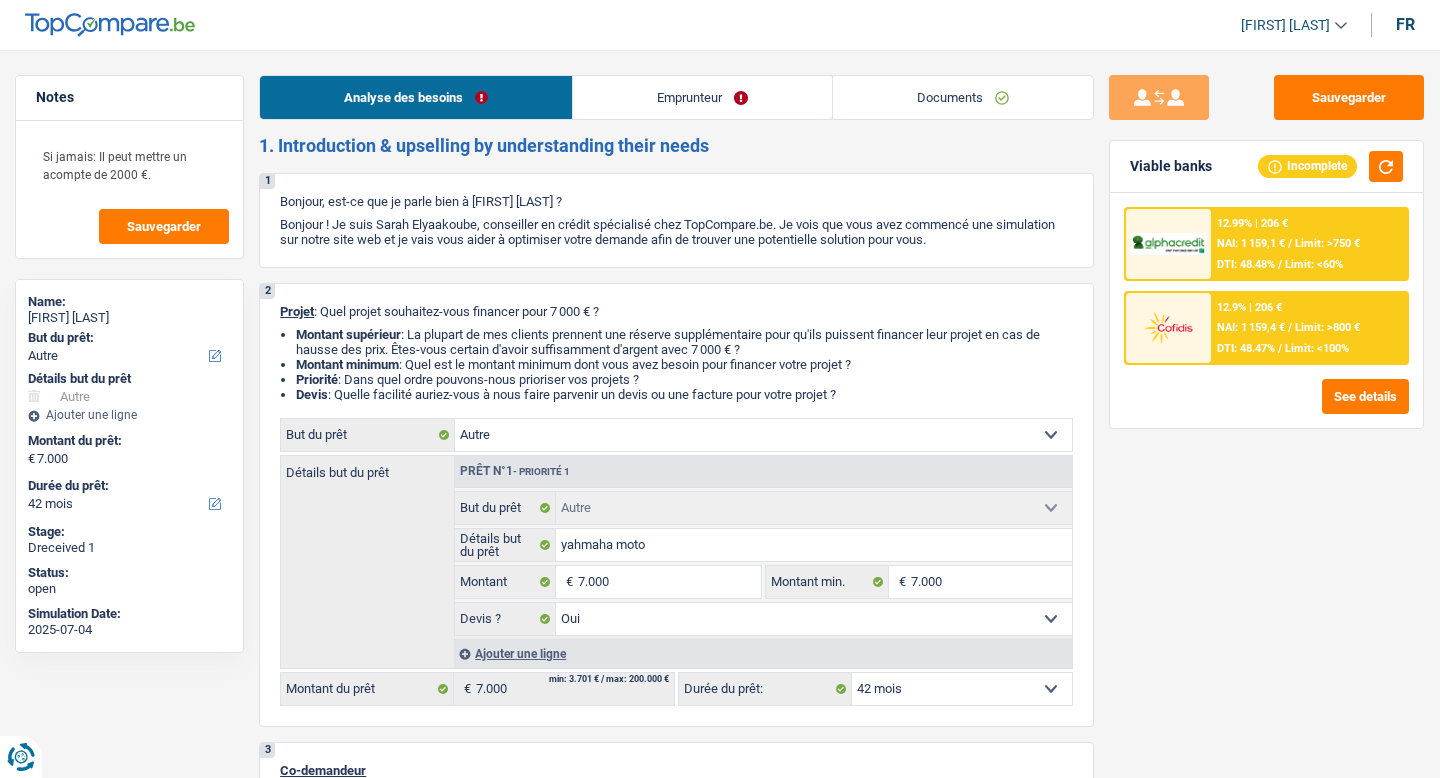 click on "Documents" at bounding box center (963, 97) 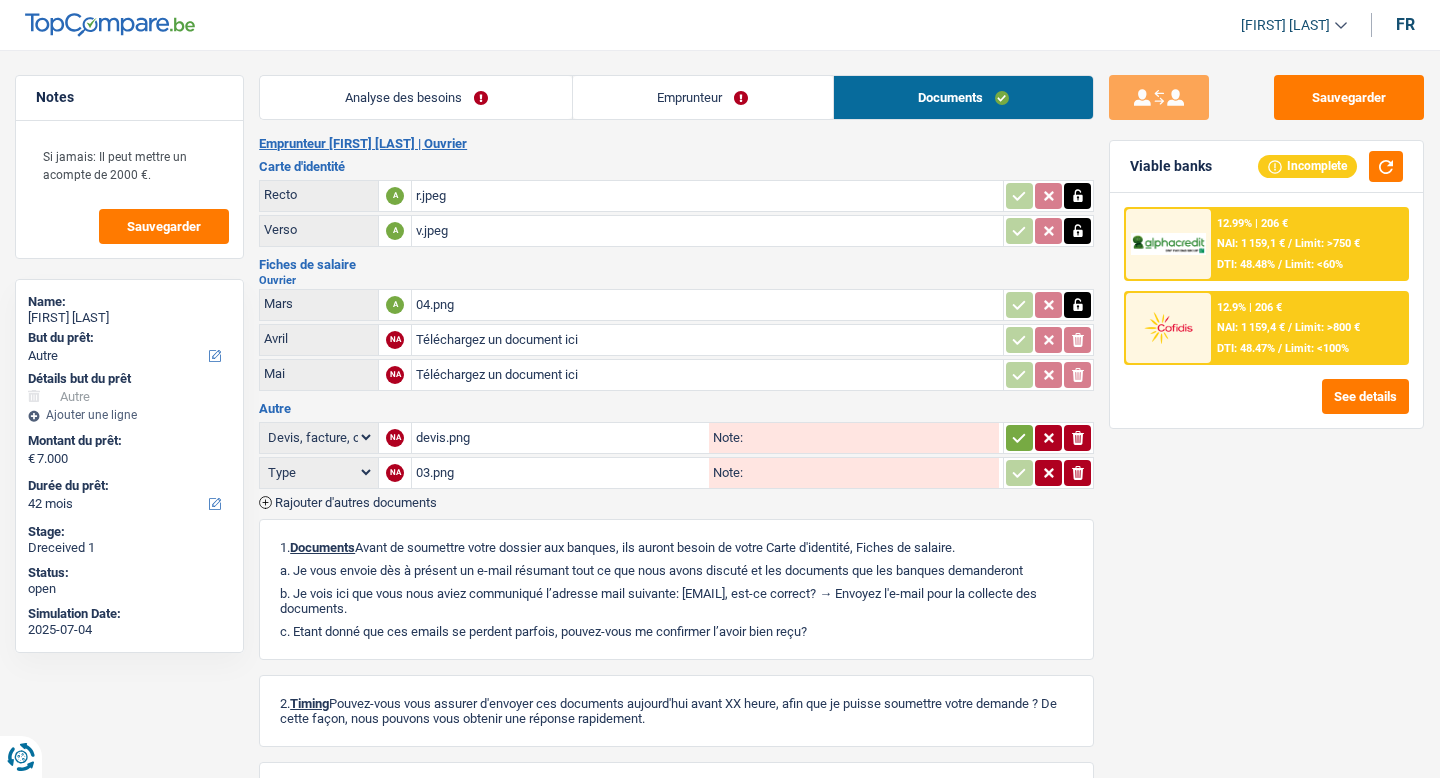 click on "Téléchargez un document ici" at bounding box center [707, 340] 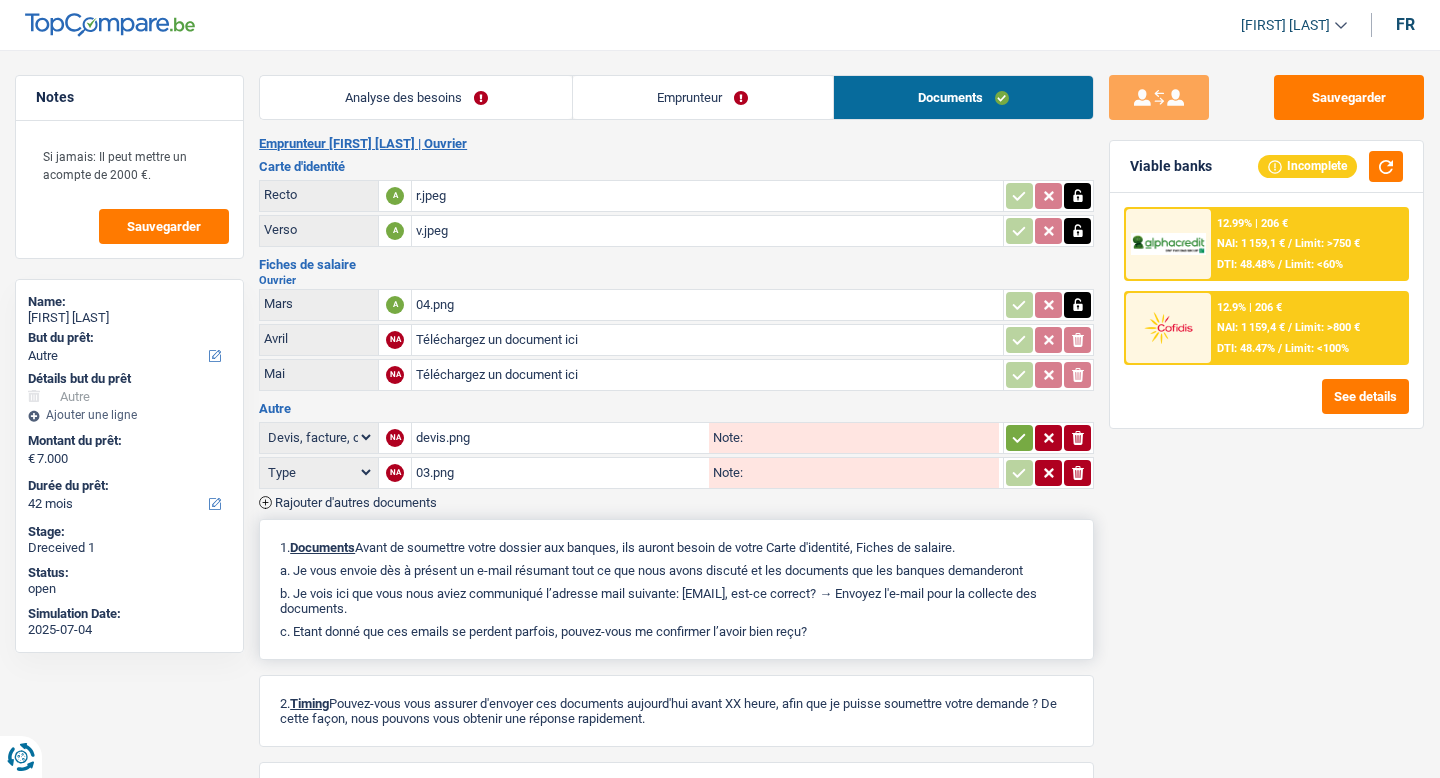 type on "C:\fakepath\IMG_8499.png" 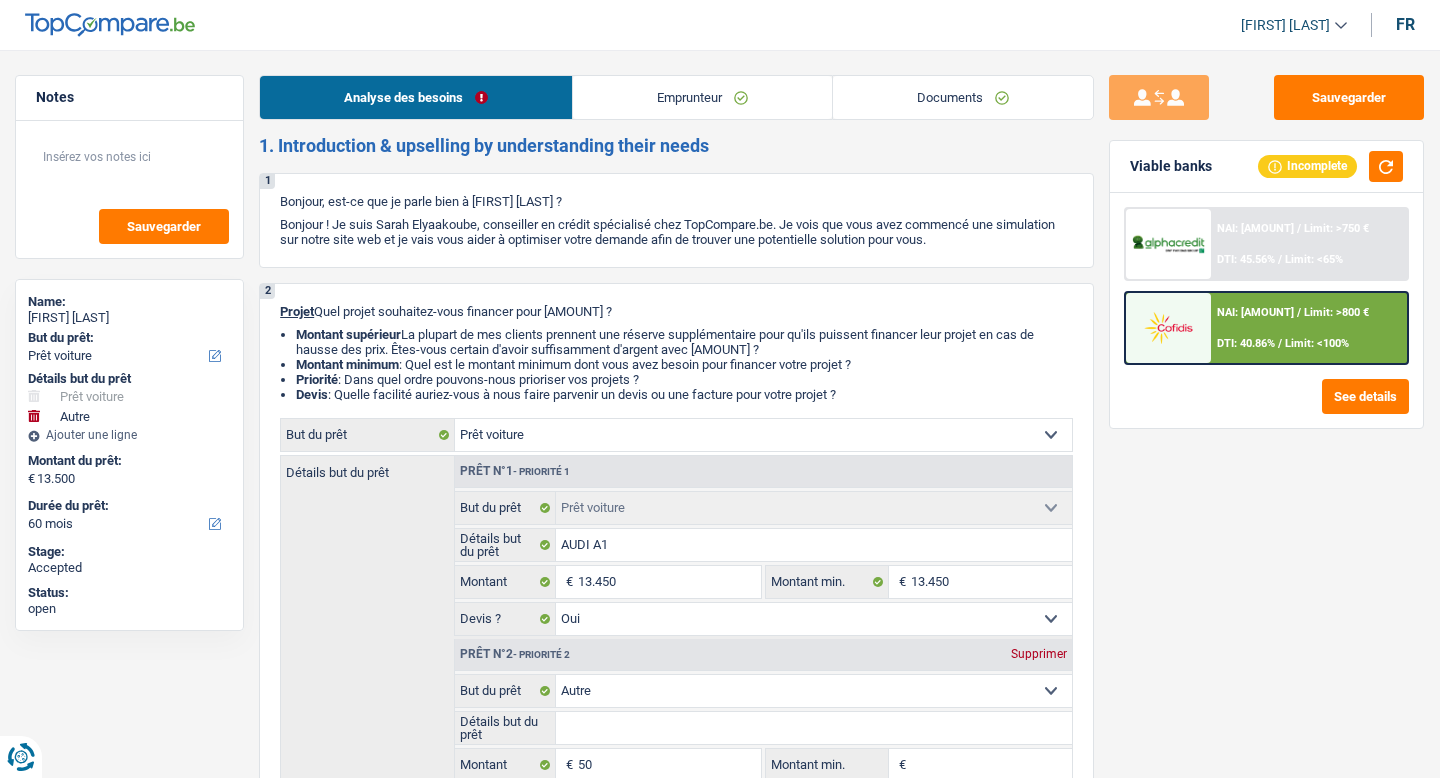 scroll, scrollTop: 0, scrollLeft: 0, axis: both 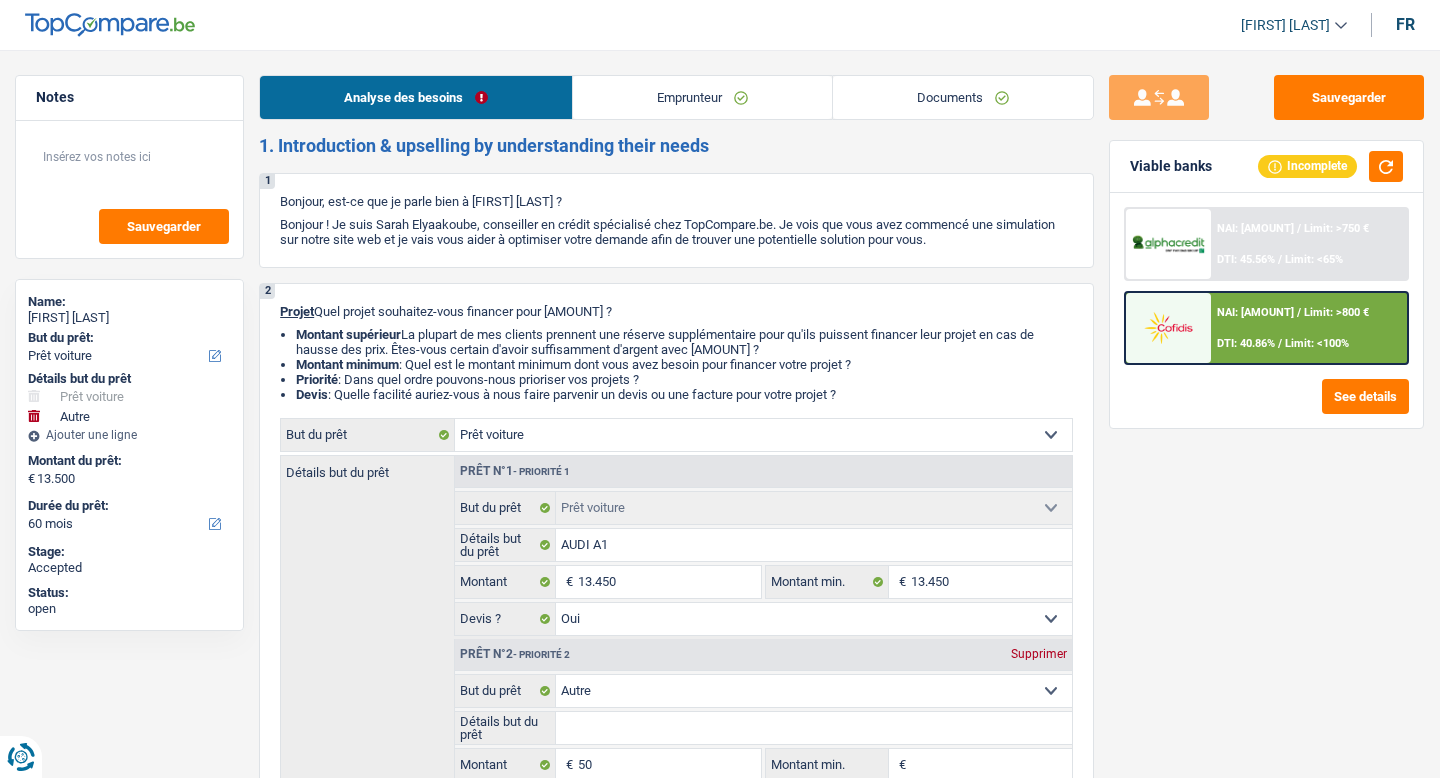 click on "Documents" at bounding box center [963, 97] 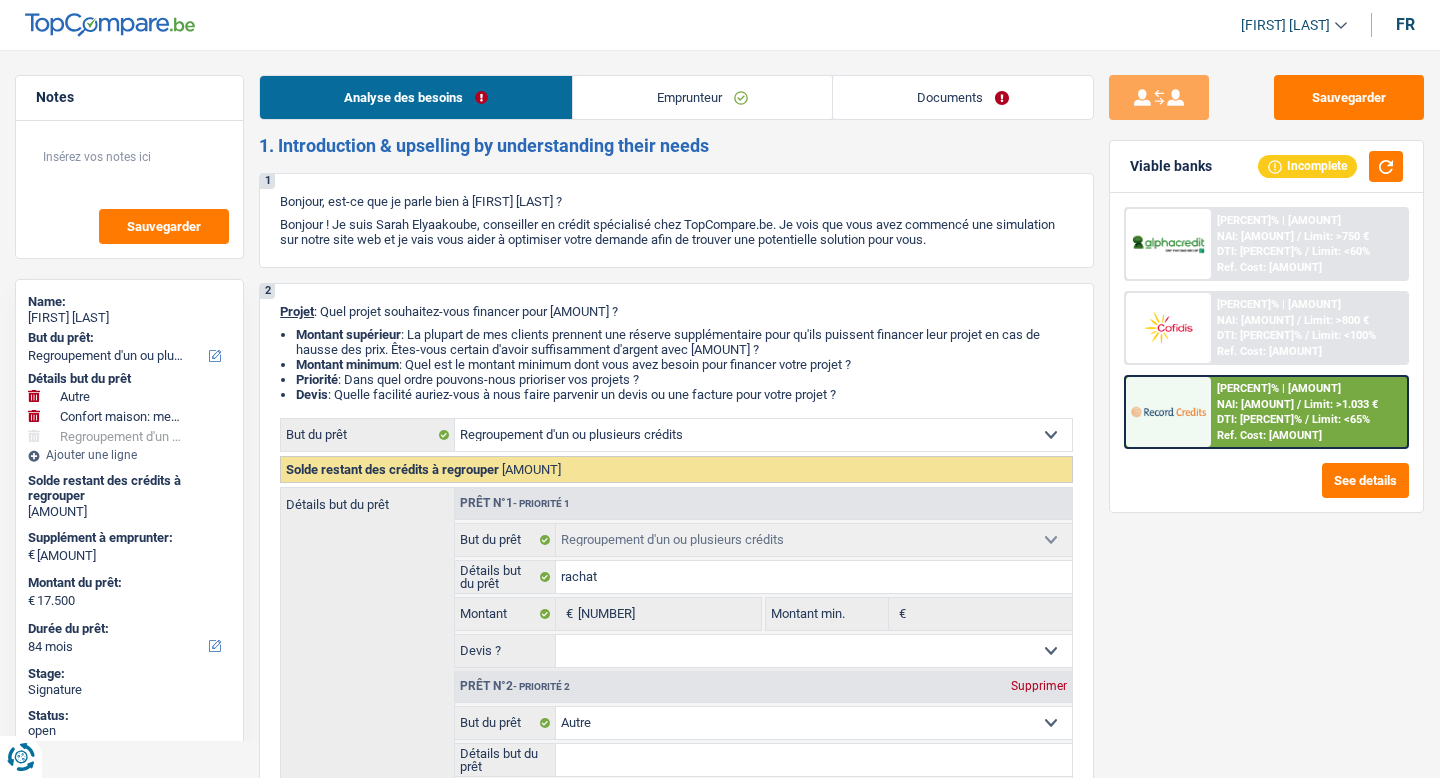 scroll, scrollTop: 0, scrollLeft: 0, axis: both 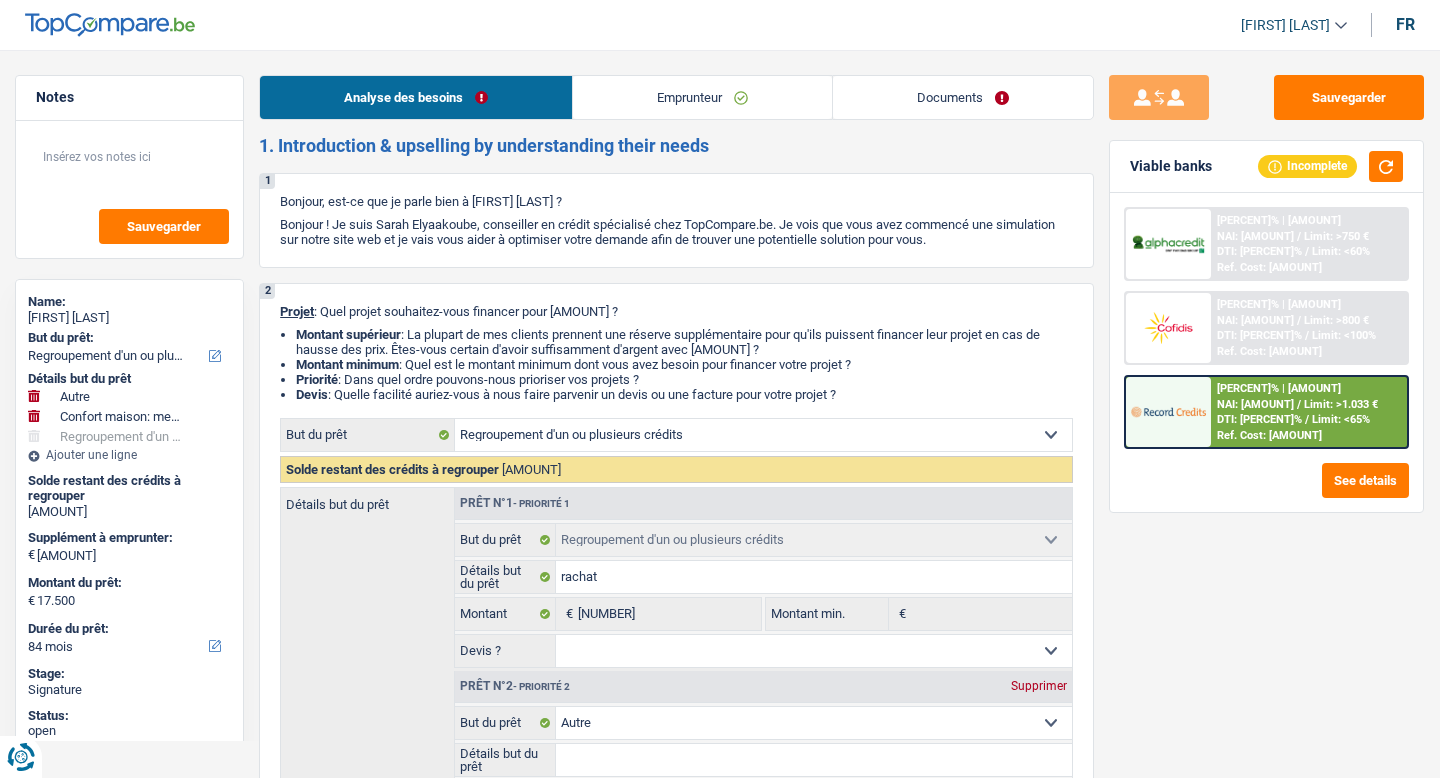 click on "Documents" at bounding box center [963, 97] 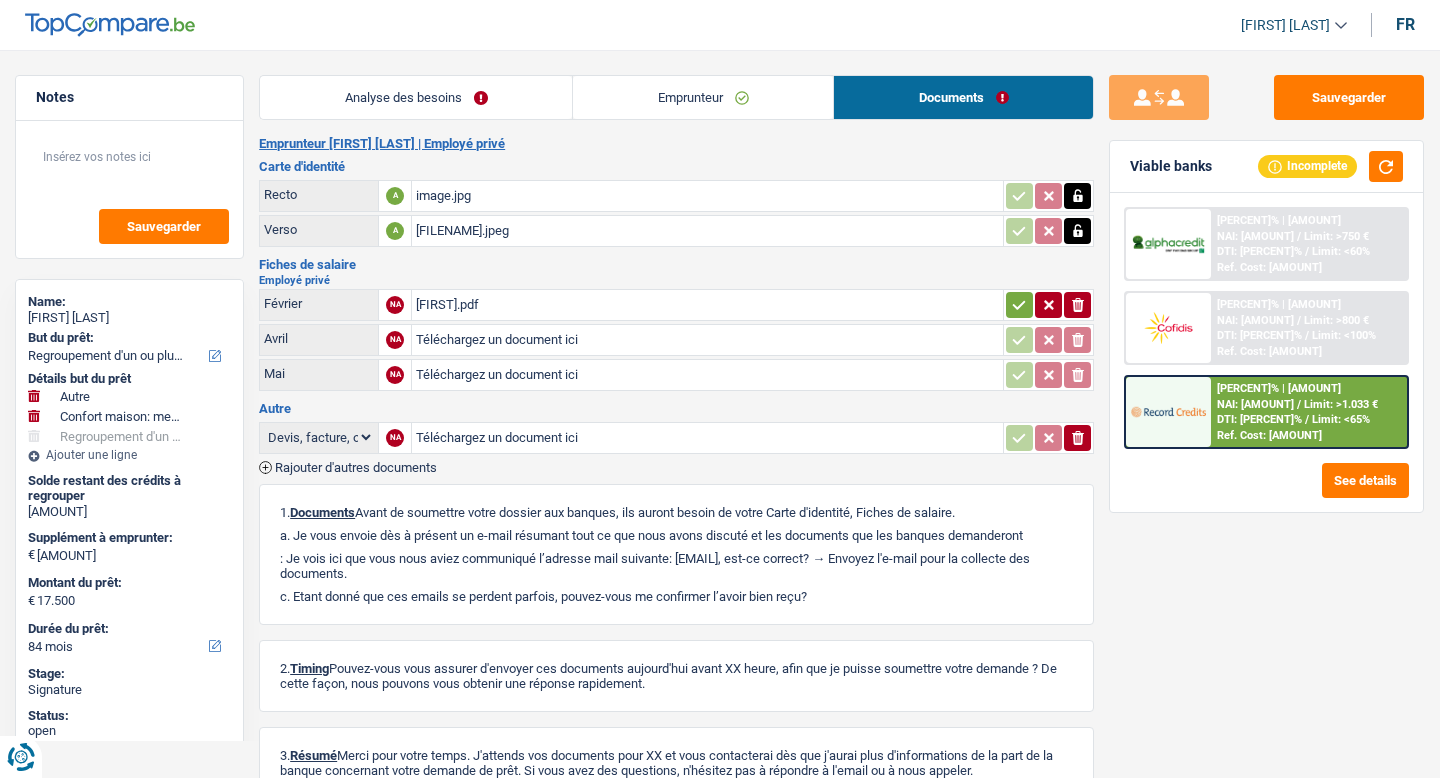 click on "Rajouter d'autres documents" at bounding box center [356, 467] 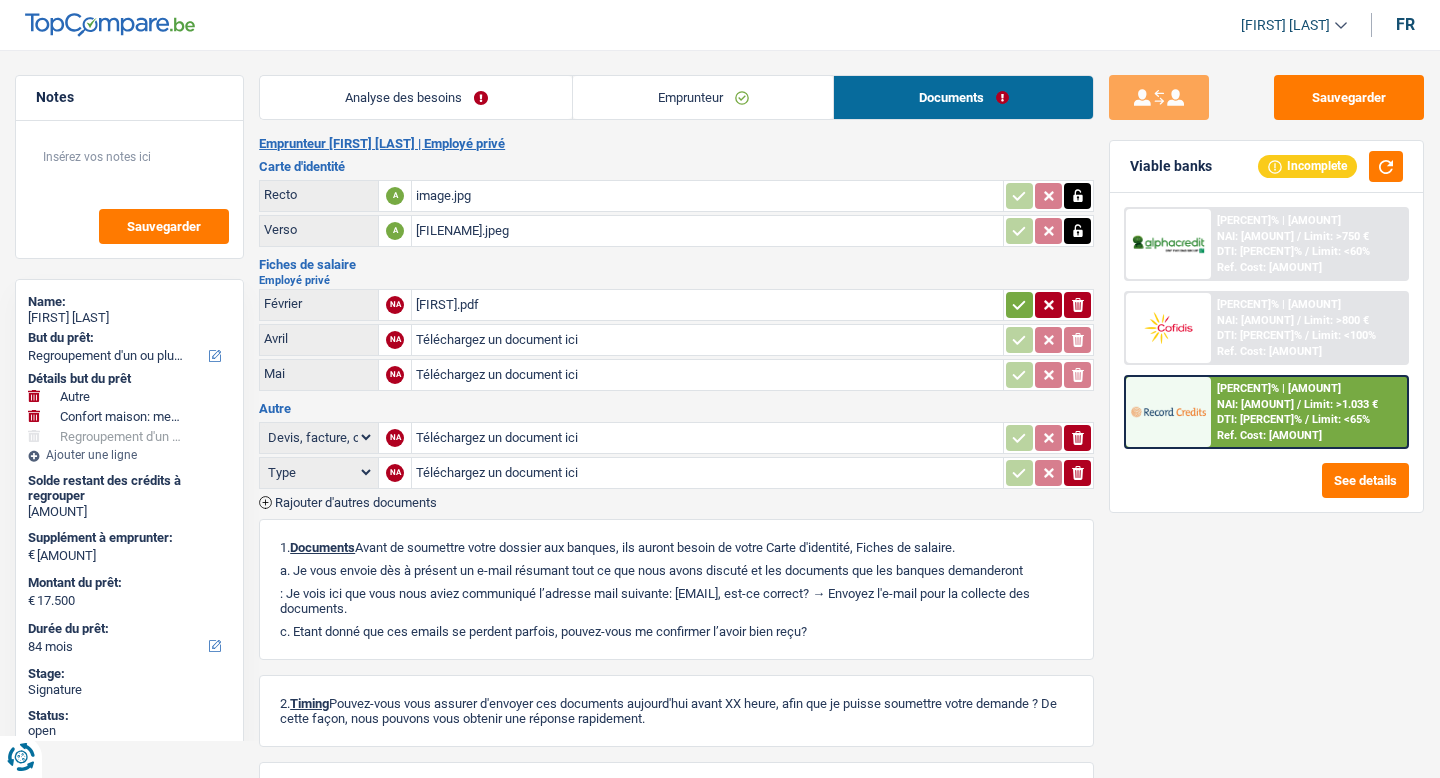click on "Rajouter d'autres documents" at bounding box center [356, 502] 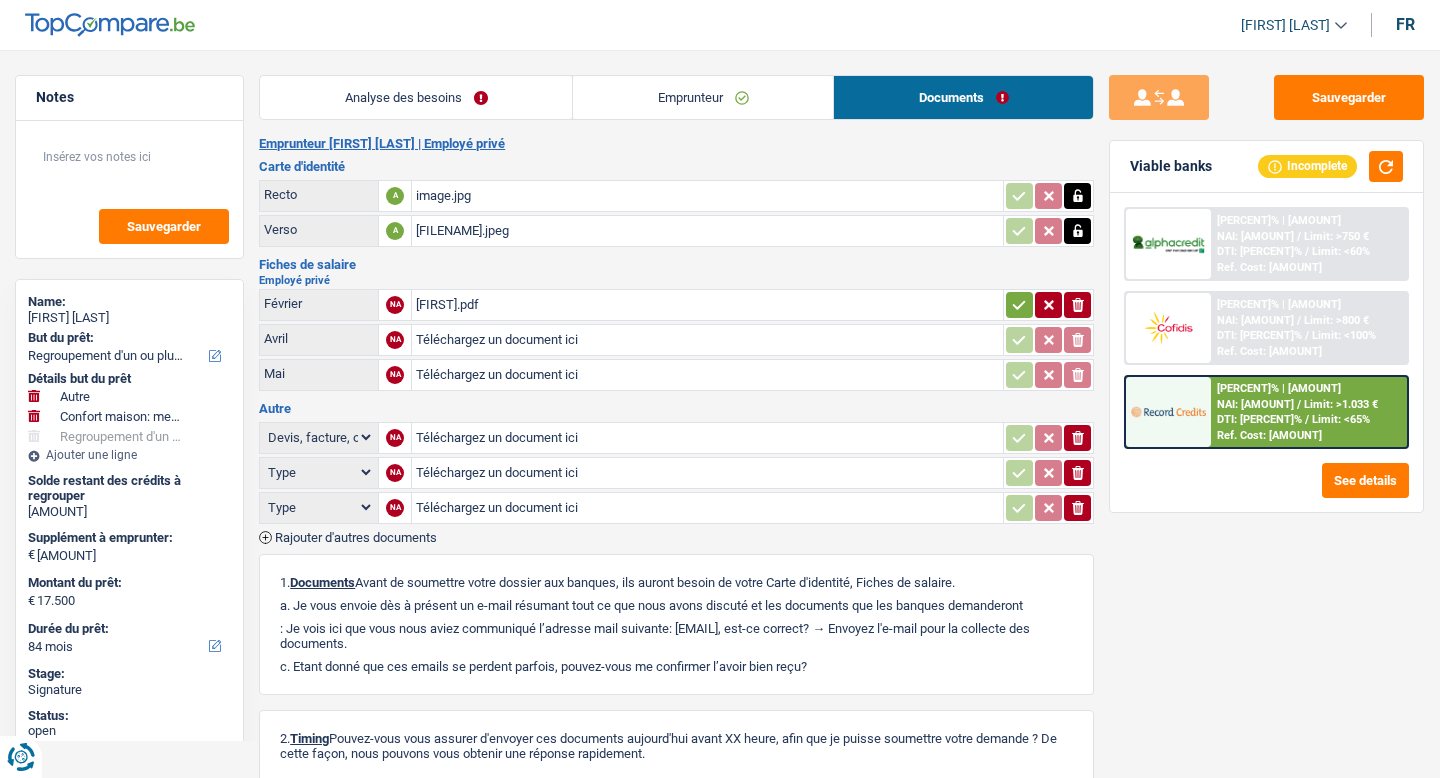click on "Téléchargez un document ici" at bounding box center (707, 473) 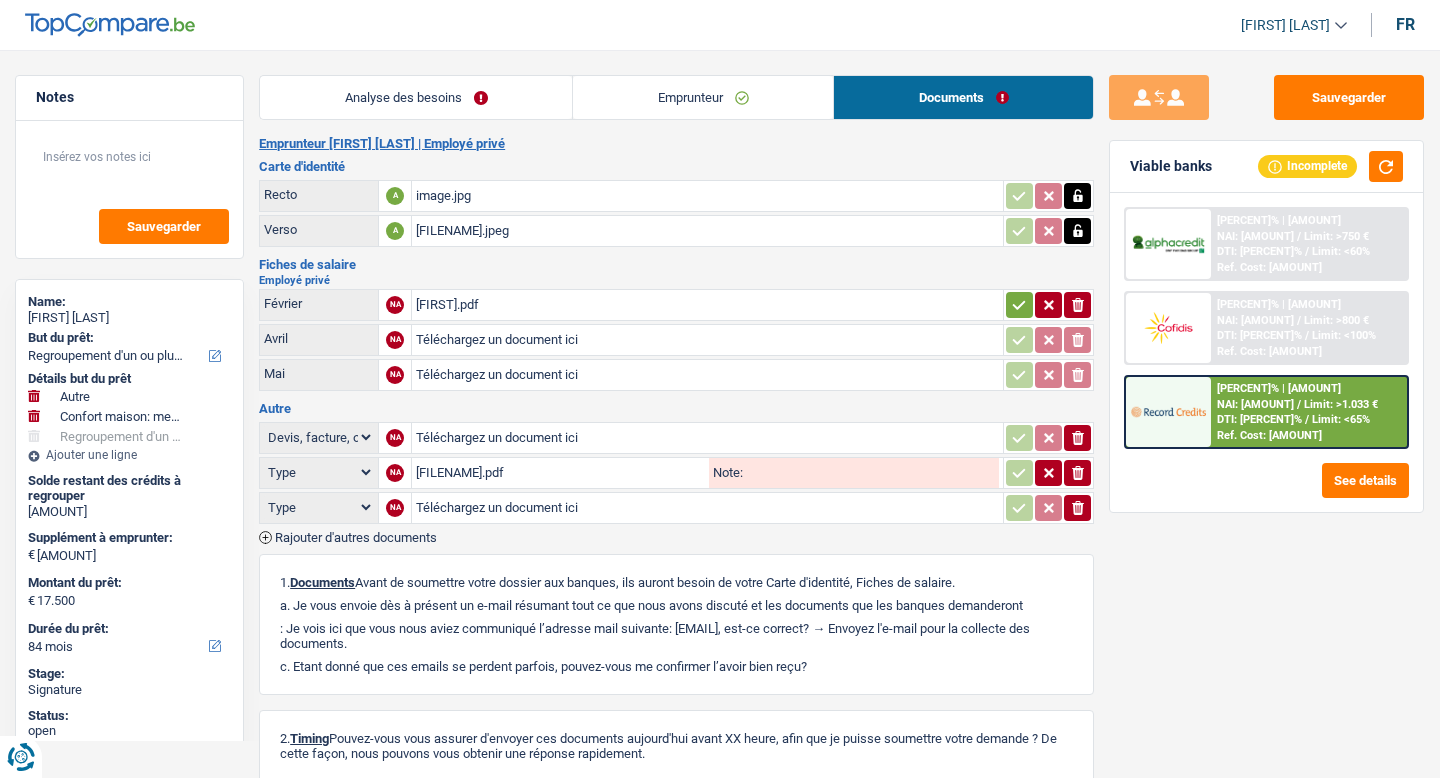 click on "[FILENAME].pdf" at bounding box center (560, 473) 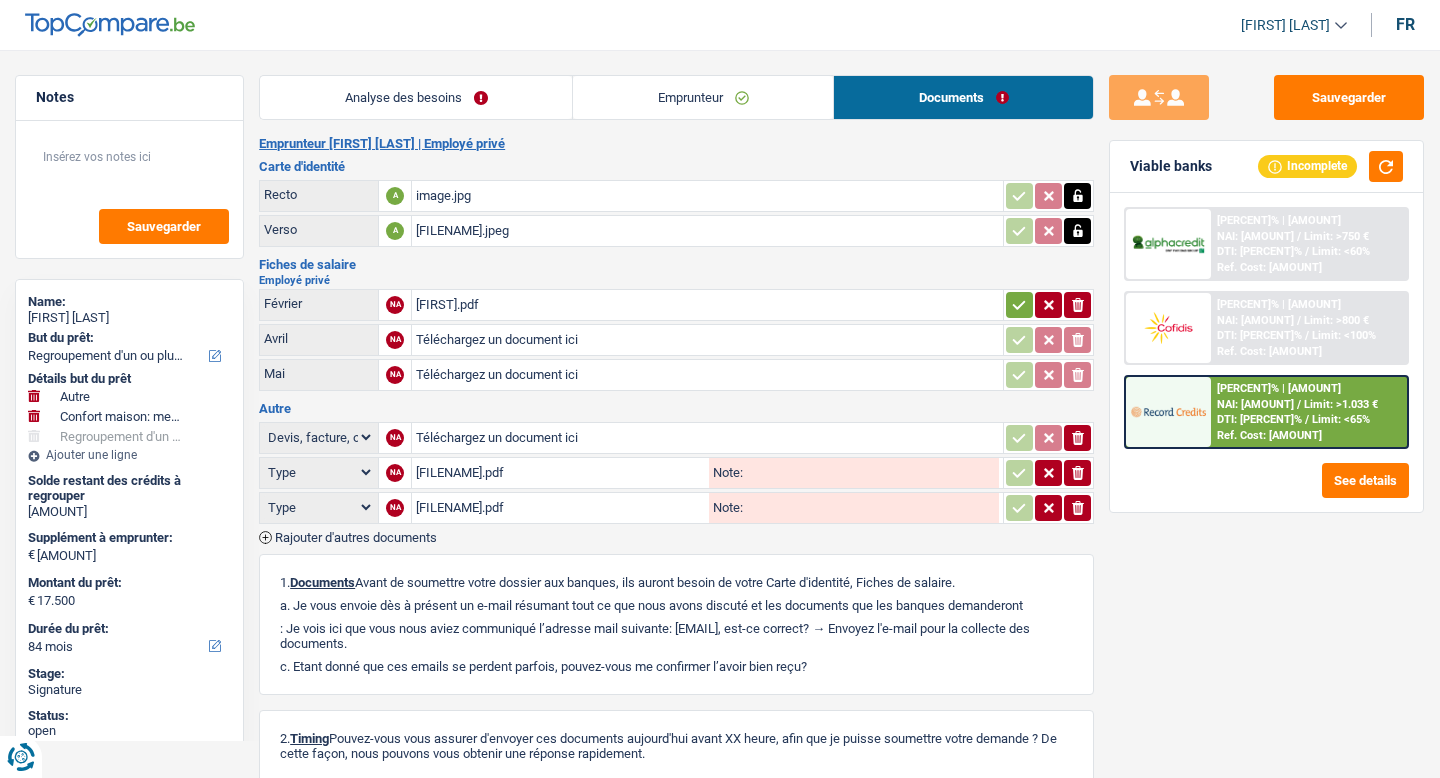 click on "Type
Analyse des besoins pour l'assurance
Attestation d'invalidité
Attestation de votre employeur
Attestation perte de la carte d'identité
Autre
Avertissement extrait de rôle 2023 concernant vos revenus 2022
Avertissement extrait de rôle 2024 concernant vos revenus 2023
Bulletin d'impôt
Carte bancaire
Certificat de composition de ménage
Certificat de résidence élargi
Certificat médical
Contrat de bail" at bounding box center [319, 472] 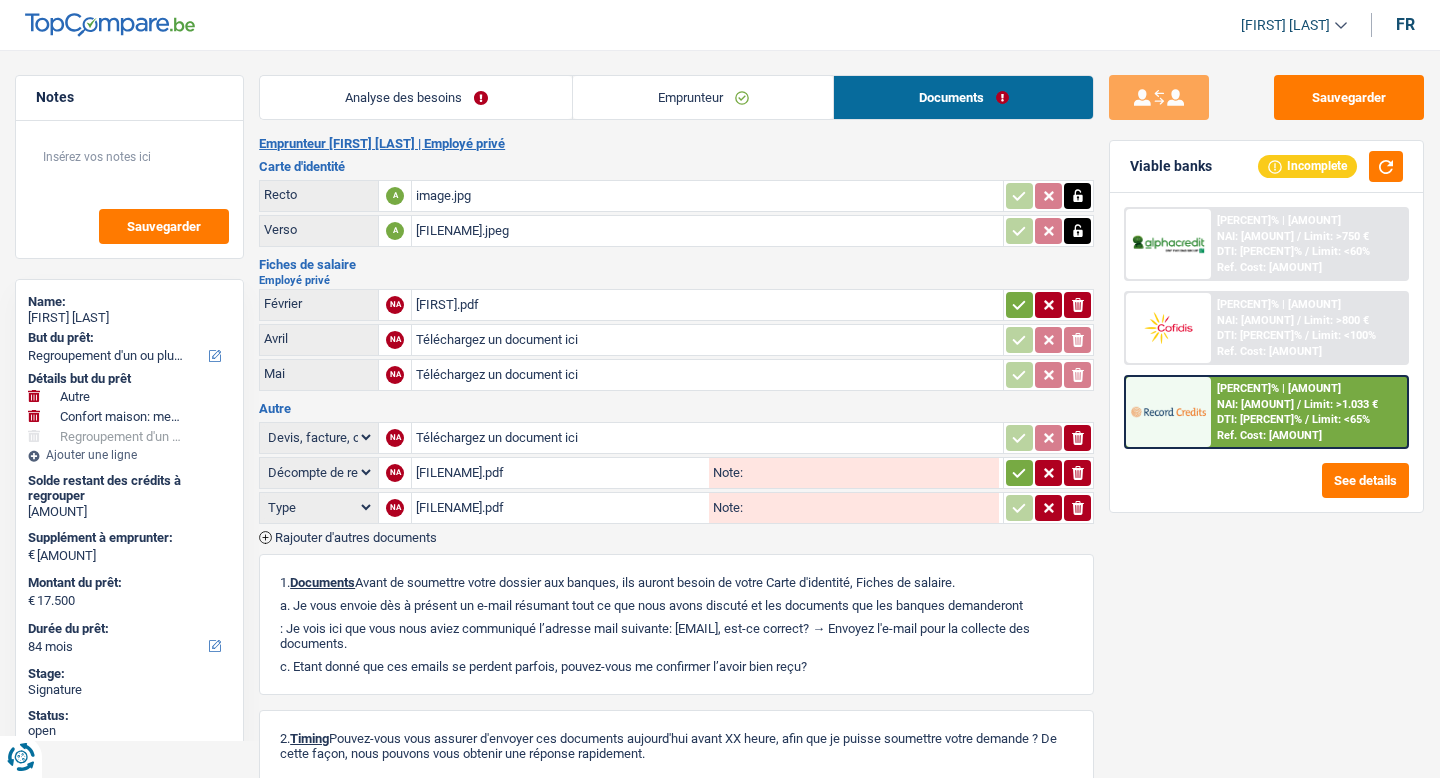 click on "Type
Analyse des besoins pour l'assurance
Attestation d'invalidité
Attestation de votre employeur
Attestation perte de la carte d'identité
Autre
Avertissement extrait de rôle 2023 concernant vos revenus 2022
Avertissement extrait de rôle 2024 concernant vos revenus 2023
Bulletin d'impôt
Carte bancaire
Certificat de composition de ménage
Certificat de résidence élargi
Certificat médical
Contrat de bail" at bounding box center (319, 507) 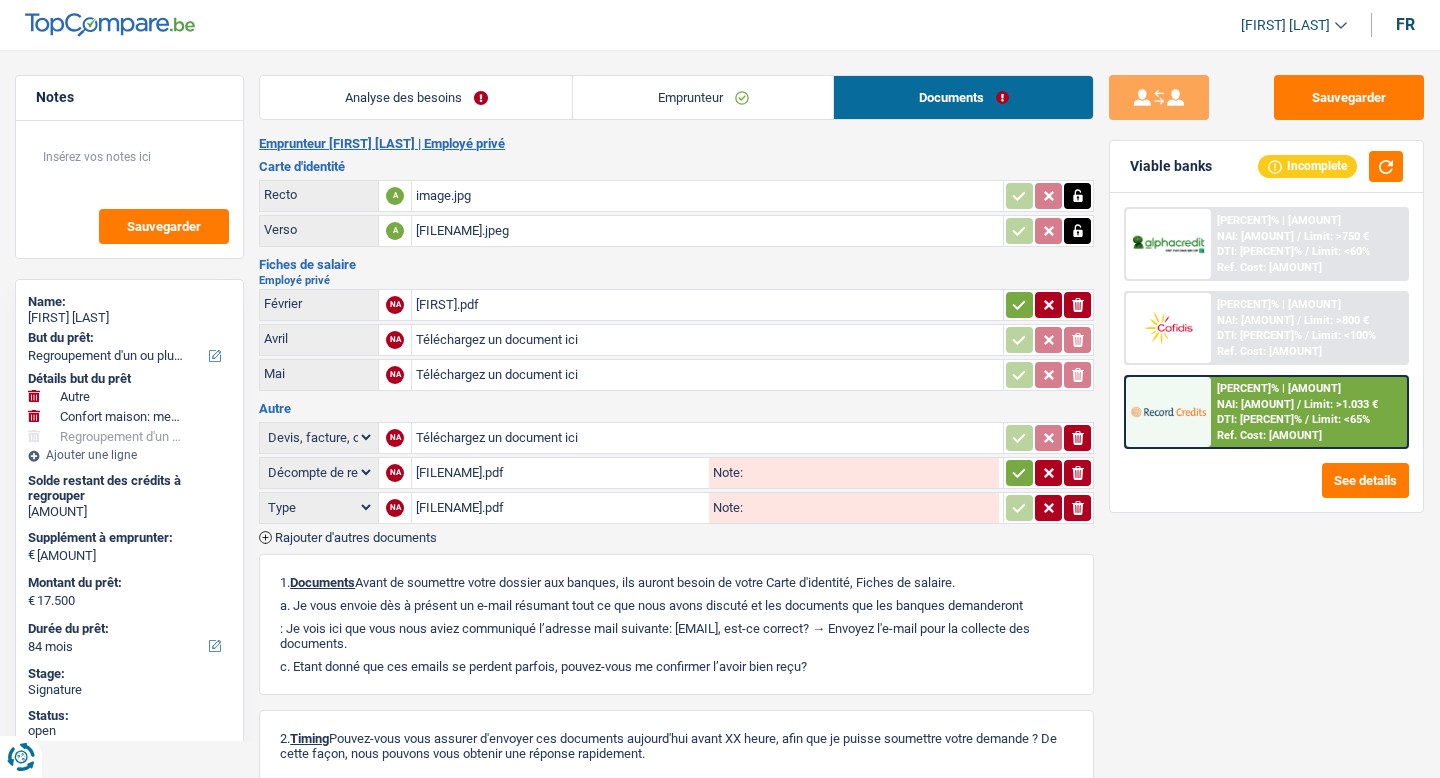 select on "earlyRepaymentStatement" 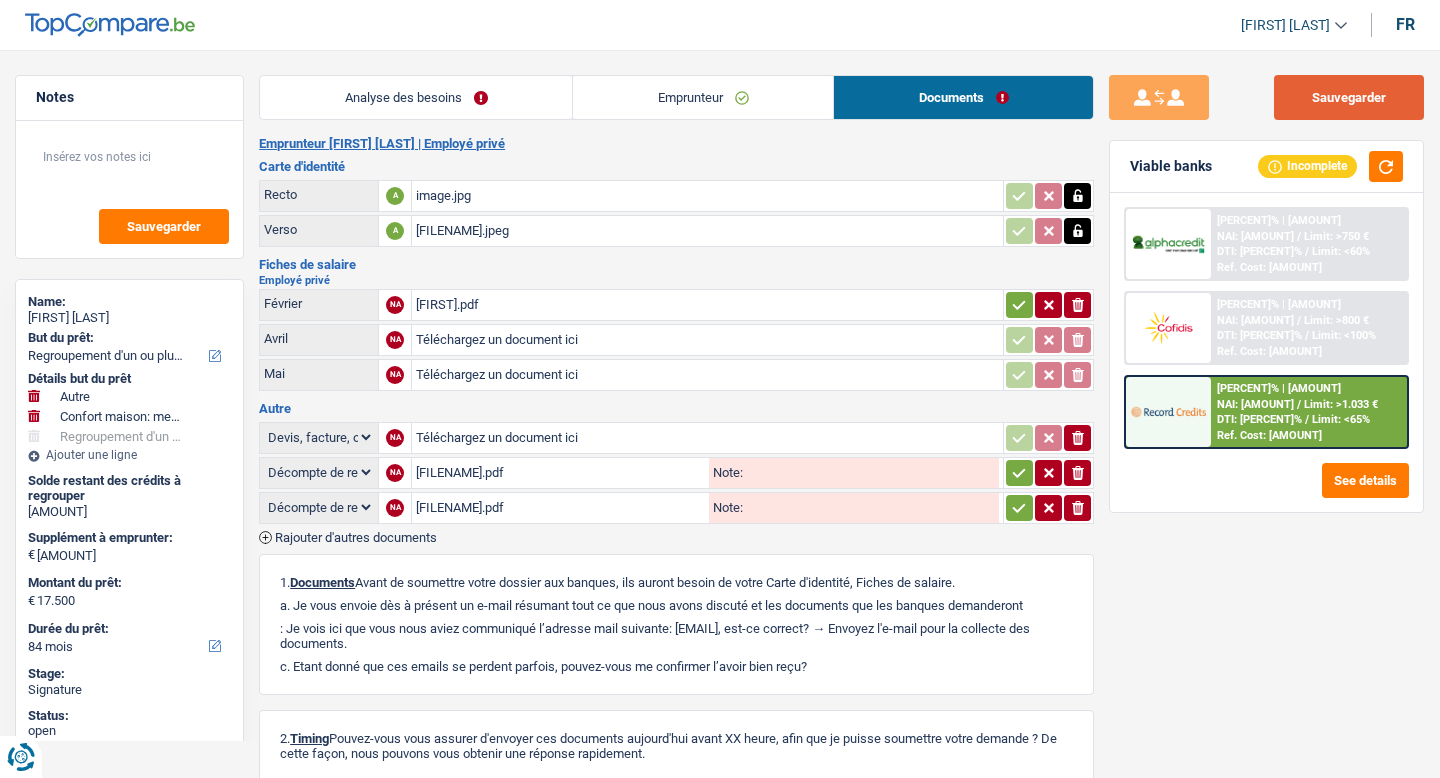 click on "Sauvegarder" at bounding box center (1349, 97) 